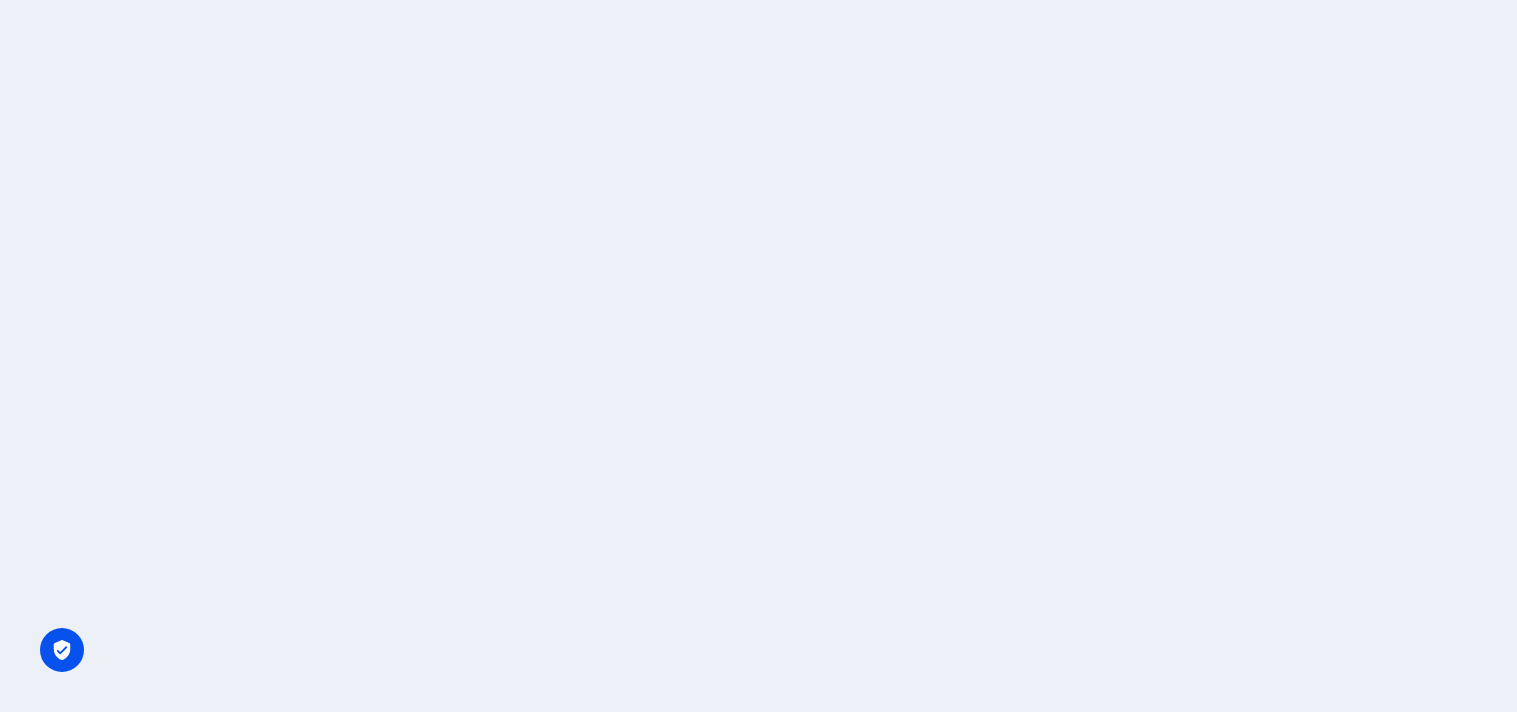 scroll, scrollTop: 0, scrollLeft: 0, axis: both 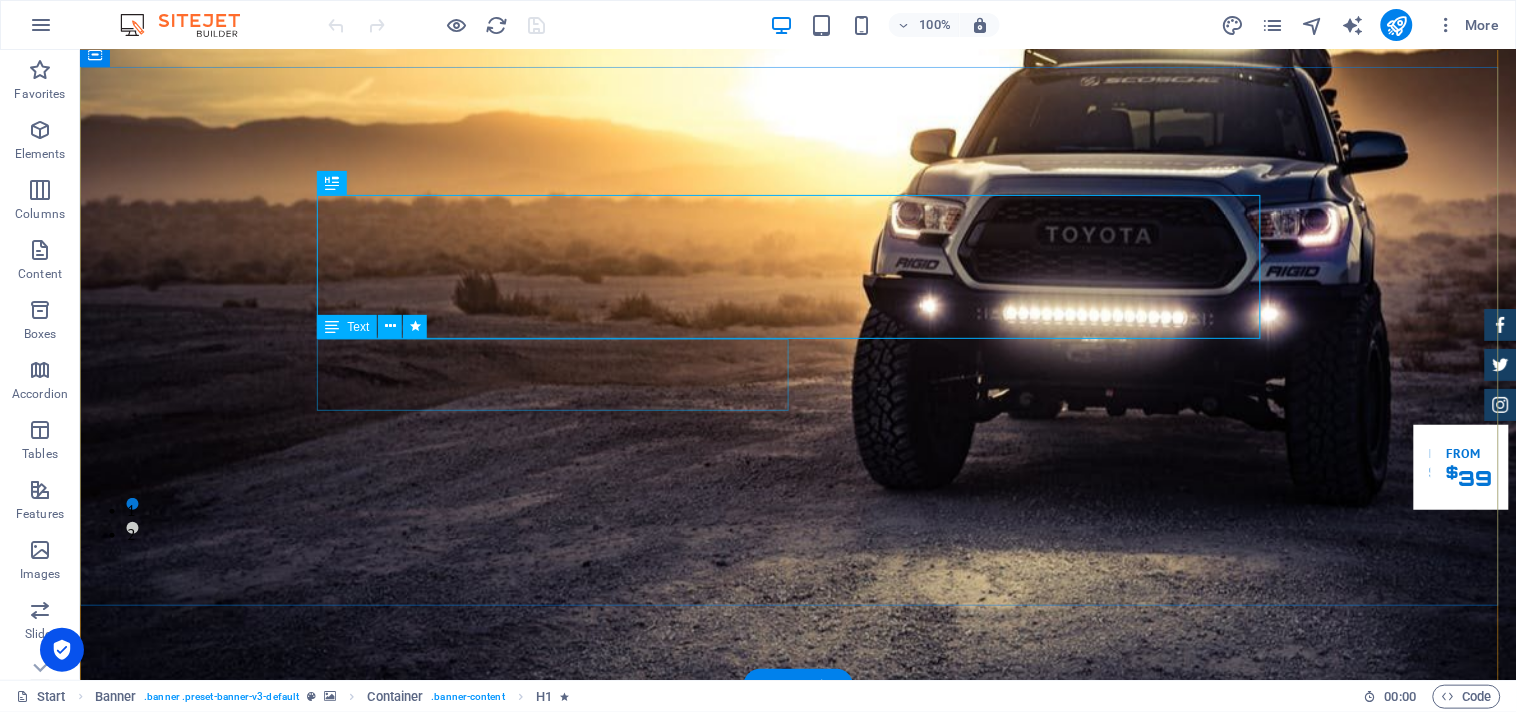 click on "Lorem ipsum dolor sit amet, consetetur sadipscing elitr, sed diam nonumy eirmod tempor invidunt ut labore et dolore magna aliquyam erat." at bounding box center [798, 1172] 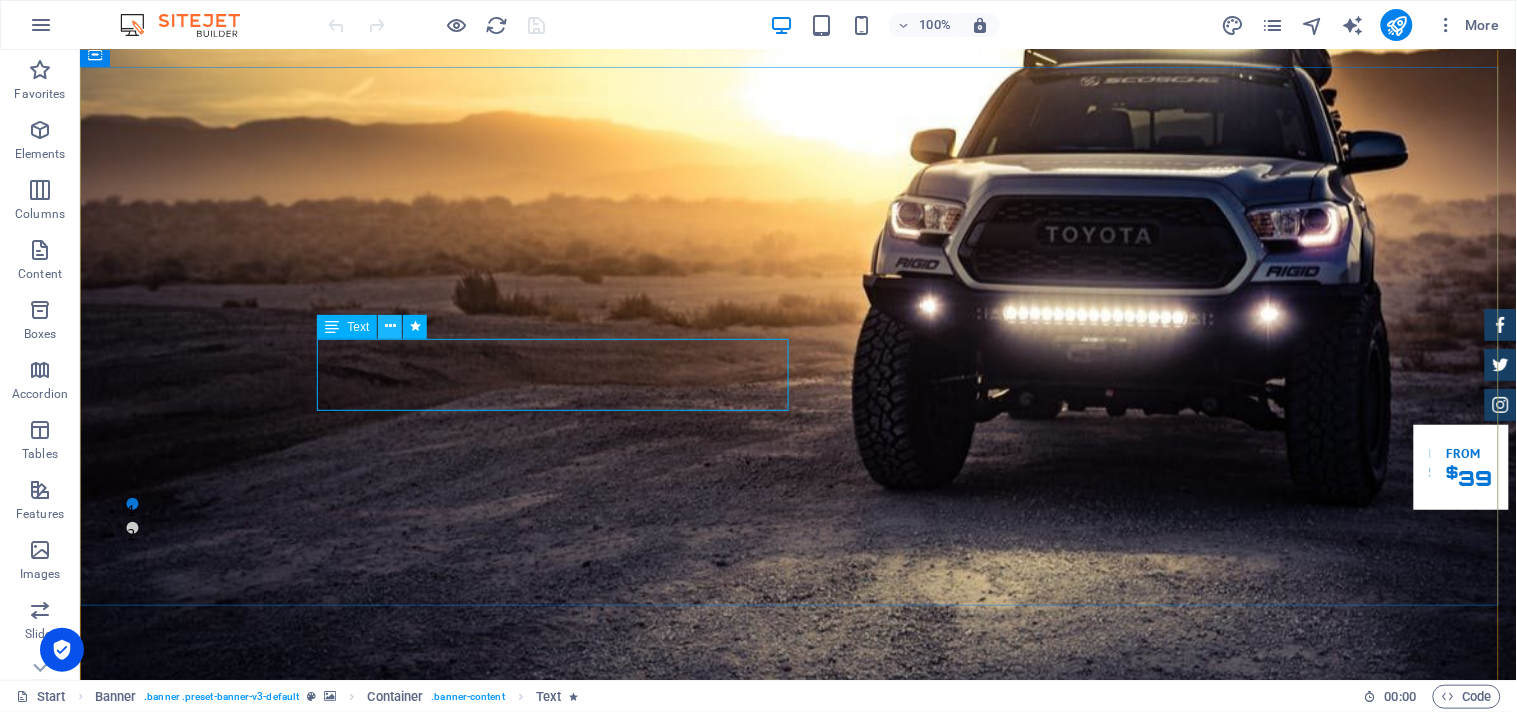 click at bounding box center (390, 326) 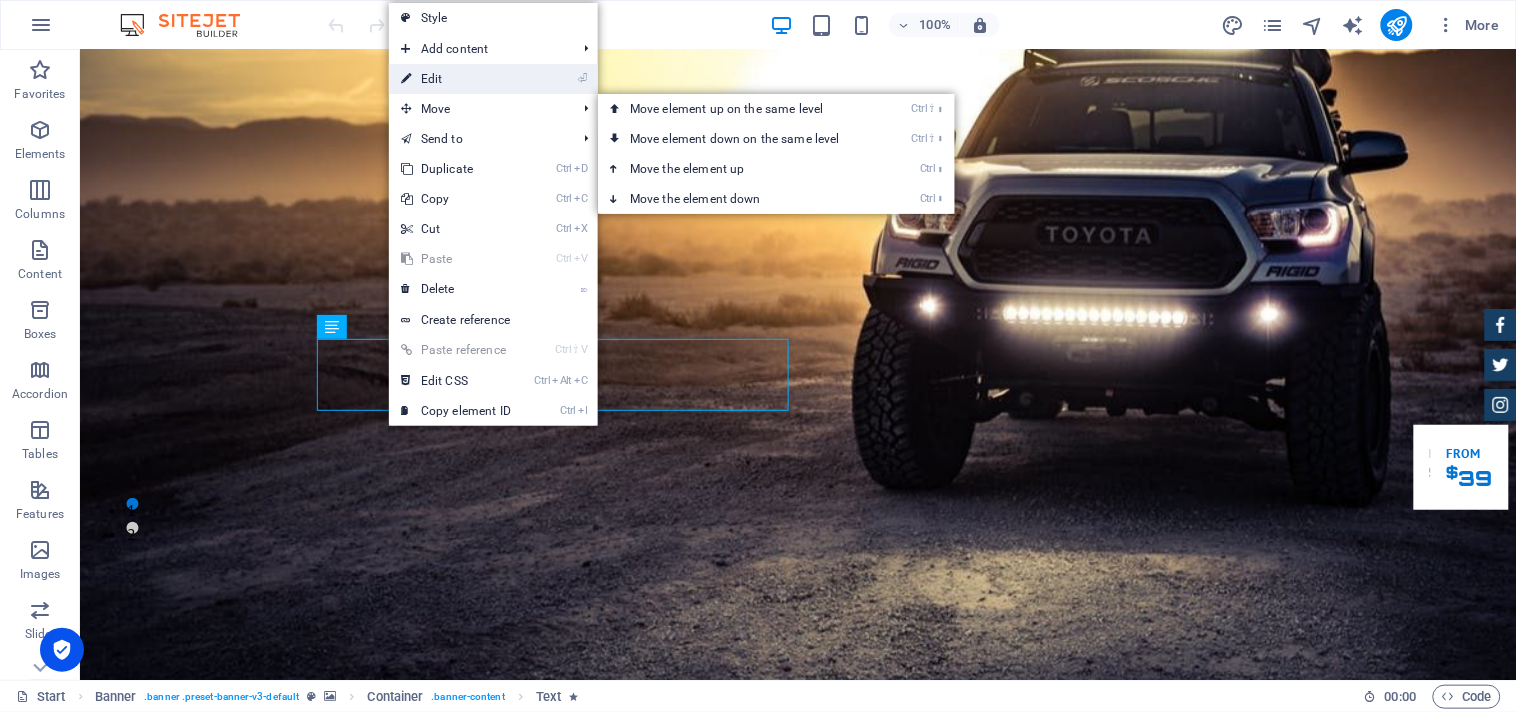 click on "⏎  Edit" at bounding box center (456, 79) 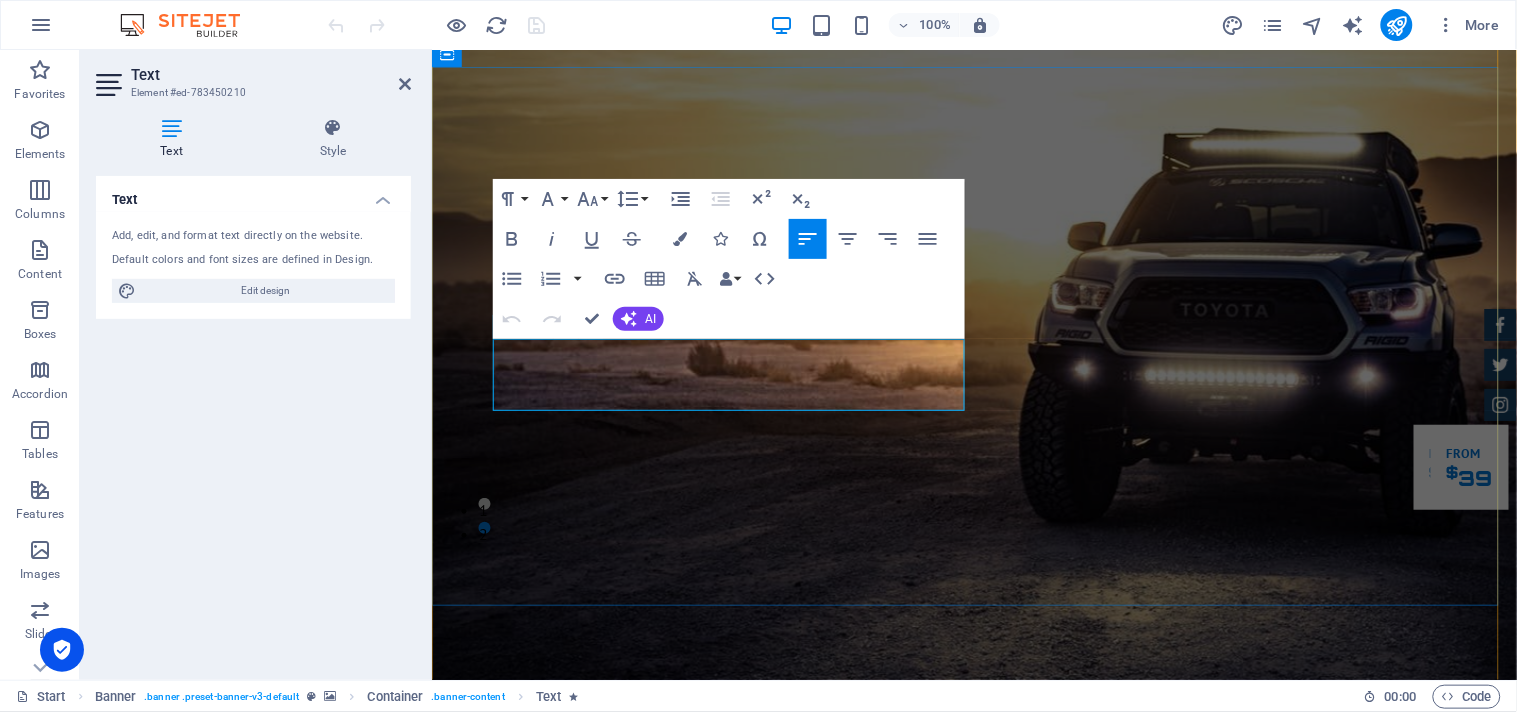drag, startPoint x: 493, startPoint y: 354, endPoint x: 580, endPoint y: 397, distance: 97.04638 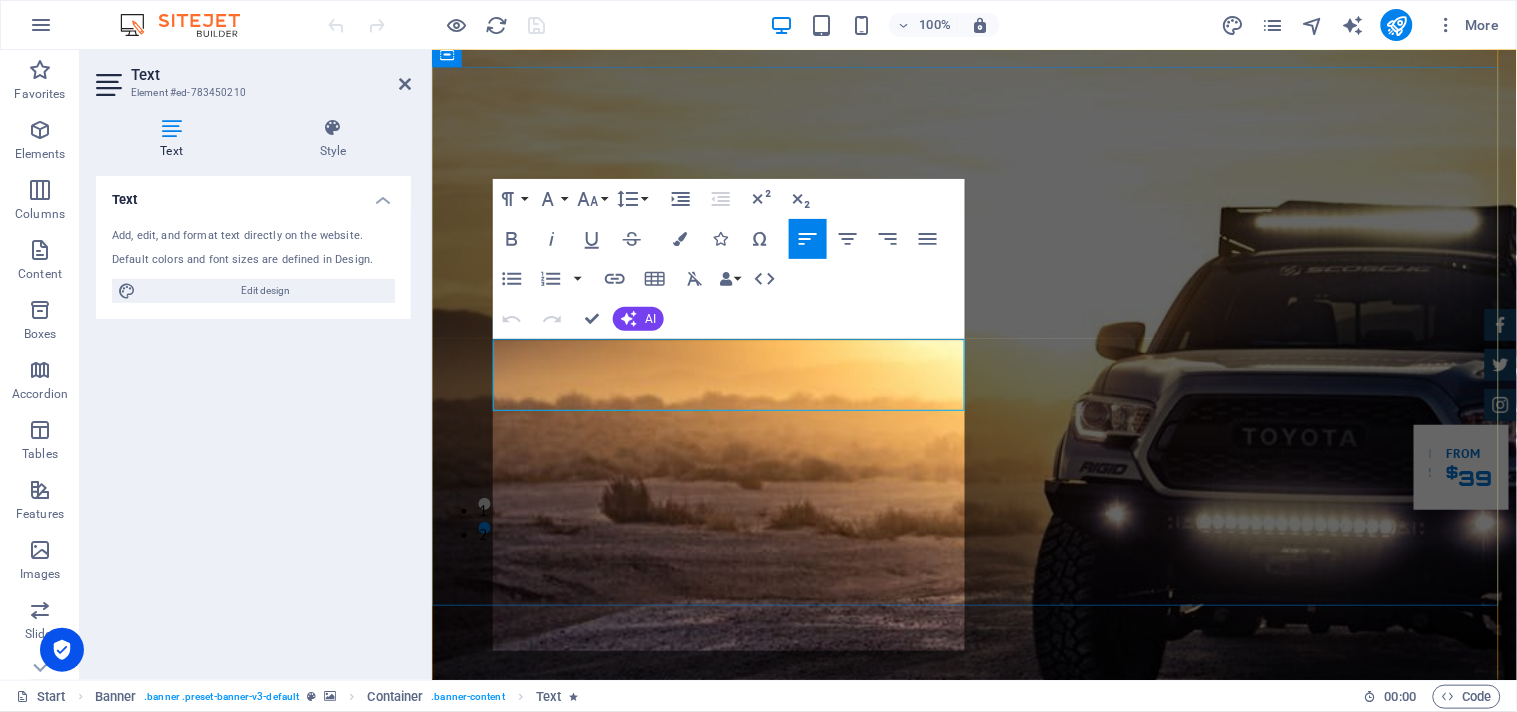 scroll, scrollTop: 15203, scrollLeft: 1, axis: both 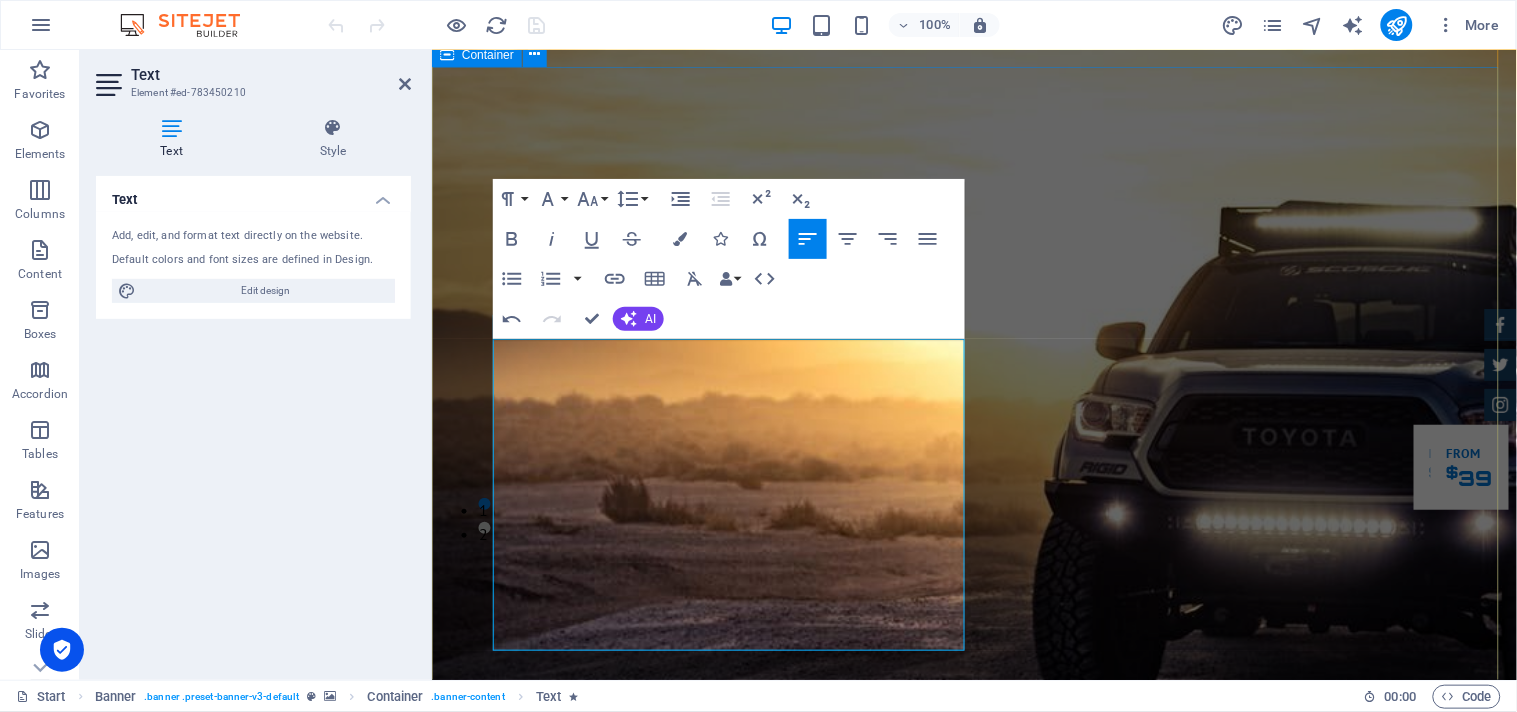 click on "GReat Deals. Great Cars. Founded [DATE] near the iconic Gateway of [GEOGRAPHIC_DATA] in [GEOGRAPHIC_DATA], [GEOGRAPHIC_DATA], VolgaCars has built a trusted name in luxury and corporate travel services. We specialize in executive transportation including corporate staff travel, airport pick-up and drop, and full-day rentals in [GEOGRAPHIC_DATA]. Our fleet features a wide range of premium vehicles—from luxury sedans like Mercedes-Benz, BMW, Toyota Camry, Honda City, and Toyota Etios, to spacious SUVs such as the Toyota Fortuner and Innova Crysta. For group and corporate travel, we also offer air-conditioned buses ranging from 12 to 45 seaters. With operations extending beyond [GEOGRAPHIC_DATA] to [GEOGRAPHIC_DATA], [GEOGRAPHIC_DATA], [GEOGRAPHIC_DATA], [GEOGRAPHIC_DATA], [GEOGRAPHIC_DATA], and [GEOGRAPHIC_DATA], VolgaCars is committed to delivering safe, comfortable, and reliable service that meets the highest standards of professionalism and class.  Our Inventory   Make an appointment" at bounding box center (973, 1604) 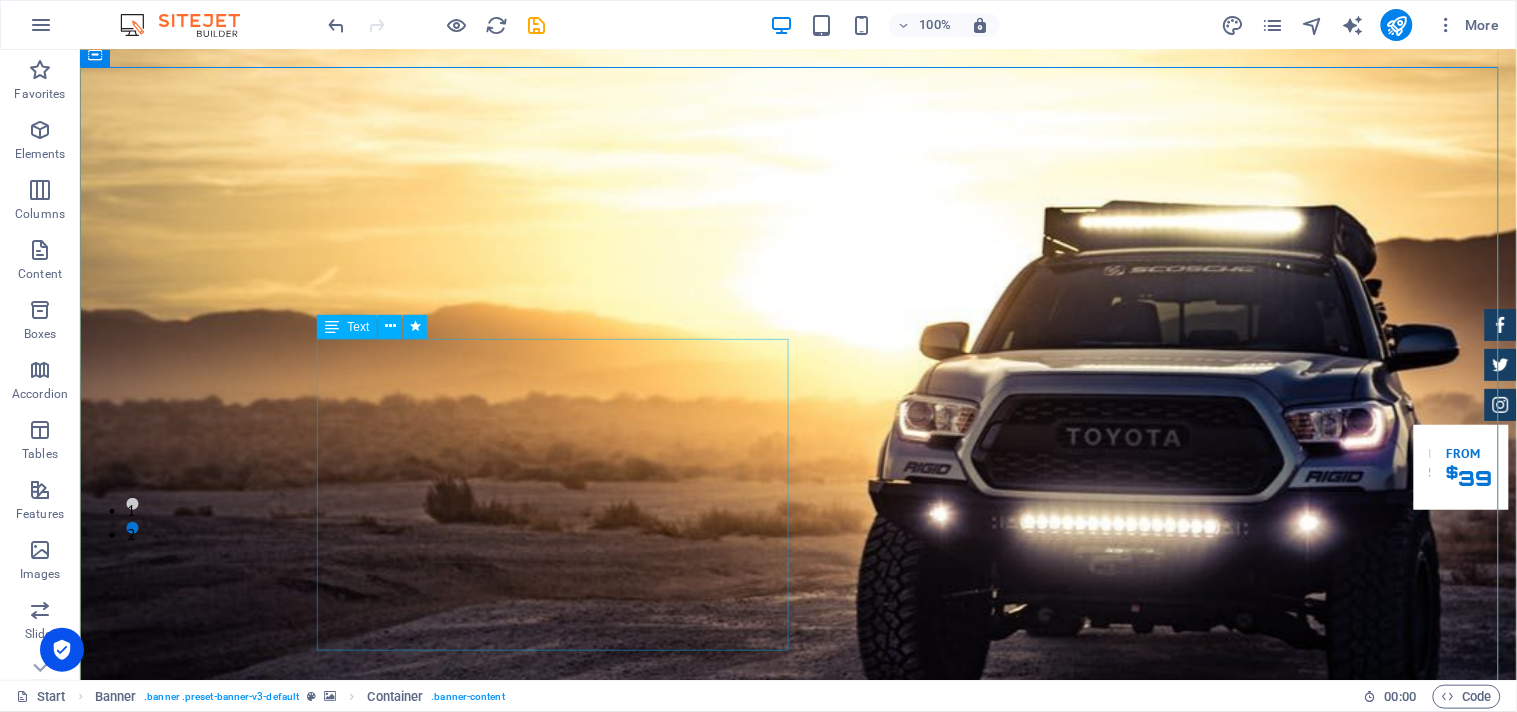drag, startPoint x: 475, startPoint y: 371, endPoint x: 390, endPoint y: 175, distance: 213.63754 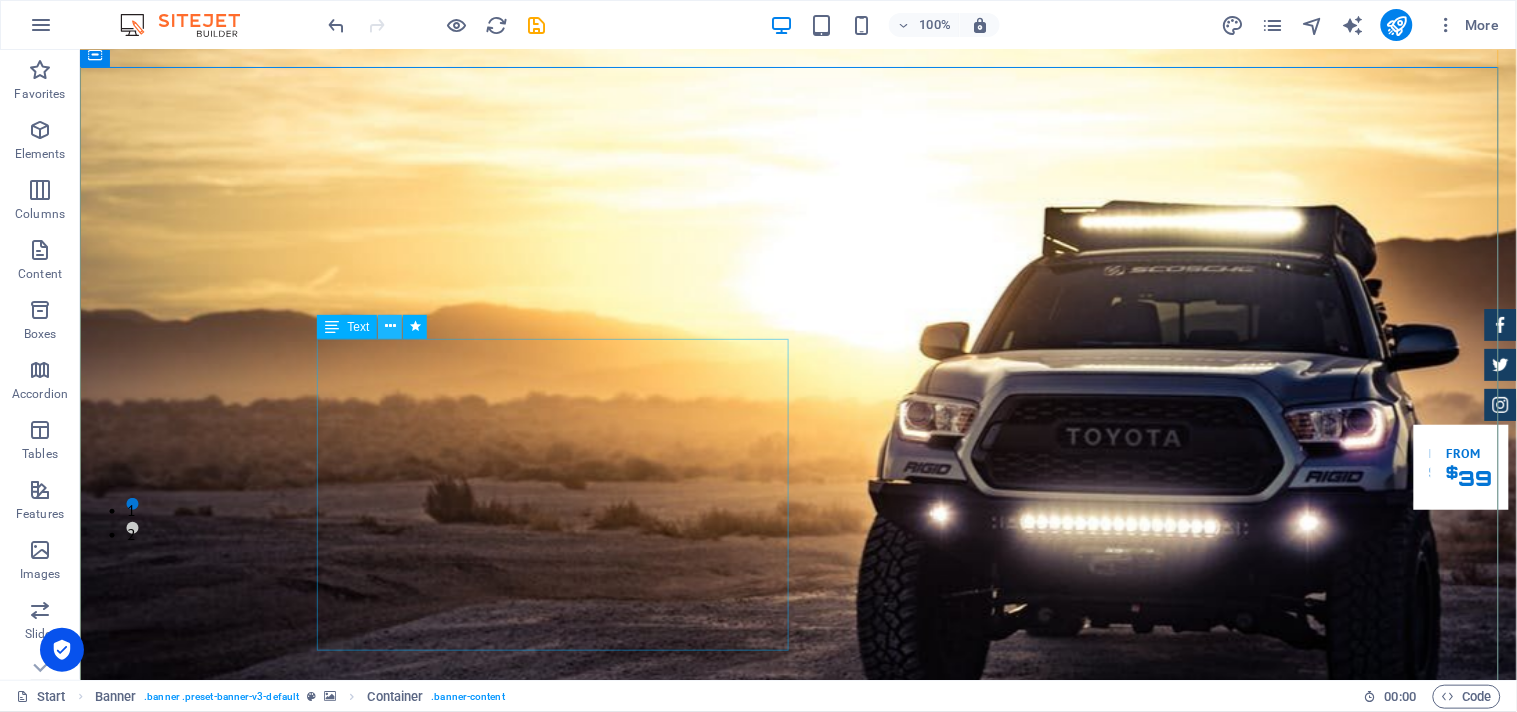 click at bounding box center (390, 326) 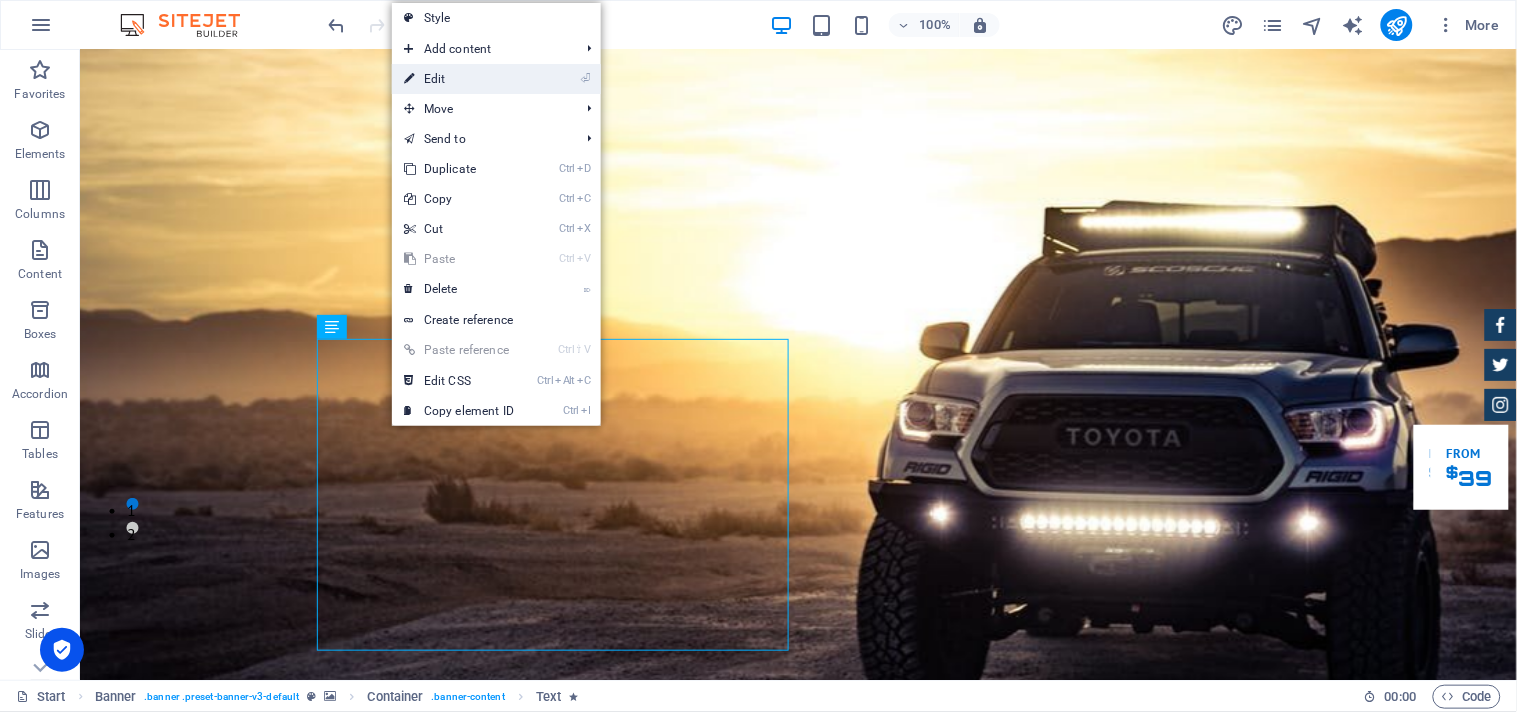click on "⏎  Edit" at bounding box center (459, 79) 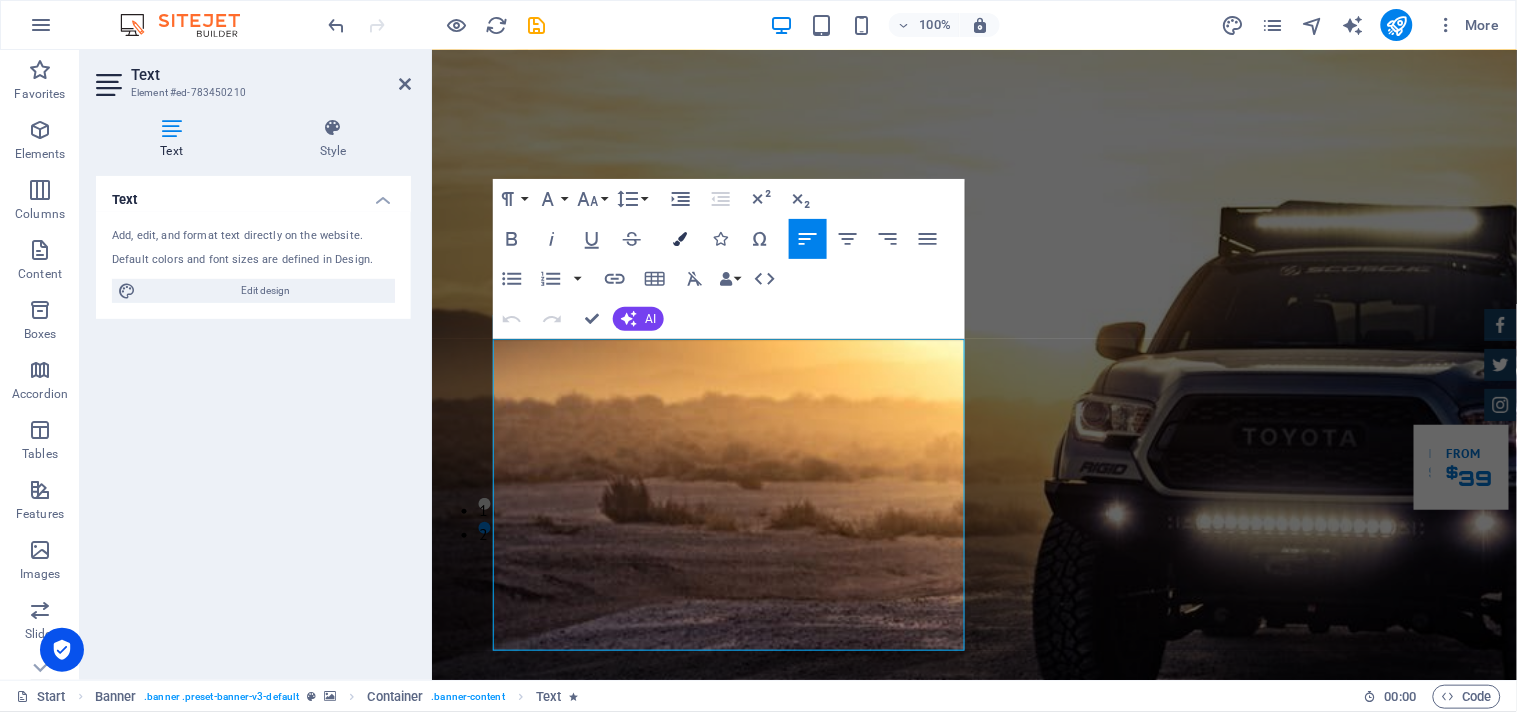 click at bounding box center (680, 239) 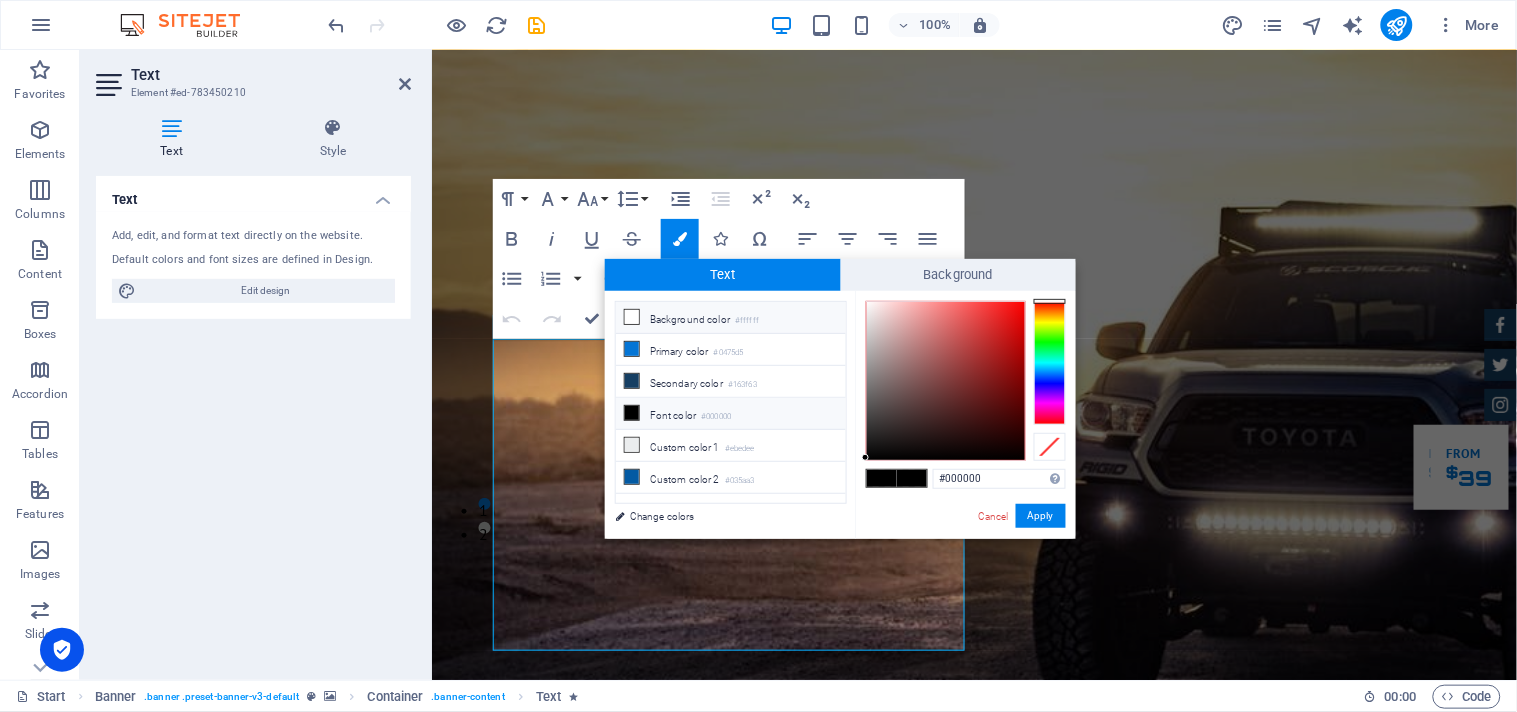 click at bounding box center [632, 317] 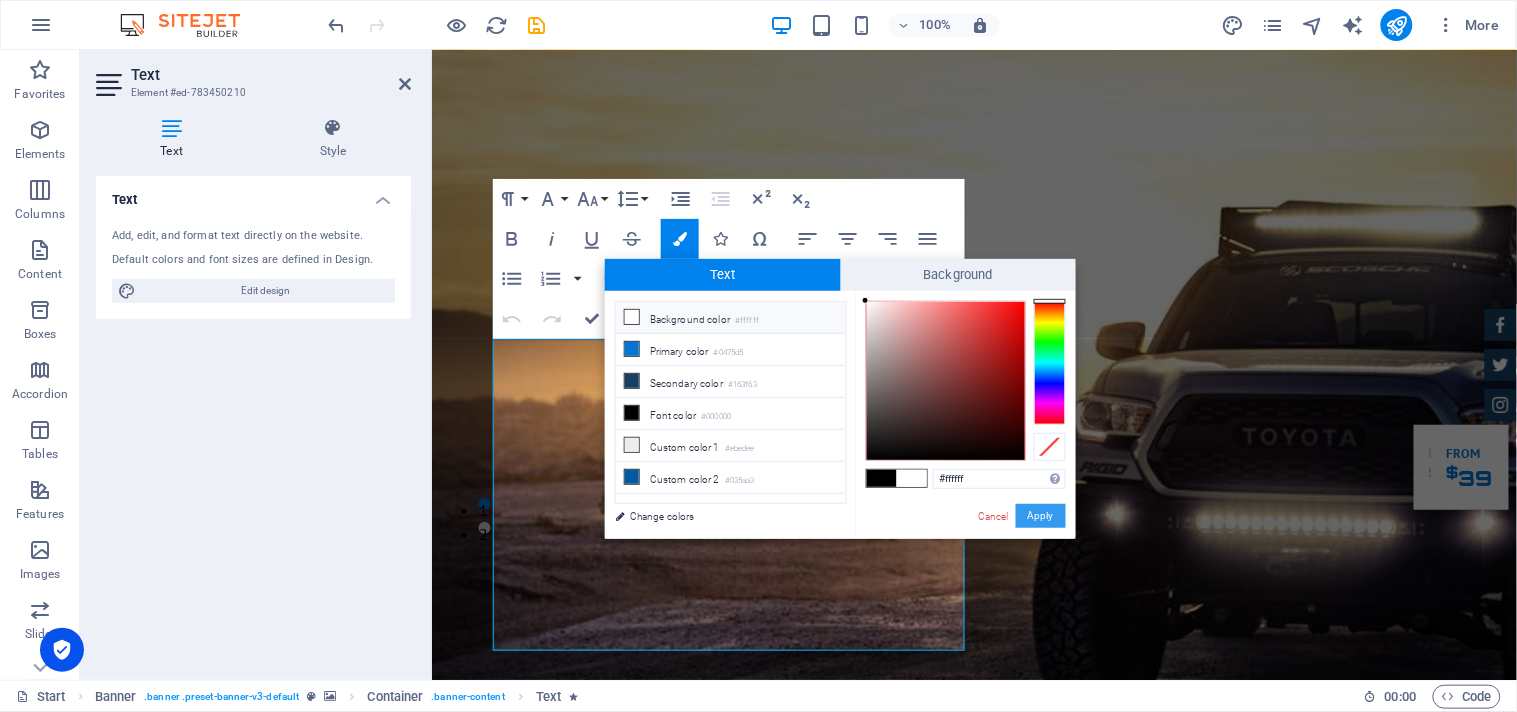 click on "Apply" at bounding box center [1041, 516] 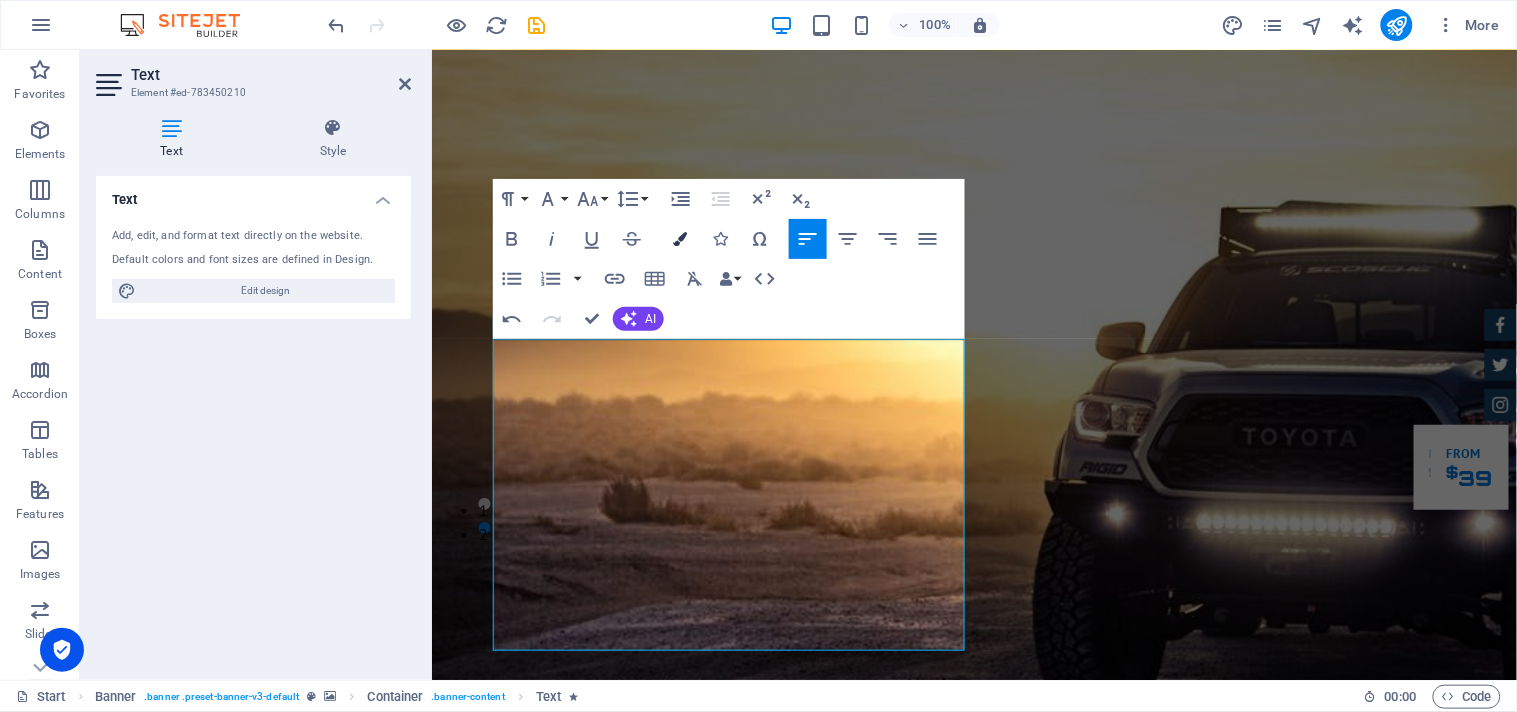 click at bounding box center [680, 239] 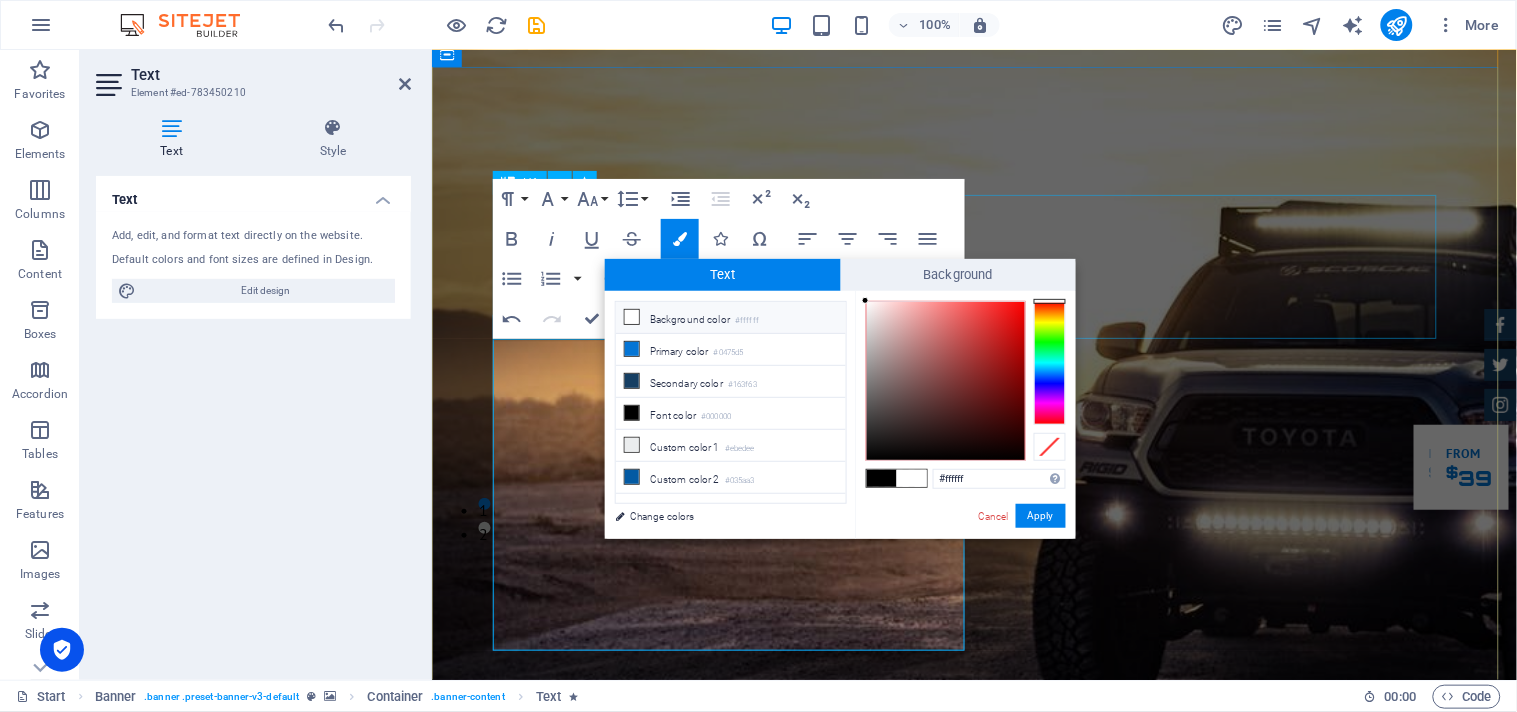 click on "GReat Deals. Great Cars." at bounding box center (974, 1304) 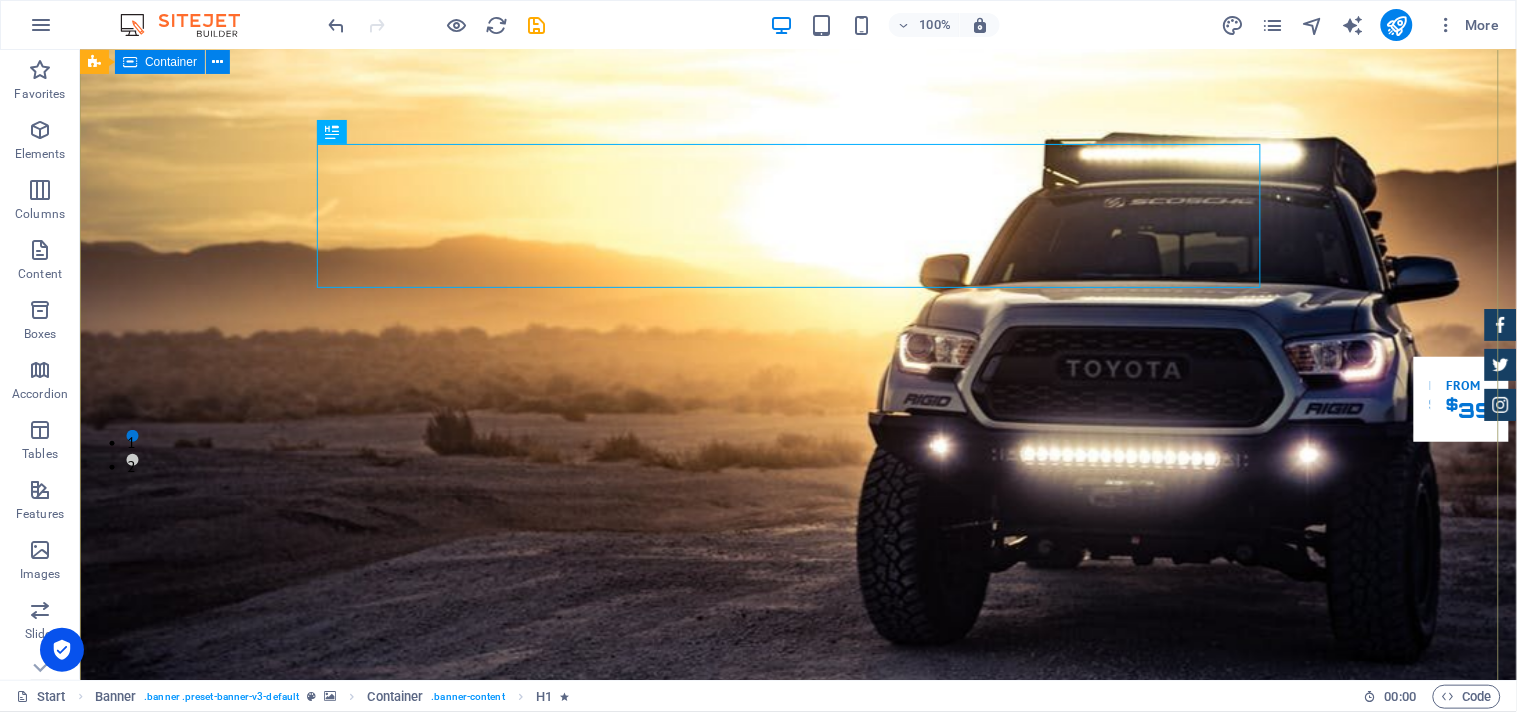 scroll, scrollTop: 212, scrollLeft: 0, axis: vertical 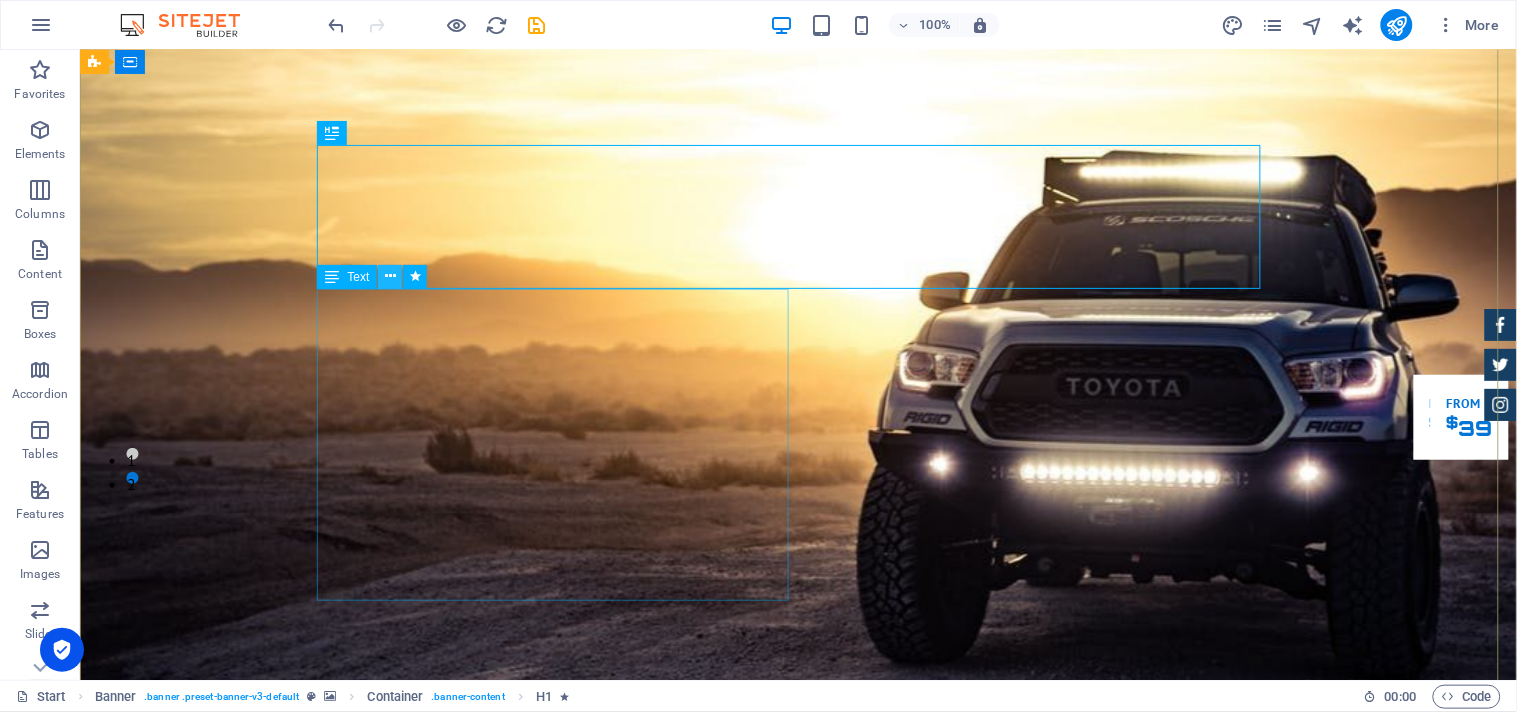 click at bounding box center (390, 276) 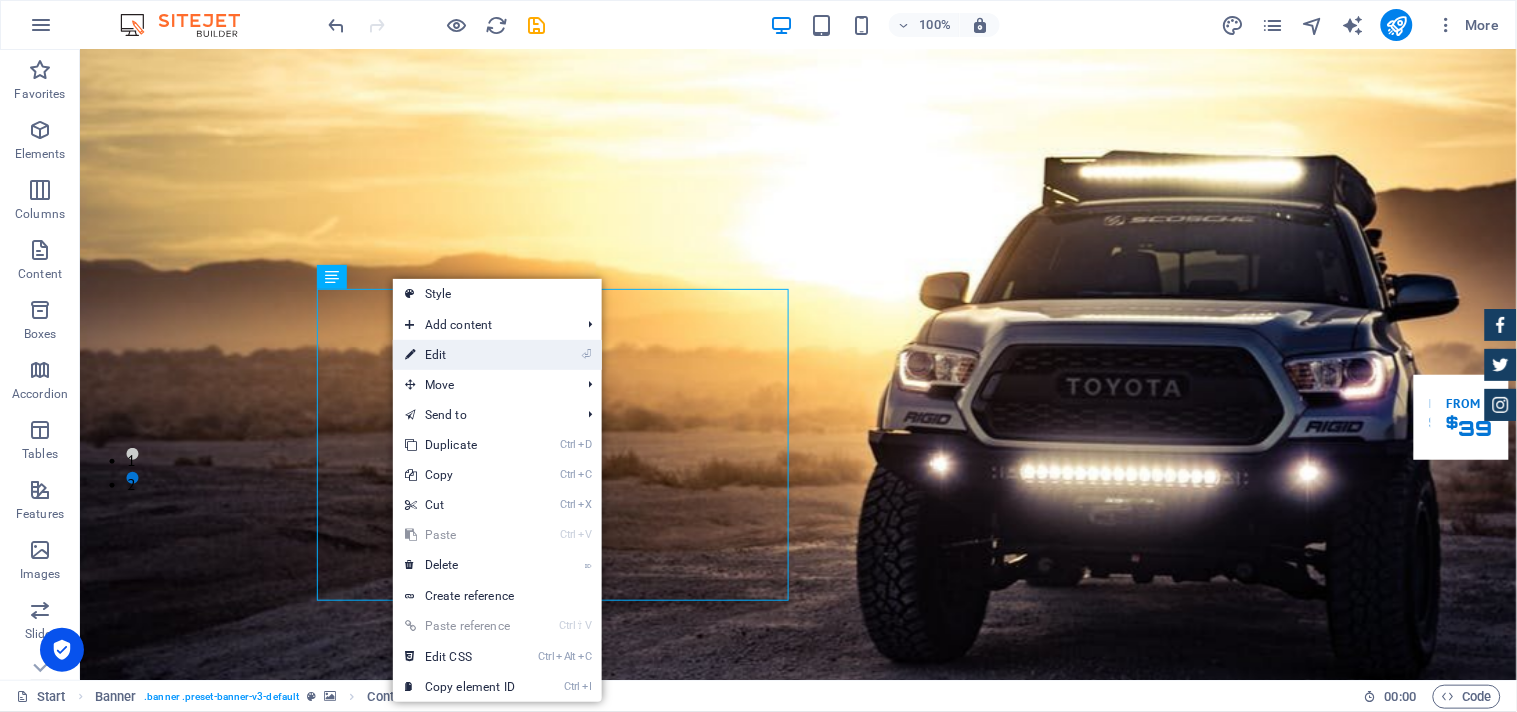 click on "⏎  Edit" at bounding box center (460, 355) 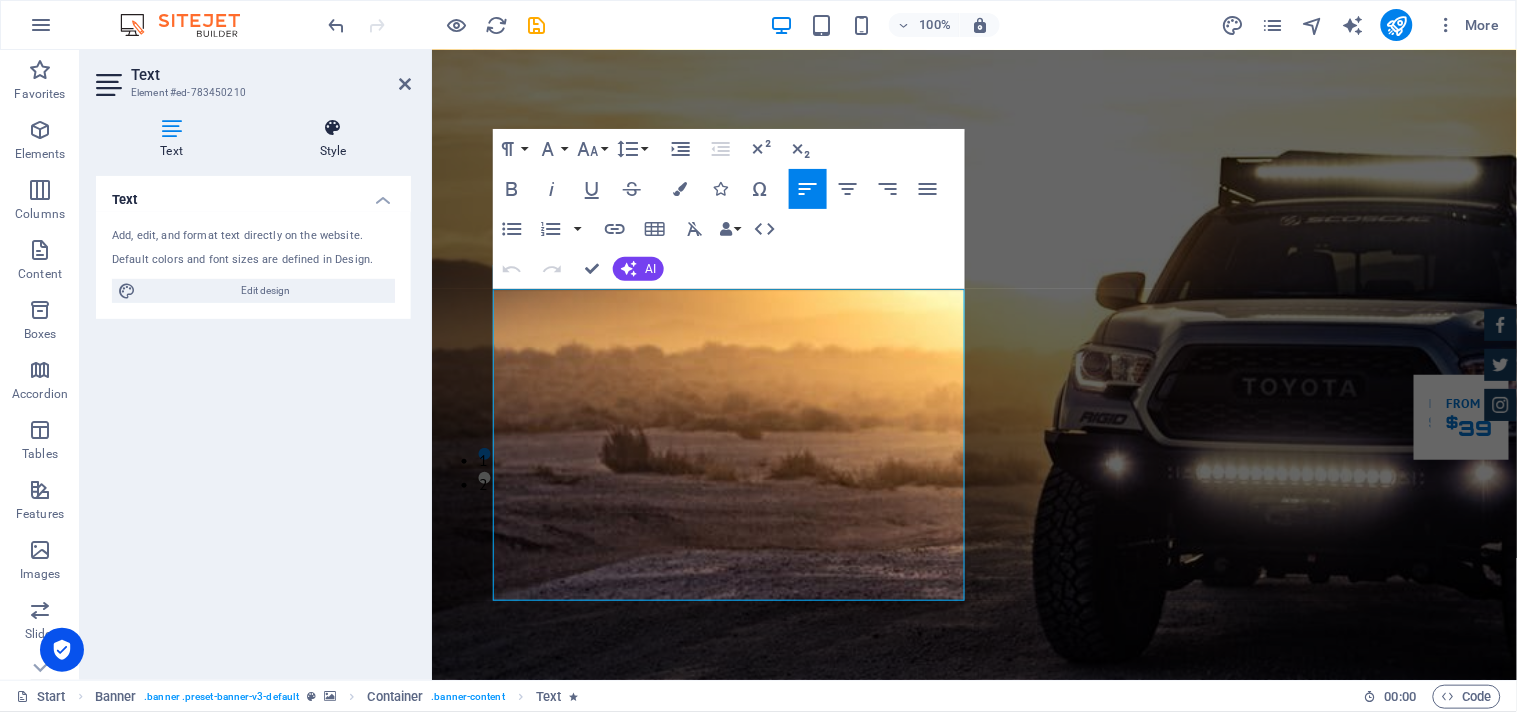 click at bounding box center (333, 128) 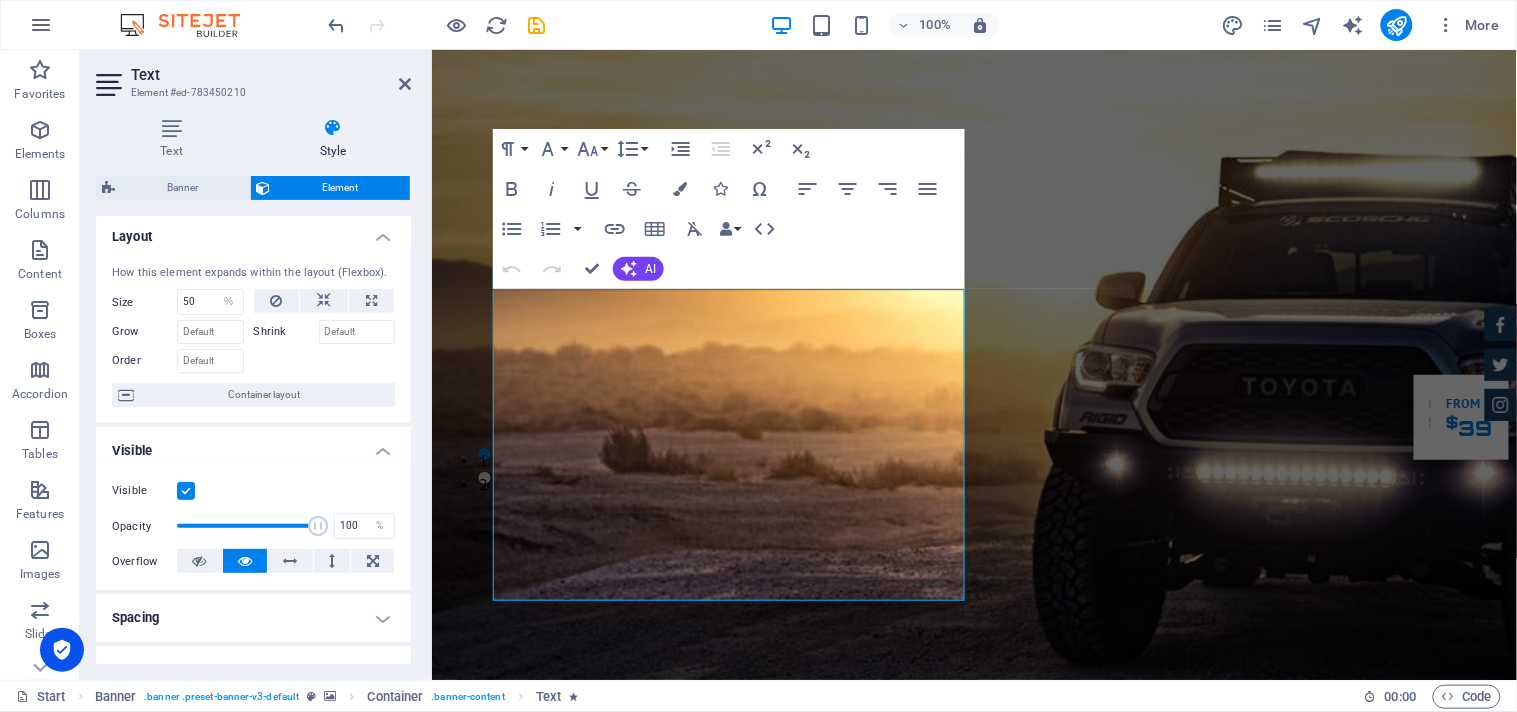 scroll, scrollTop: 0, scrollLeft: 0, axis: both 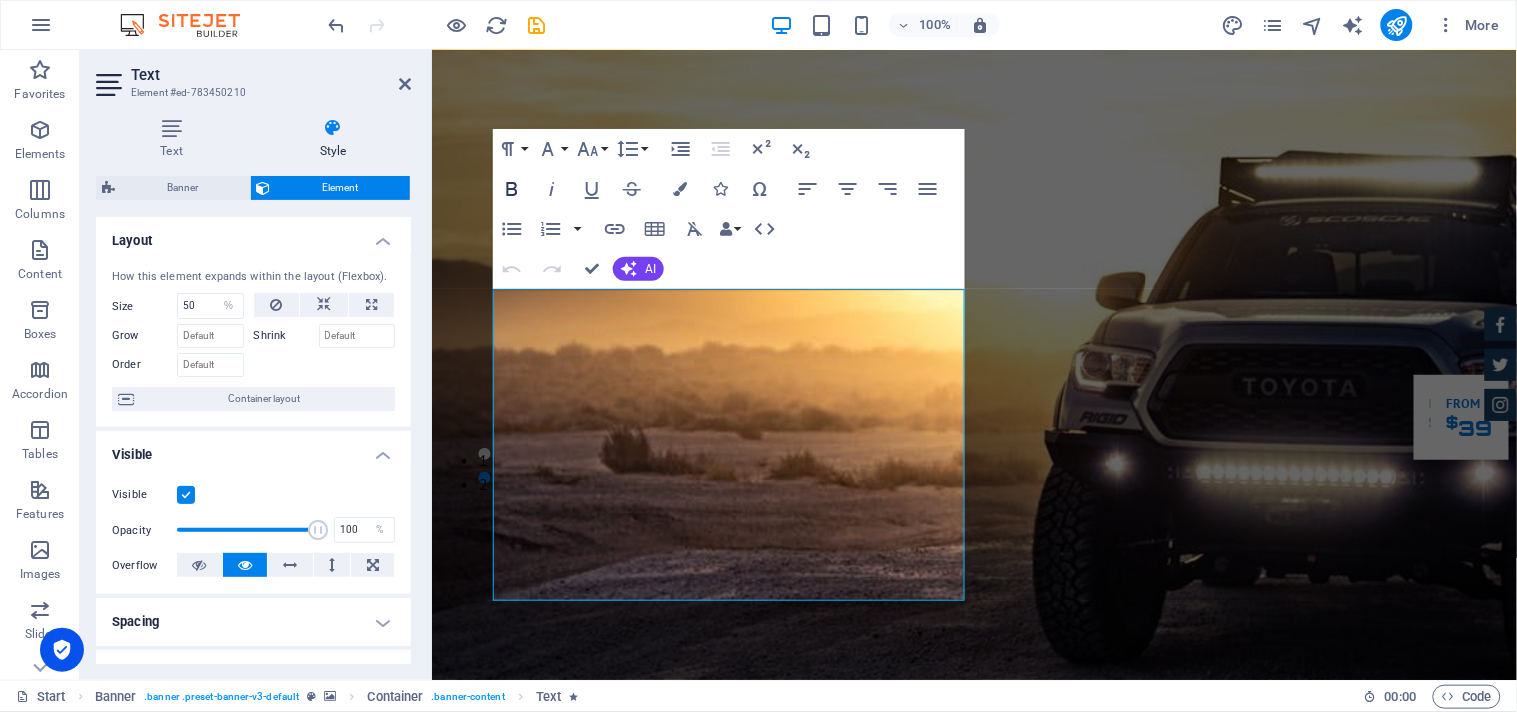 click 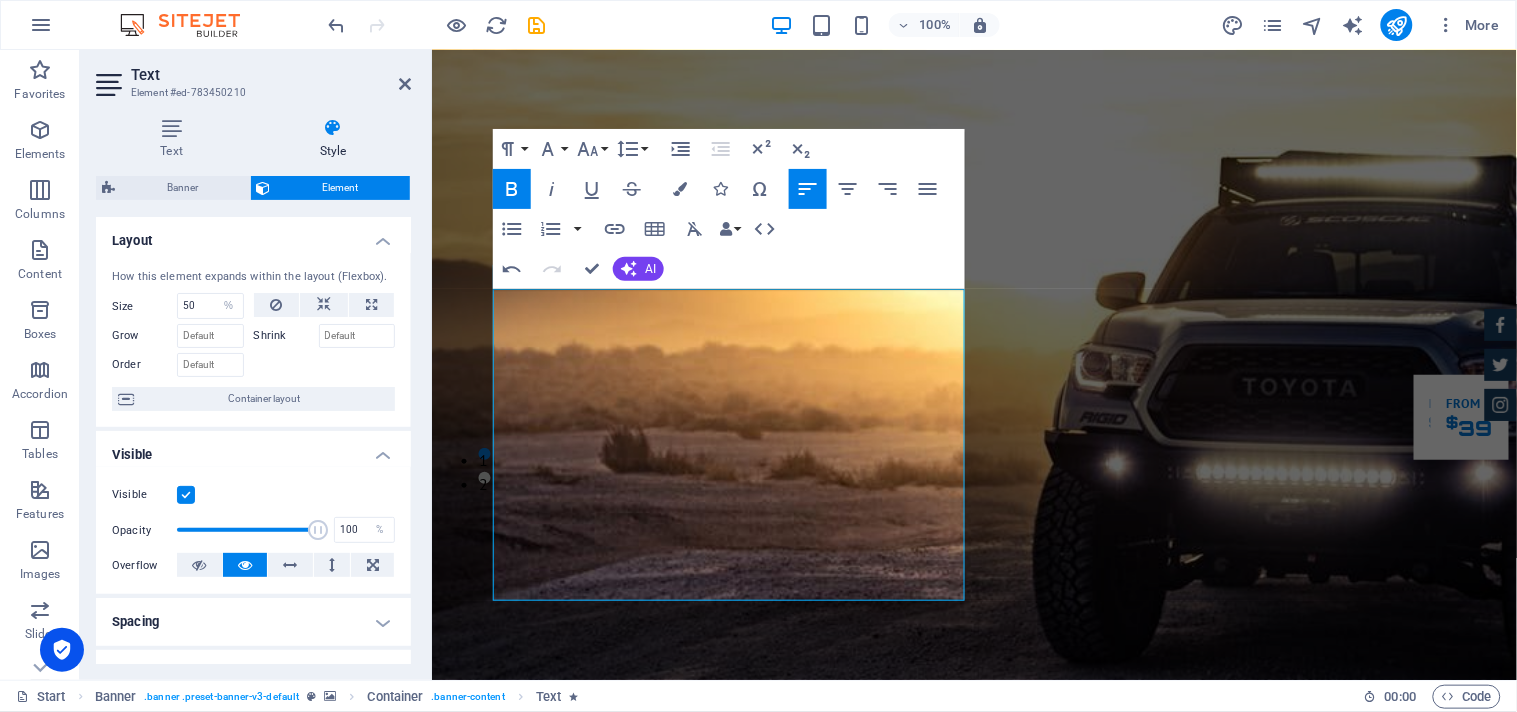 click 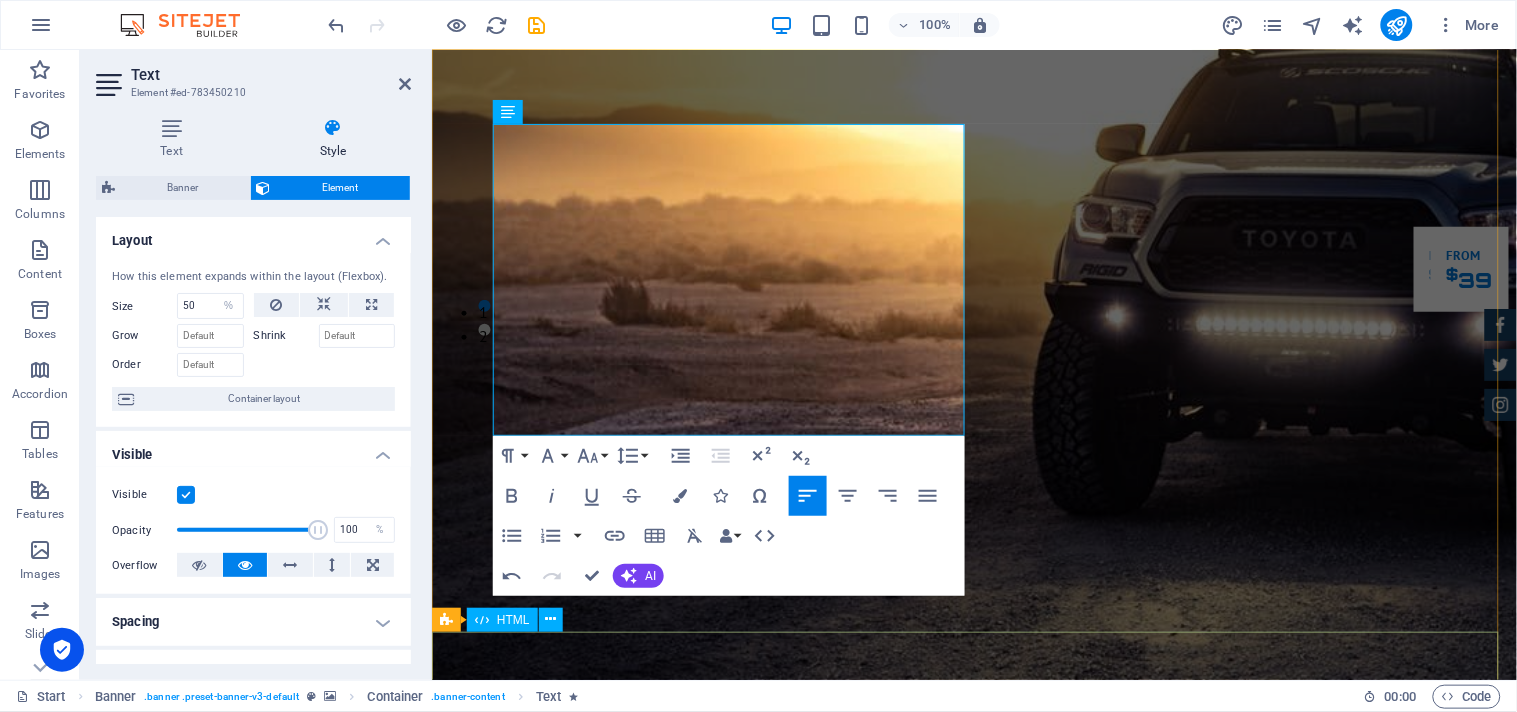 scroll, scrollTop: 376, scrollLeft: 0, axis: vertical 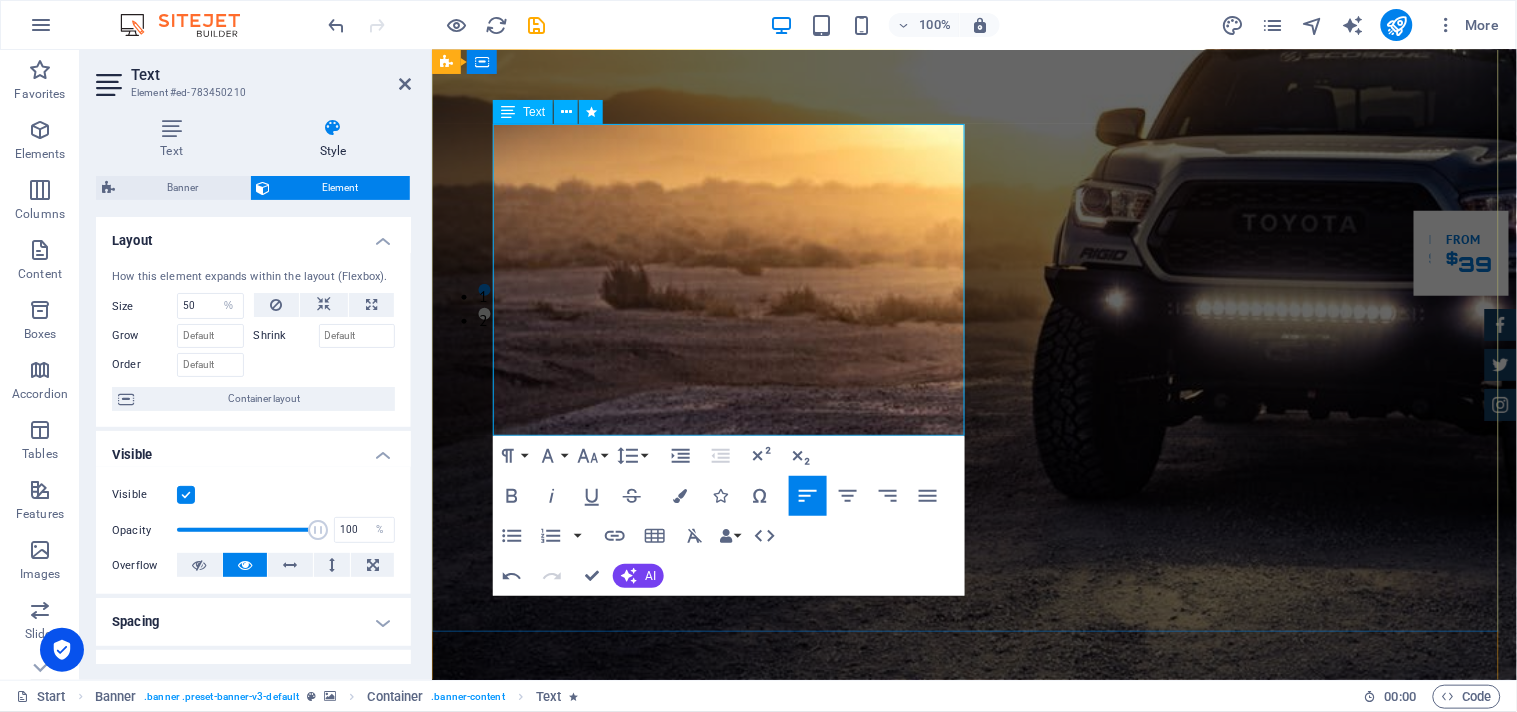 drag, startPoint x: 493, startPoint y: 302, endPoint x: 732, endPoint y: 414, distance: 263.94128 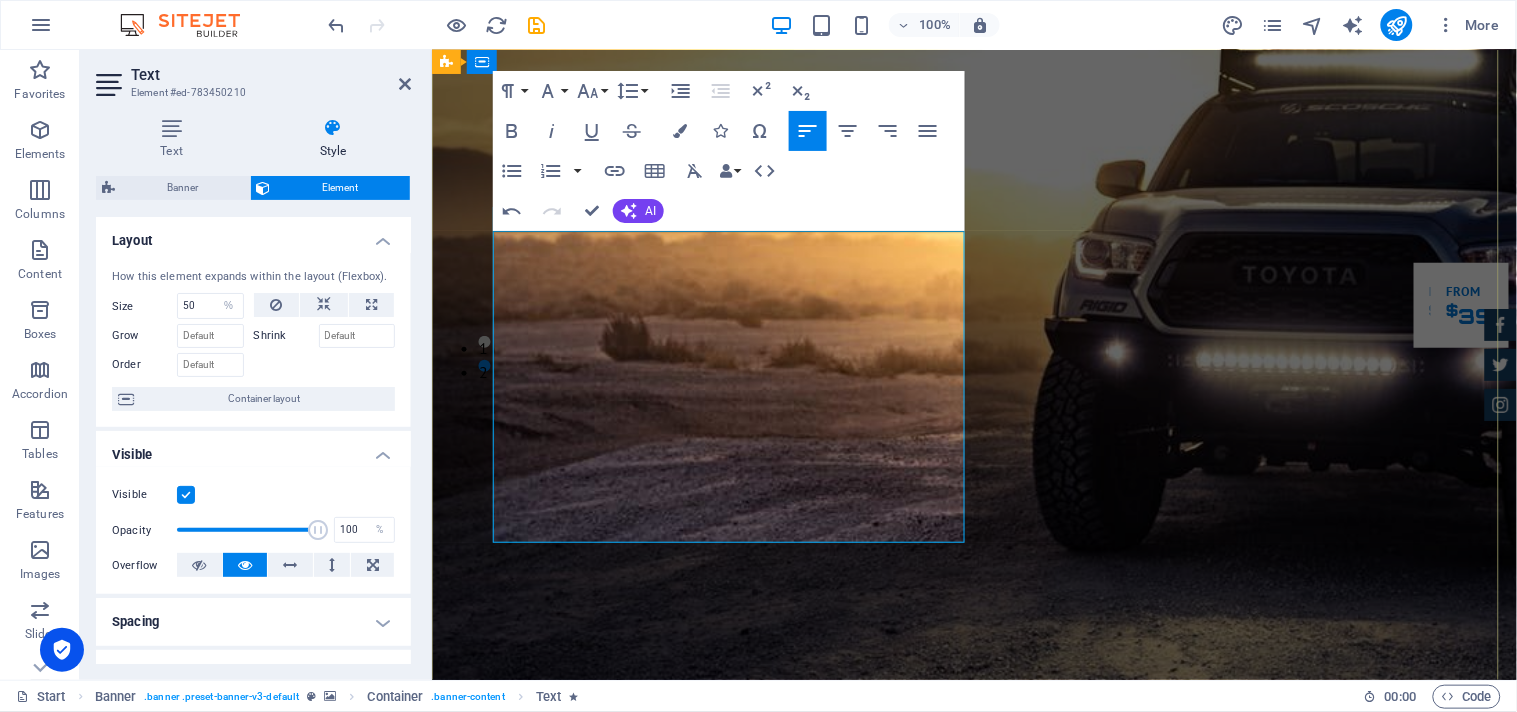 scroll, scrollTop: 223, scrollLeft: 0, axis: vertical 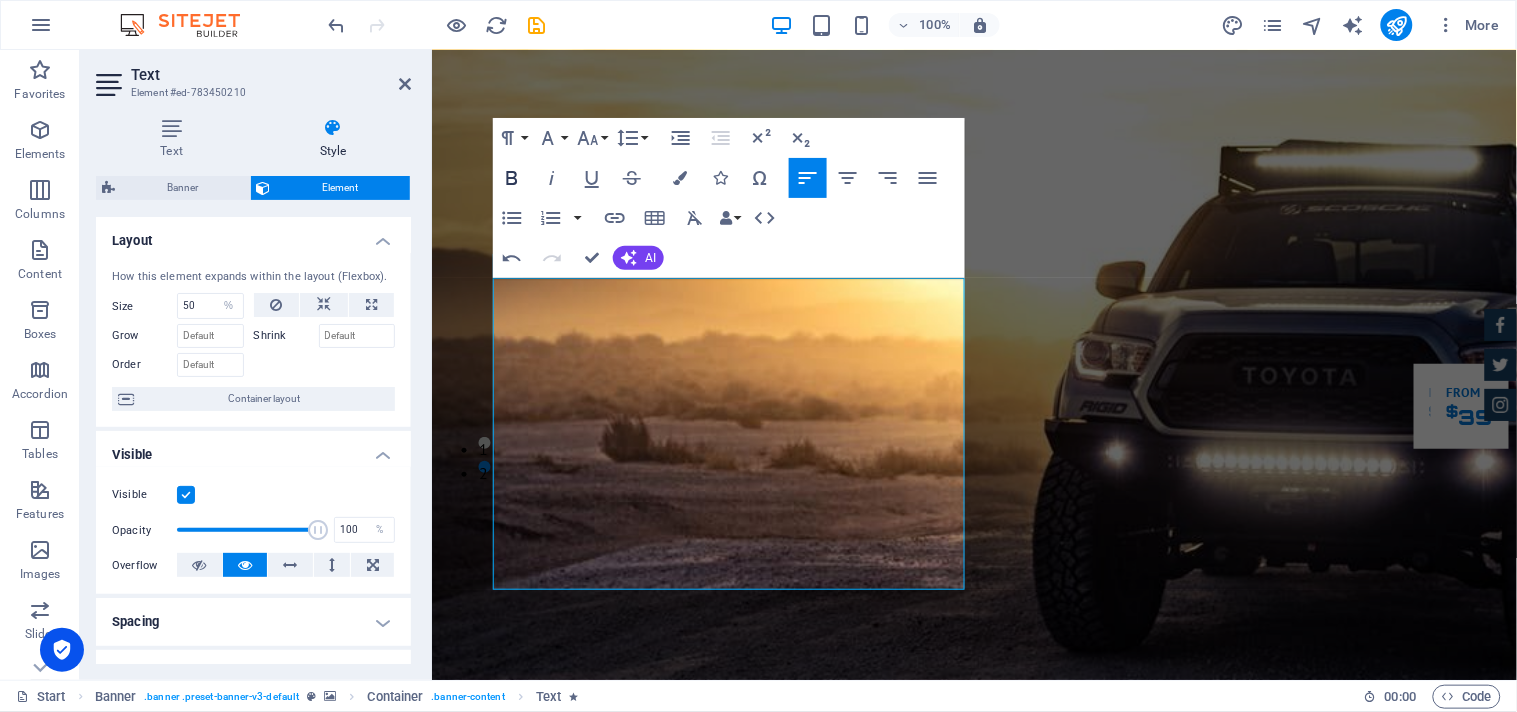 click 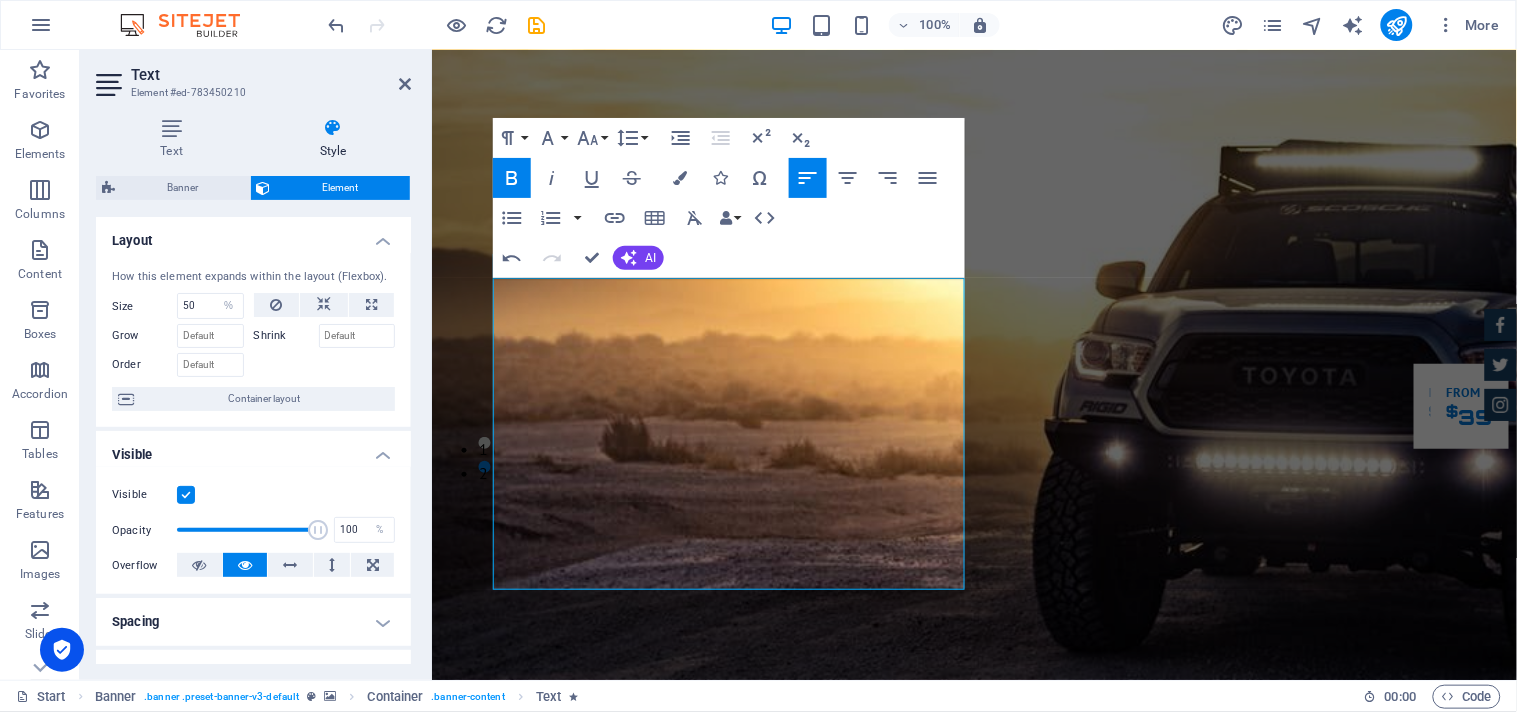 click 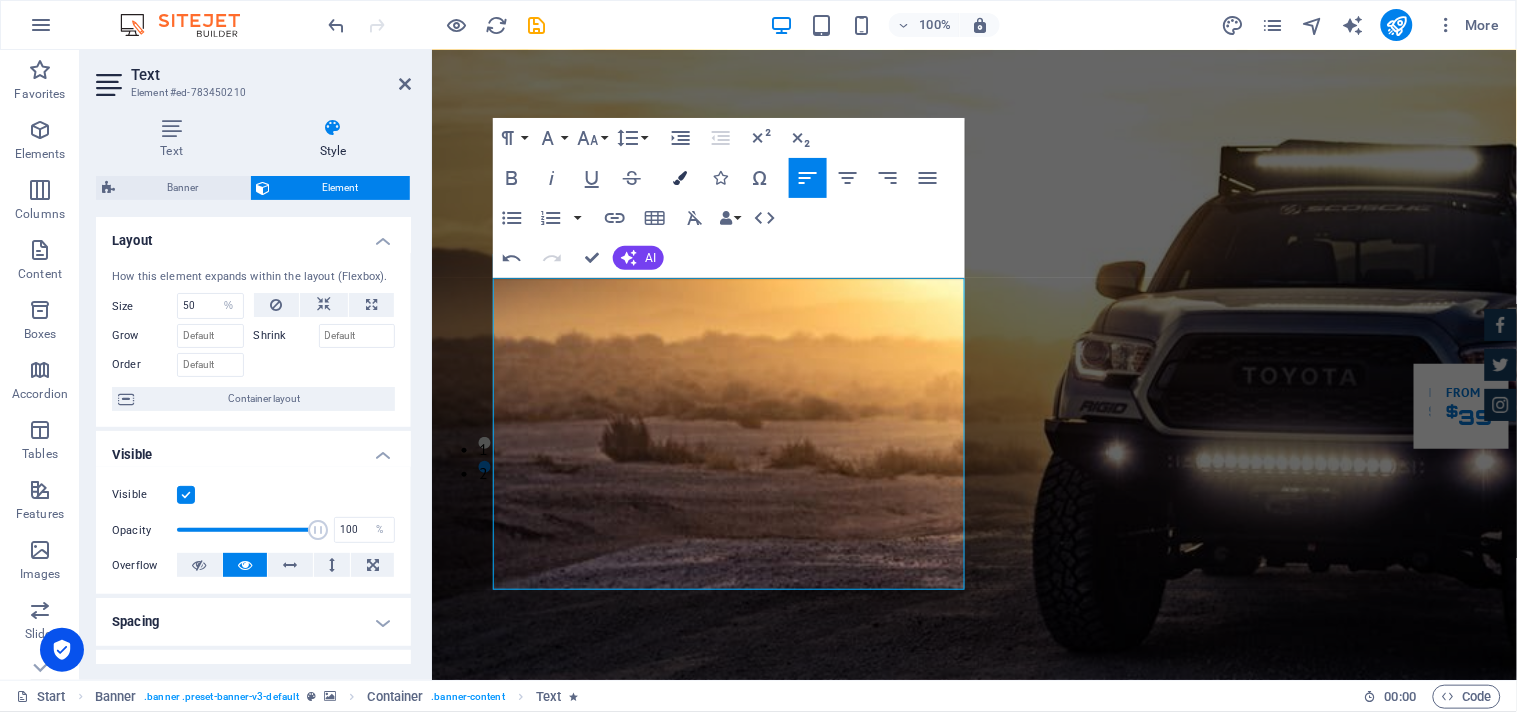 click at bounding box center (680, 178) 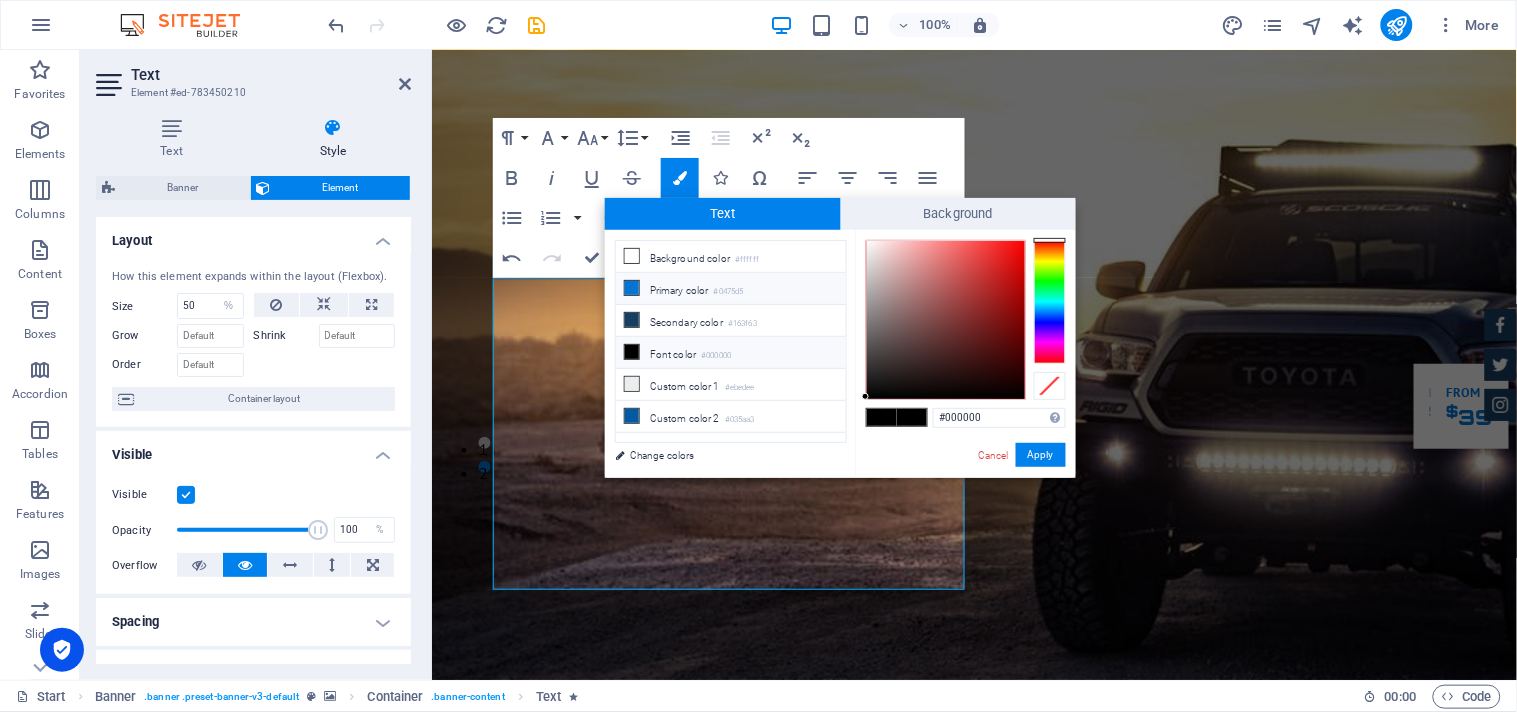 click at bounding box center (632, 288) 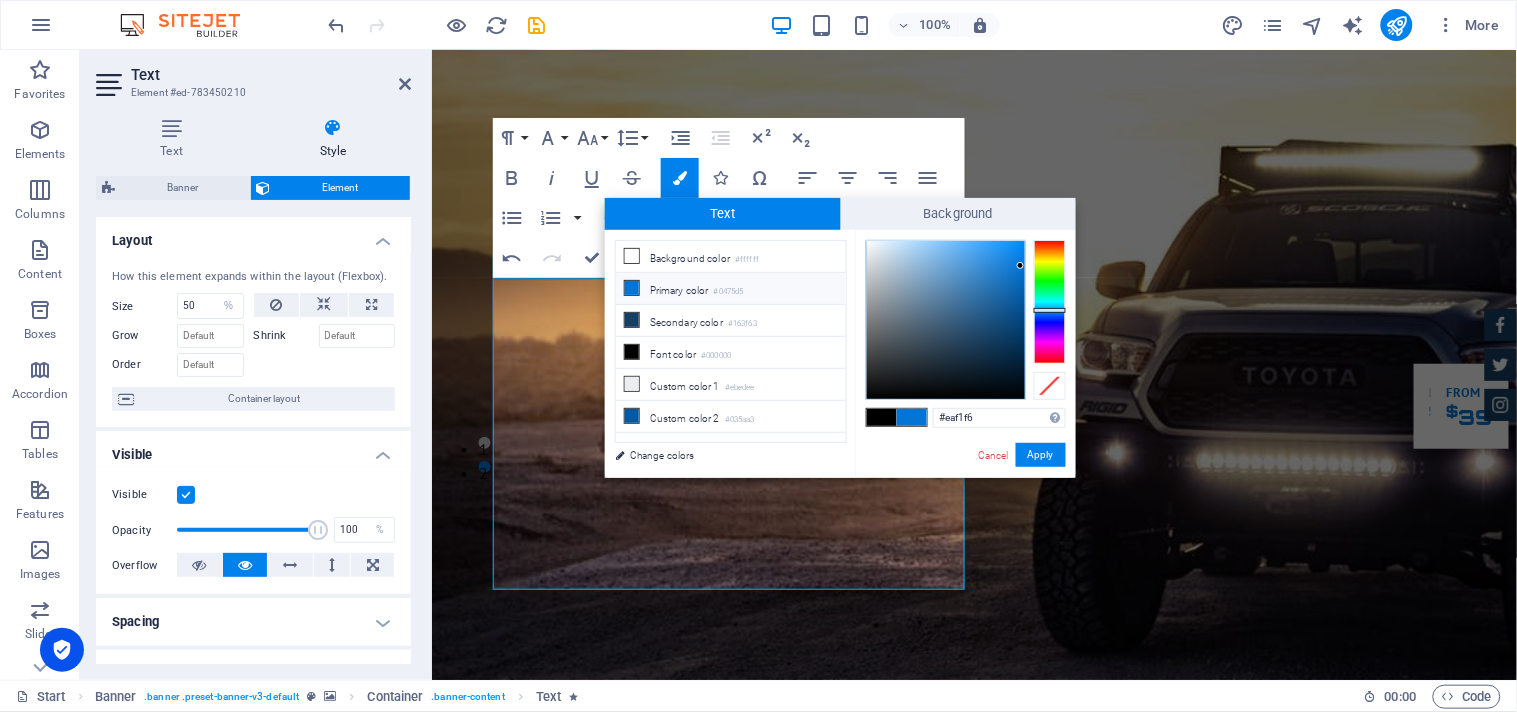 click at bounding box center [946, 320] 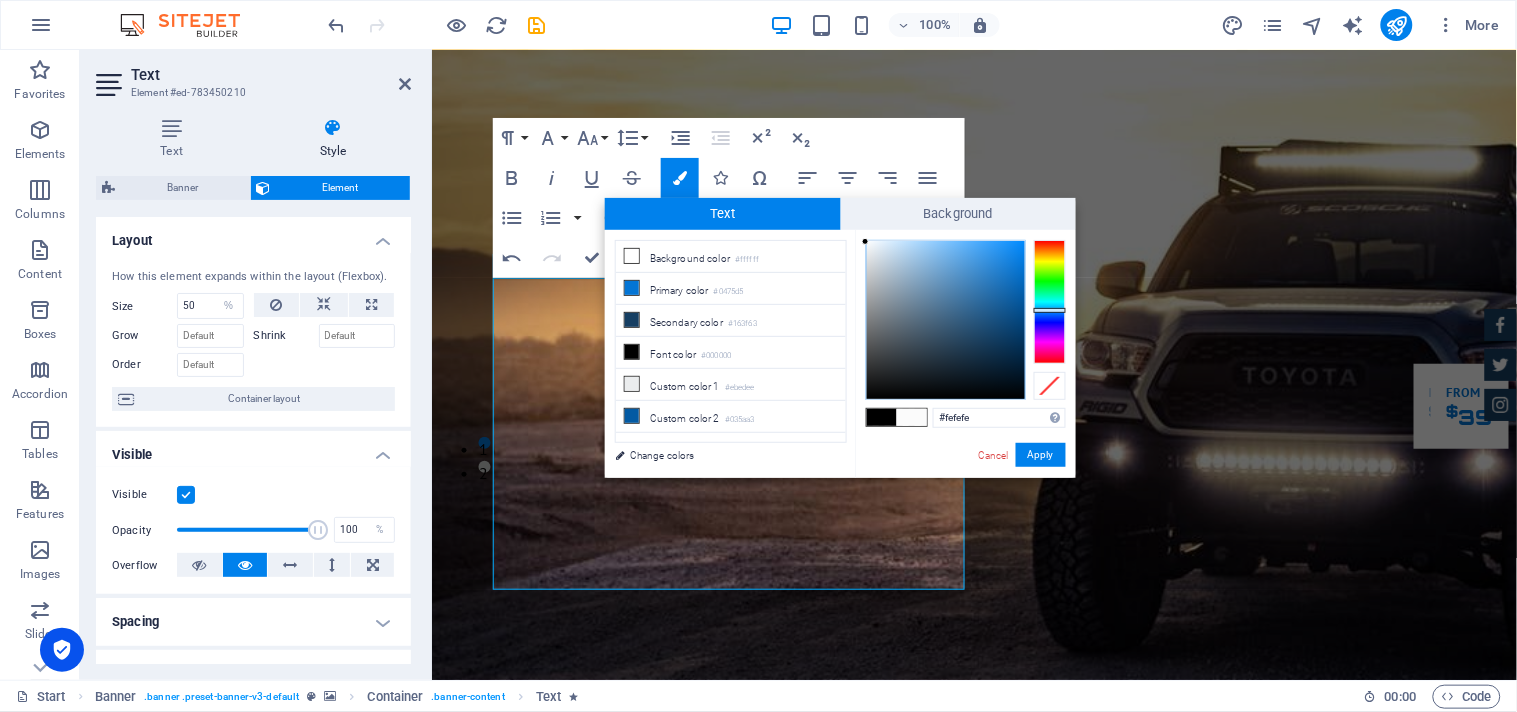 type on "#ffffff" 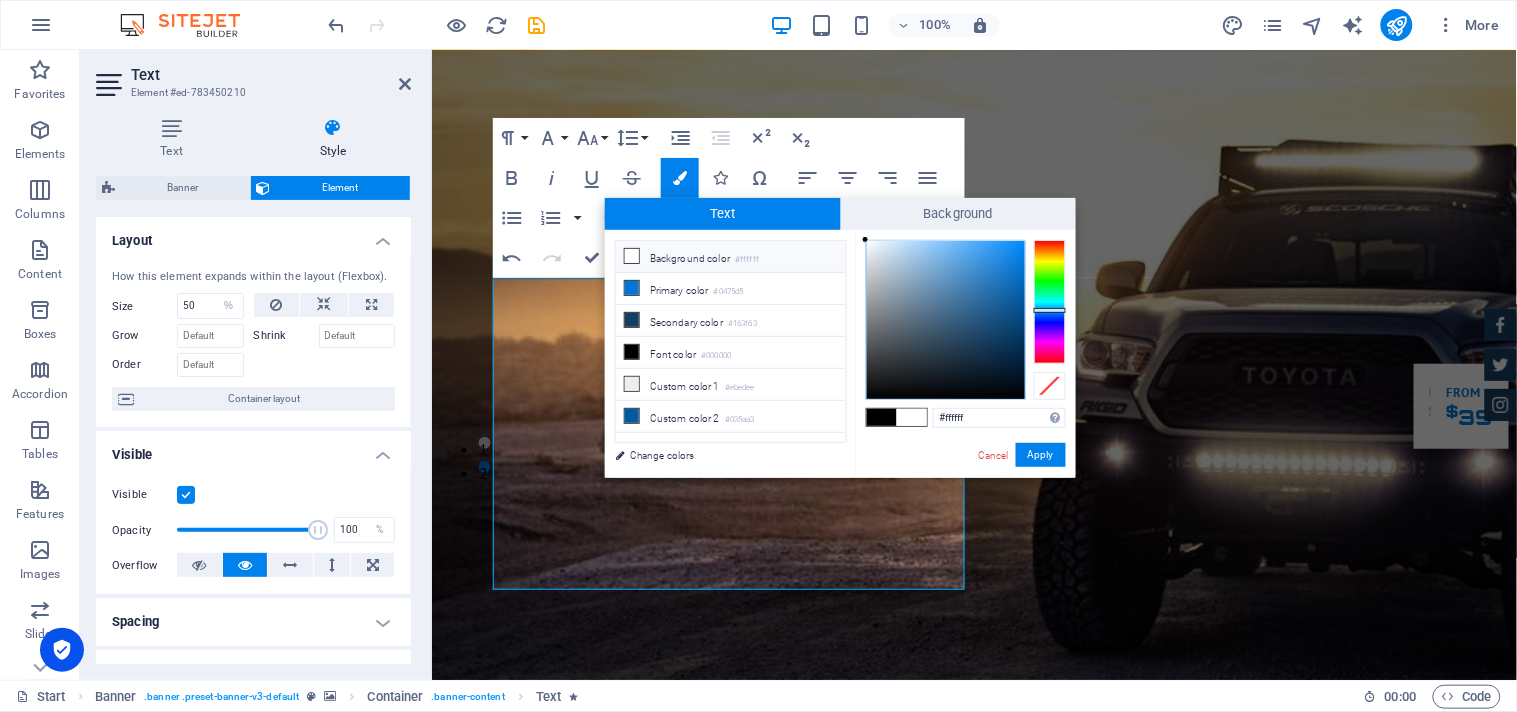 drag, startPoint x: 872, startPoint y: 246, endPoint x: 865, endPoint y: 237, distance: 11.401754 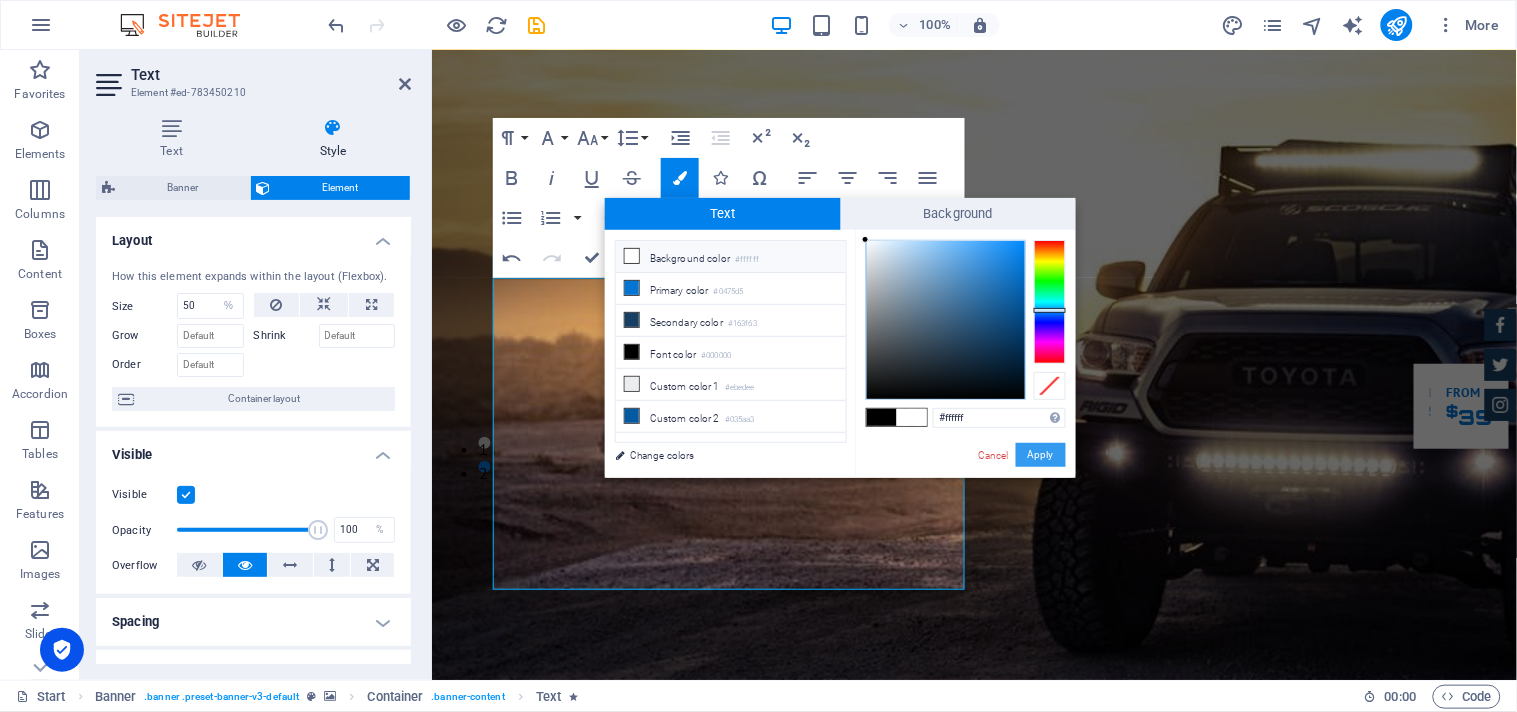 click on "Apply" at bounding box center [1041, 455] 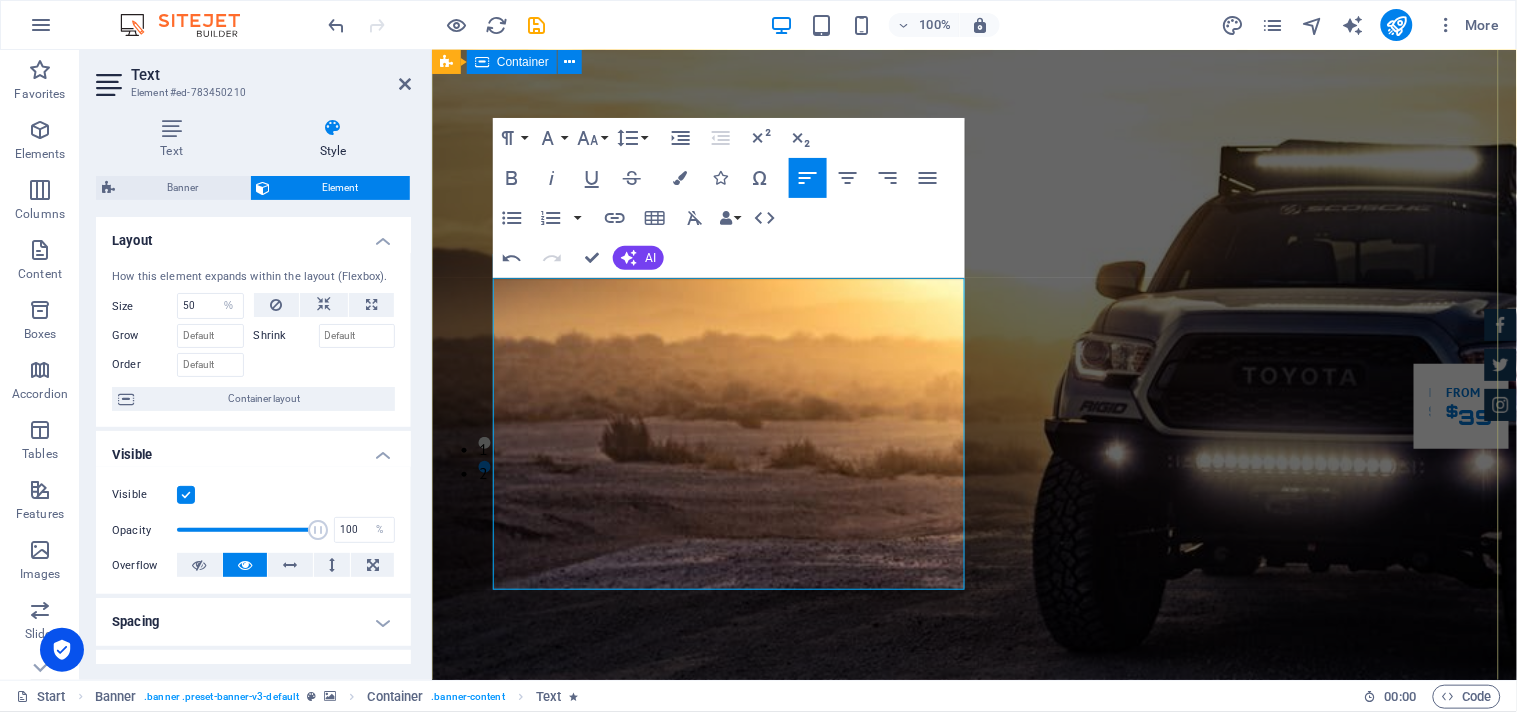 click on "GReat Deals. Great Cars. Founded [DATE] near the iconic Gateway of [GEOGRAPHIC_DATA] in [GEOGRAPHIC_DATA], [GEOGRAPHIC_DATA], VolgaCars has built a trusted name in luxury and corporate travel services. We specialize in executive transportation including corporate staff travel, airport pick-up and drop, and full-day rentals in [GEOGRAPHIC_DATA]. Our fleet features a wide range of premium vehicles—from luxury sedans like Mercedes-Benz, BMW, Toyota Camry, Honda City, and Toyota Etios, to spacious SUVs such as the Toyota Fortuner and Innova Crysta. For group and corporate travel, we also offer air-conditioned buses ranging from 12 to 45 seaters. With operations extending beyond [GEOGRAPHIC_DATA] to [GEOGRAPHIC_DATA], [GEOGRAPHIC_DATA], [GEOGRAPHIC_DATA], [GEOGRAPHIC_DATA], [GEOGRAPHIC_DATA], and [GEOGRAPHIC_DATA], VolgaCars is committed to delivering safe, comfortable, and reliable service that meets the highest standards of professionalism and class.  Our Inventory   Make an appointment" at bounding box center [973, 1543] 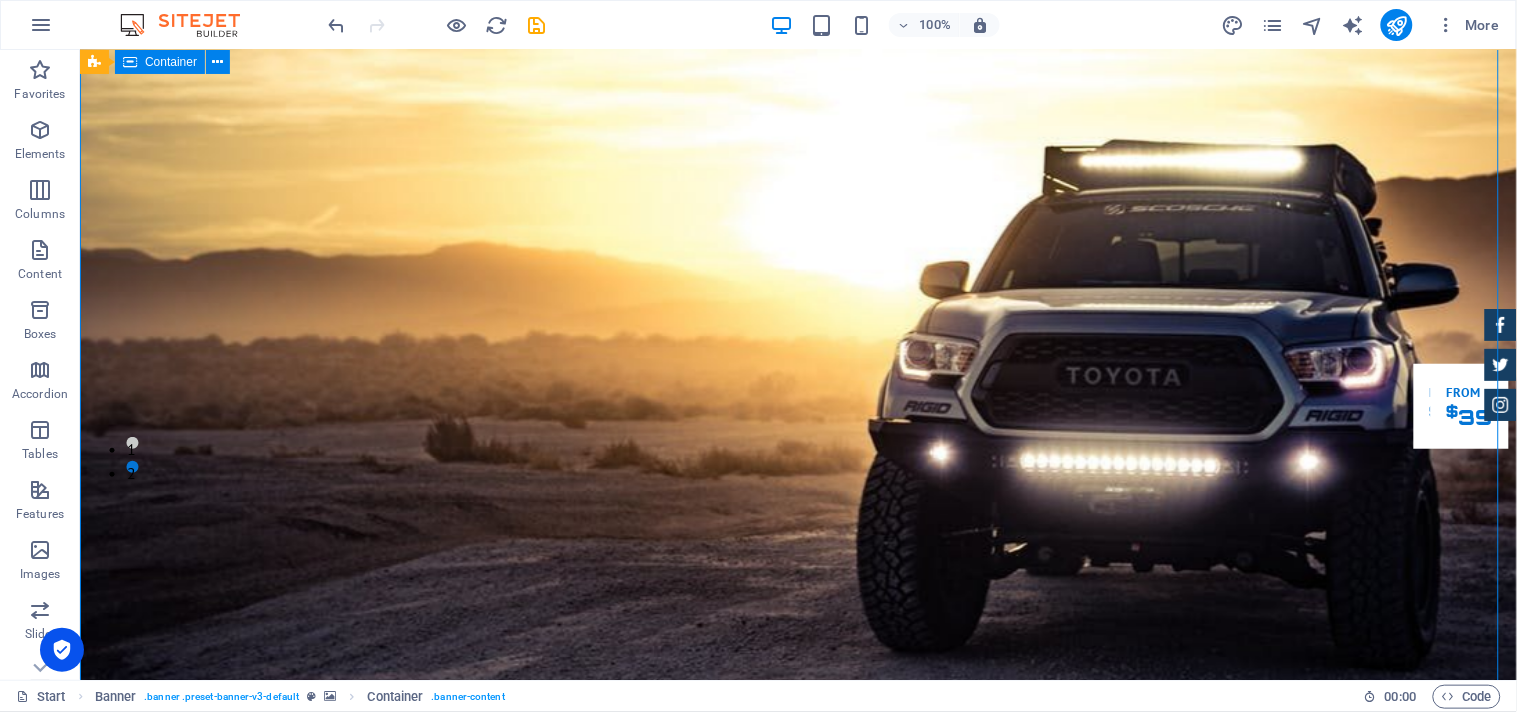click on "GReat Deals. Great Cars. Founded [DATE] near the iconic Gateway of [GEOGRAPHIC_DATA] in [GEOGRAPHIC_DATA], [GEOGRAPHIC_DATA], VolgaCars has built a trusted name in luxury and corporate travel services. We specialize in executive transportation including corporate staff travel, airport pick-up and drop, and full-day rentals in [GEOGRAPHIC_DATA]. Our fleet features a wide range of premium vehicles—from luxury sedans like Mercedes-Benz, BMW, Toyota Camry, Honda City, and Toyota Etios, to spacious SUVs such as the Toyota Fortuner and Innova Crysta. For group and corporate travel, we also offer air-conditioned buses ranging from 12 to 45 seaters. With operations extending beyond [GEOGRAPHIC_DATA] to [GEOGRAPHIC_DATA], [GEOGRAPHIC_DATA], [GEOGRAPHIC_DATA], [GEOGRAPHIC_DATA], [GEOGRAPHIC_DATA], and [GEOGRAPHIC_DATA], VolgaCars is committed to delivering safe, comfortable, and reliable service that meets the highest standards of professionalism and class.  Our Inventory   Make an appointment" at bounding box center [797, 1543] 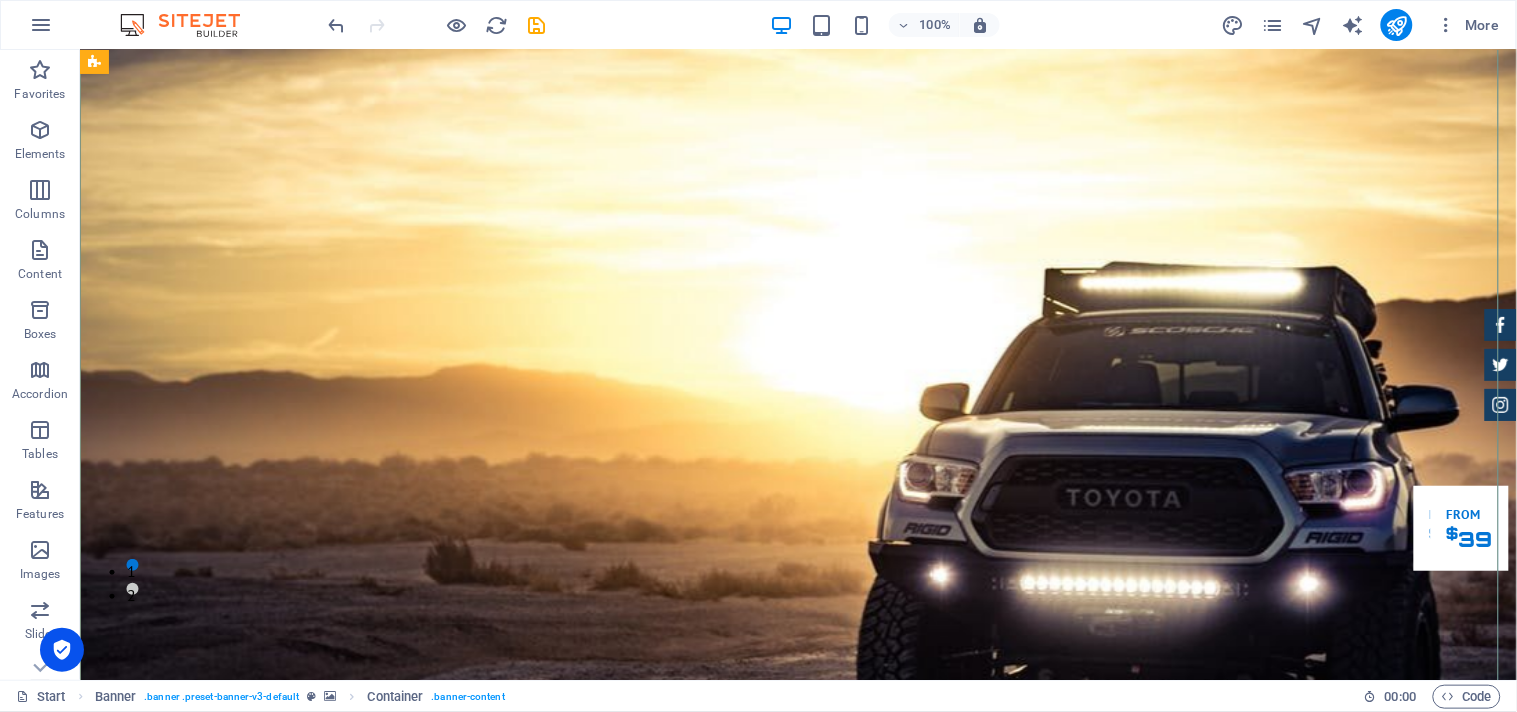 scroll, scrollTop: 238, scrollLeft: 0, axis: vertical 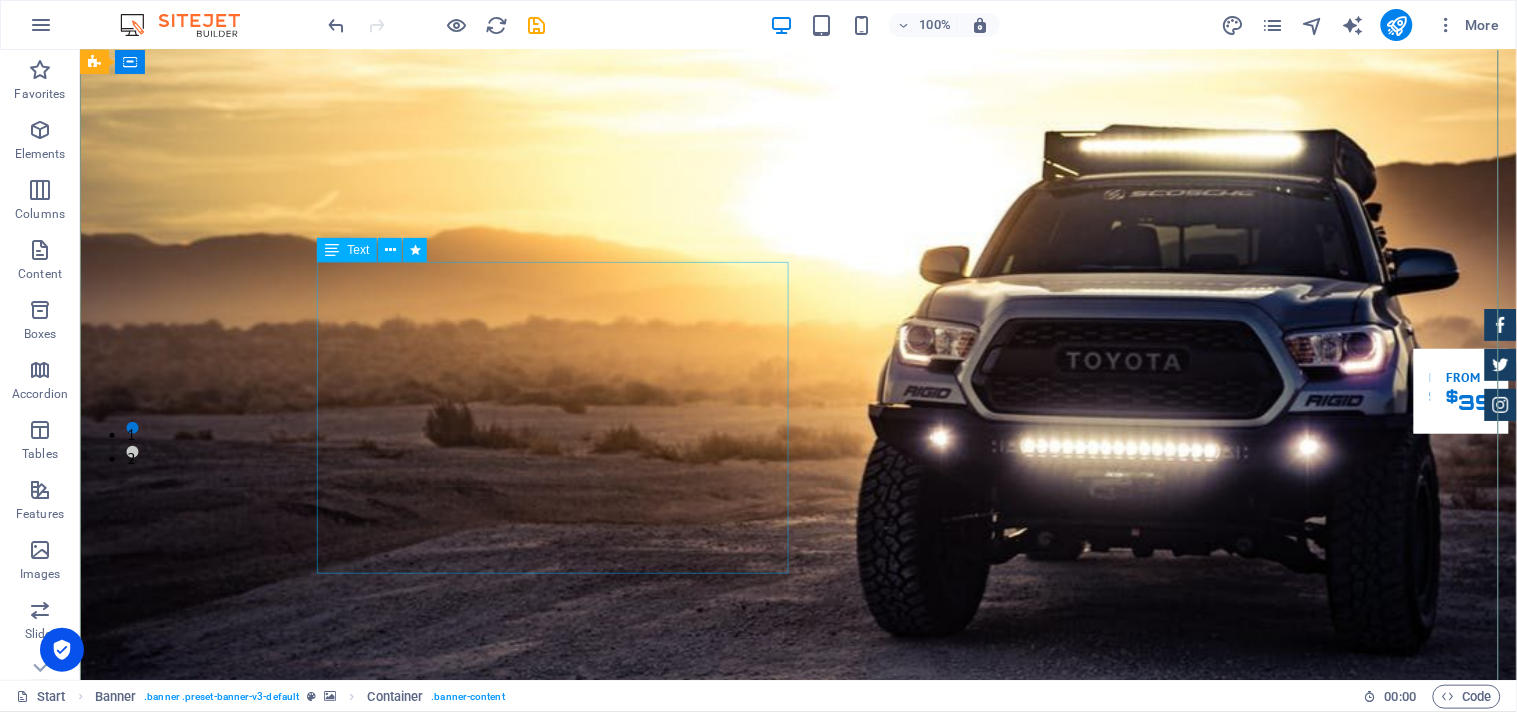 click on "Founded [DATE] near the iconic Gateway of [GEOGRAPHIC_DATA] in [GEOGRAPHIC_DATA], [GEOGRAPHIC_DATA], VolgaCars has built a trusted name in luxury and corporate travel services. We specialize in executive transportation including corporate staff travel, airport pick-up and drop, and full-day rentals in [GEOGRAPHIC_DATA]. Our fleet features a wide range of premium vehicles—from luxury sedans like Mercedes-Benz, BMW, Toyota Camry, Honda City, and Toyota Etios, to spacious SUVs such as the Toyota Fortuner and Innova Crysta. For group and corporate travel, we also offer air-conditioned buses ranging from 12 to 45 seaters. With operations extending beyond [GEOGRAPHIC_DATA] to [GEOGRAPHIC_DATA], [GEOGRAPHIC_DATA], [GEOGRAPHIC_DATA], [GEOGRAPHIC_DATA], [GEOGRAPHIC_DATA], and [GEOGRAPHIC_DATA], VolgaCars is committed to delivering safe, comfortable, and reliable service that meets the highest standards of professionalism and class." at bounding box center [798, 1540] 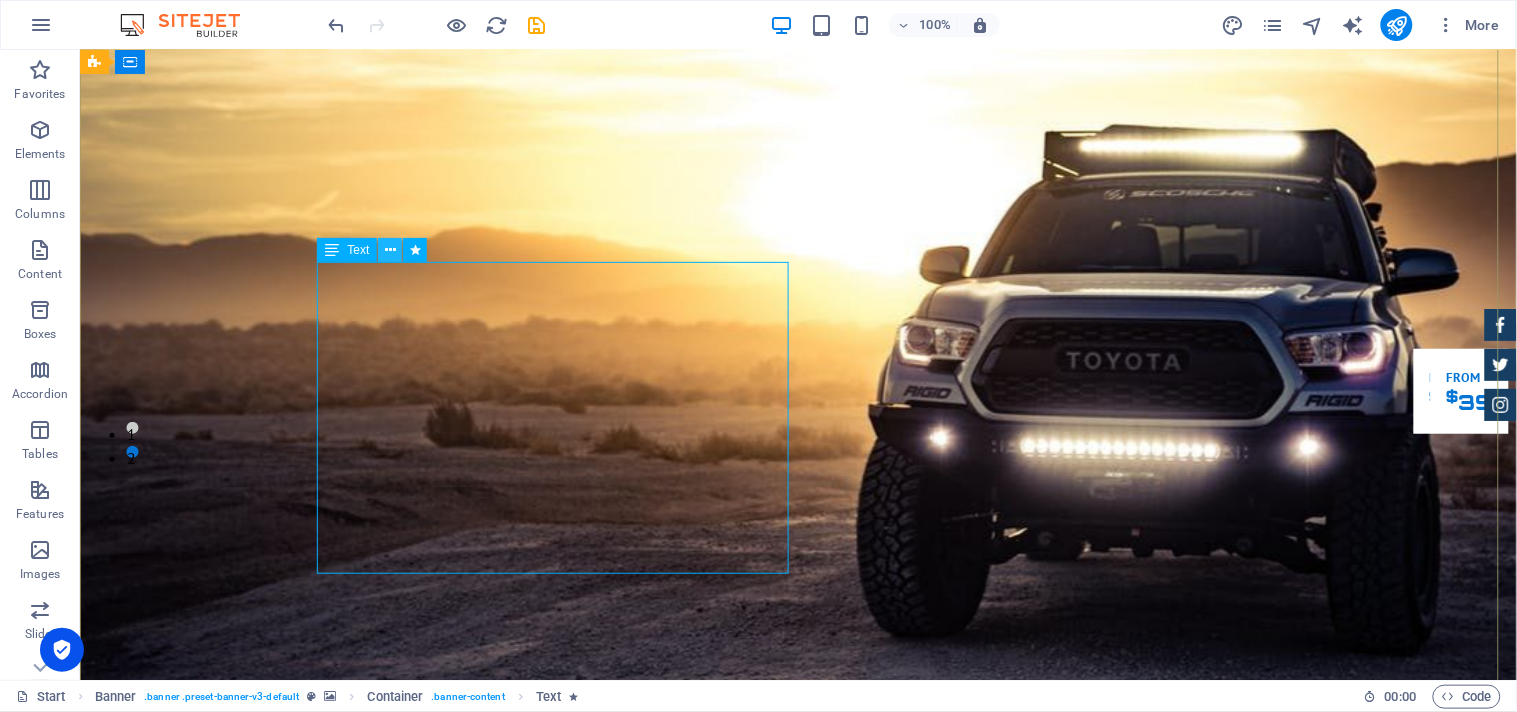 click at bounding box center [390, 250] 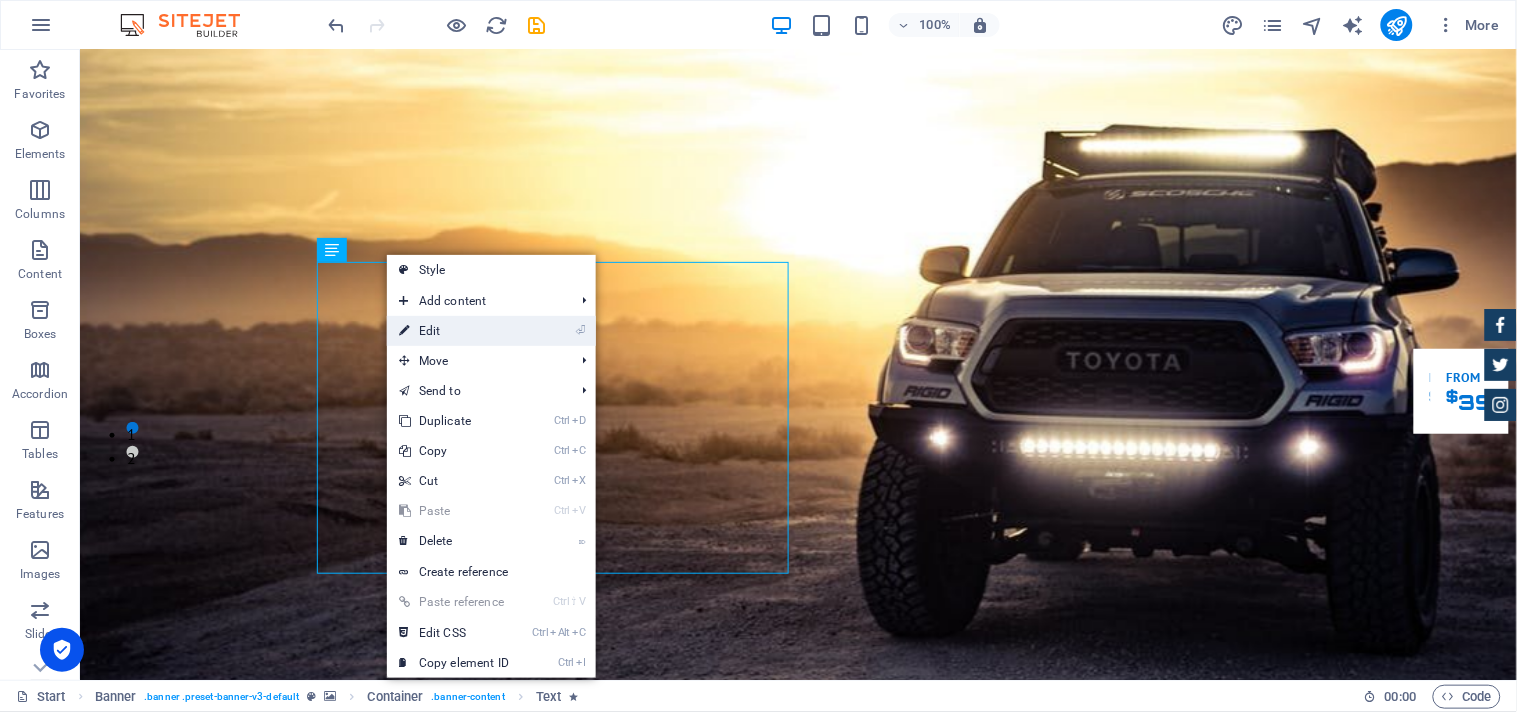 click on "⏎  Edit" at bounding box center [454, 331] 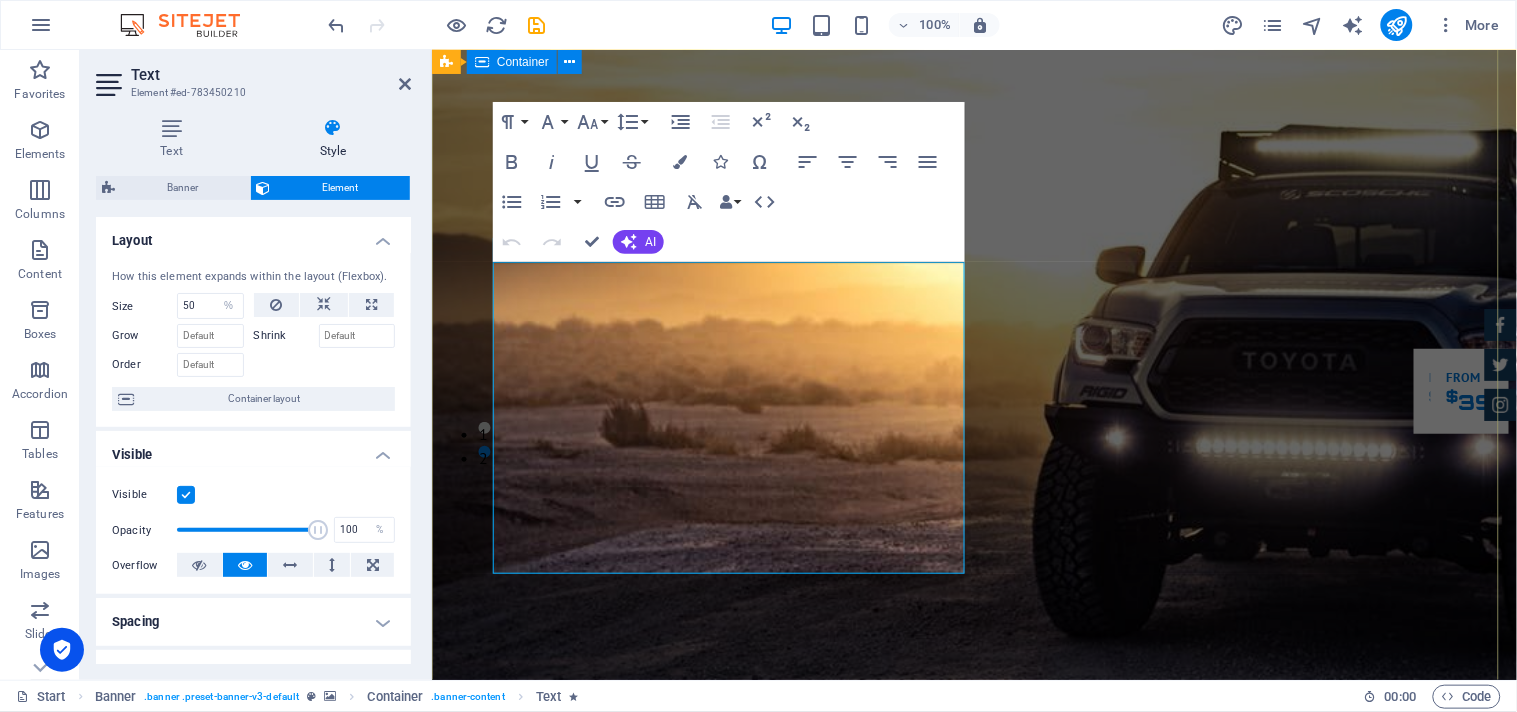 click on "GReat Deals. Great Cars. Founded [DATE] near the iconic Gateway of [GEOGRAPHIC_DATA] in [GEOGRAPHIC_DATA], [GEOGRAPHIC_DATA], VolgaCars has built a trusted name in luxury and corporate travel services. We specialize in executive transportation including corporate staff travel, airport pick-up and drop, and full-day rentals in [GEOGRAPHIC_DATA]. Our fleet features a wide range of premium vehicles—from luxury sedans like Mercedes-Benz, BMW, Toyota Camry, Honda City, and Toyota Etios, to spacious SUVs such as the Toyota Fortuner and Innova Crysta. For group and corporate travel, we also offer air-conditioned buses ranging from 12 to 45 seaters. With operations extending beyond [GEOGRAPHIC_DATA] to [GEOGRAPHIC_DATA], [GEOGRAPHIC_DATA], [GEOGRAPHIC_DATA], [GEOGRAPHIC_DATA], [GEOGRAPHIC_DATA], and [GEOGRAPHIC_DATA], VolgaCars is committed to delivering safe, comfortable, and reliable service that meets the highest standards of professionalism and class.  Our Inventory   Make an appointment" at bounding box center [973, 1528] 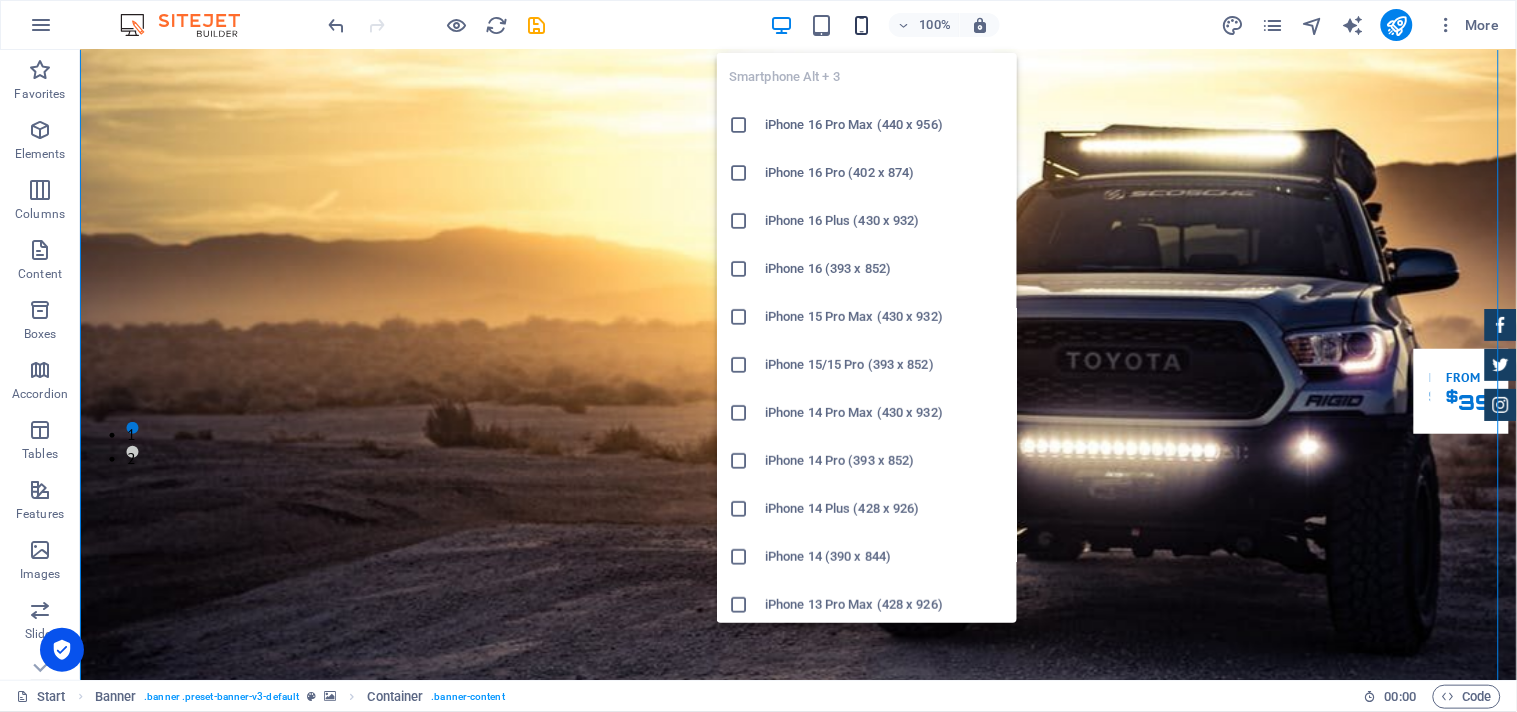 click at bounding box center [861, 25] 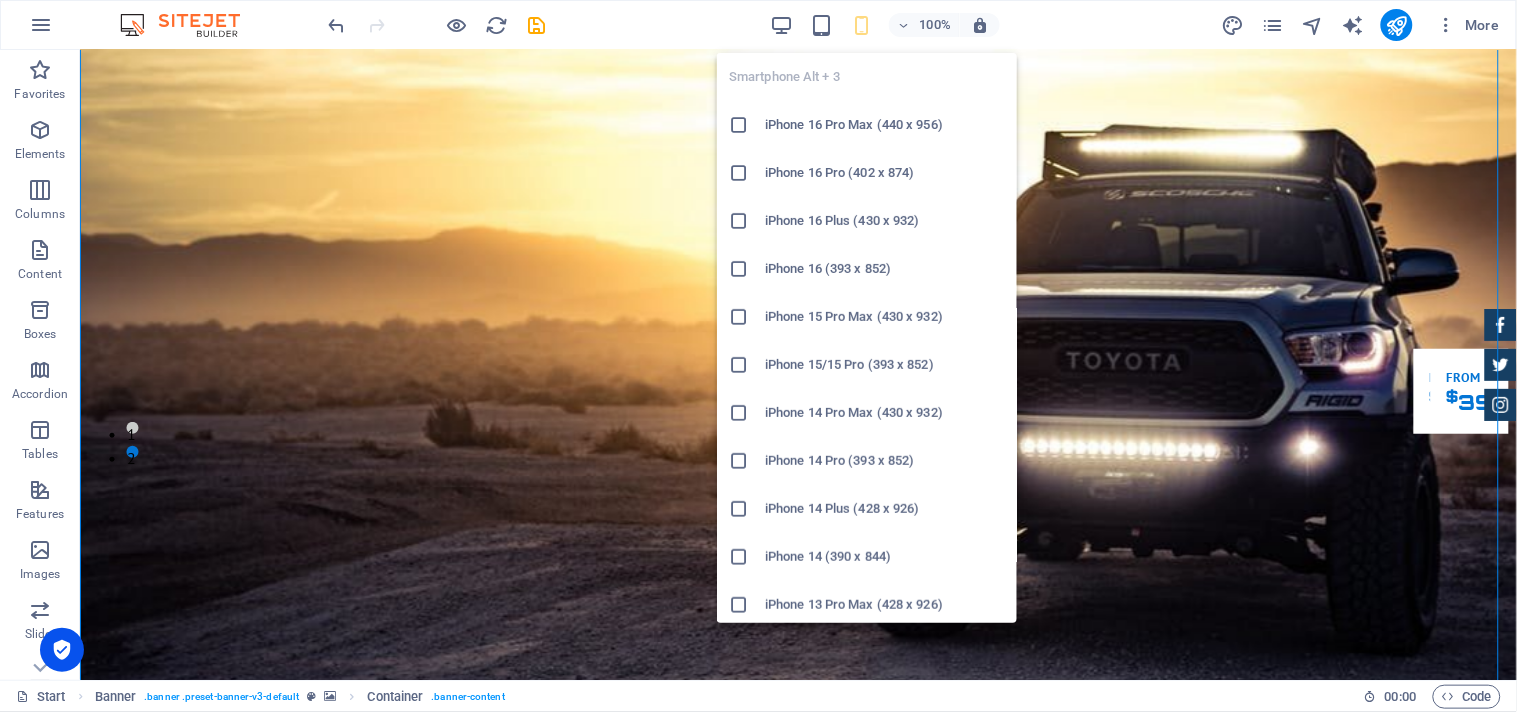 click on "iPhone 13 Pro Max (428 x 926)" at bounding box center [885, 605] 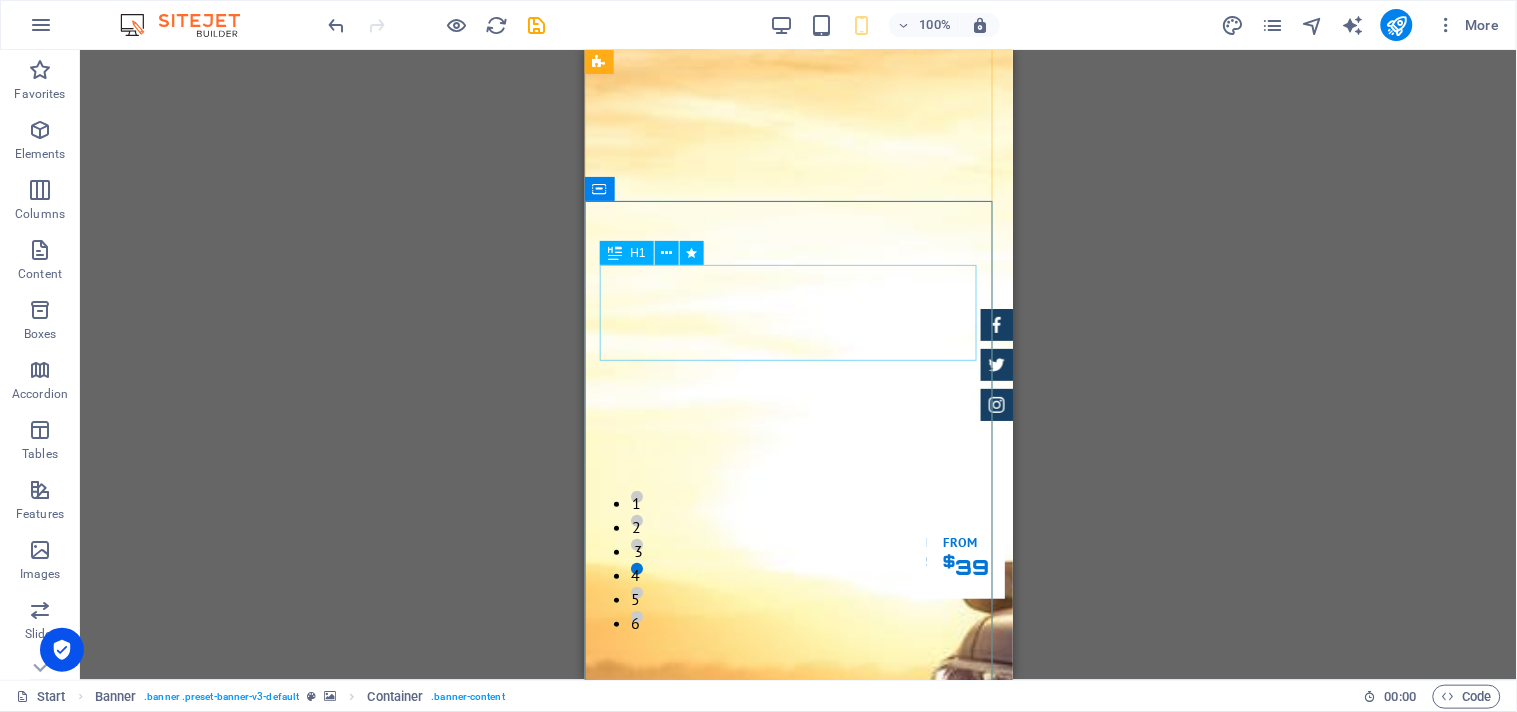scroll, scrollTop: 81, scrollLeft: 0, axis: vertical 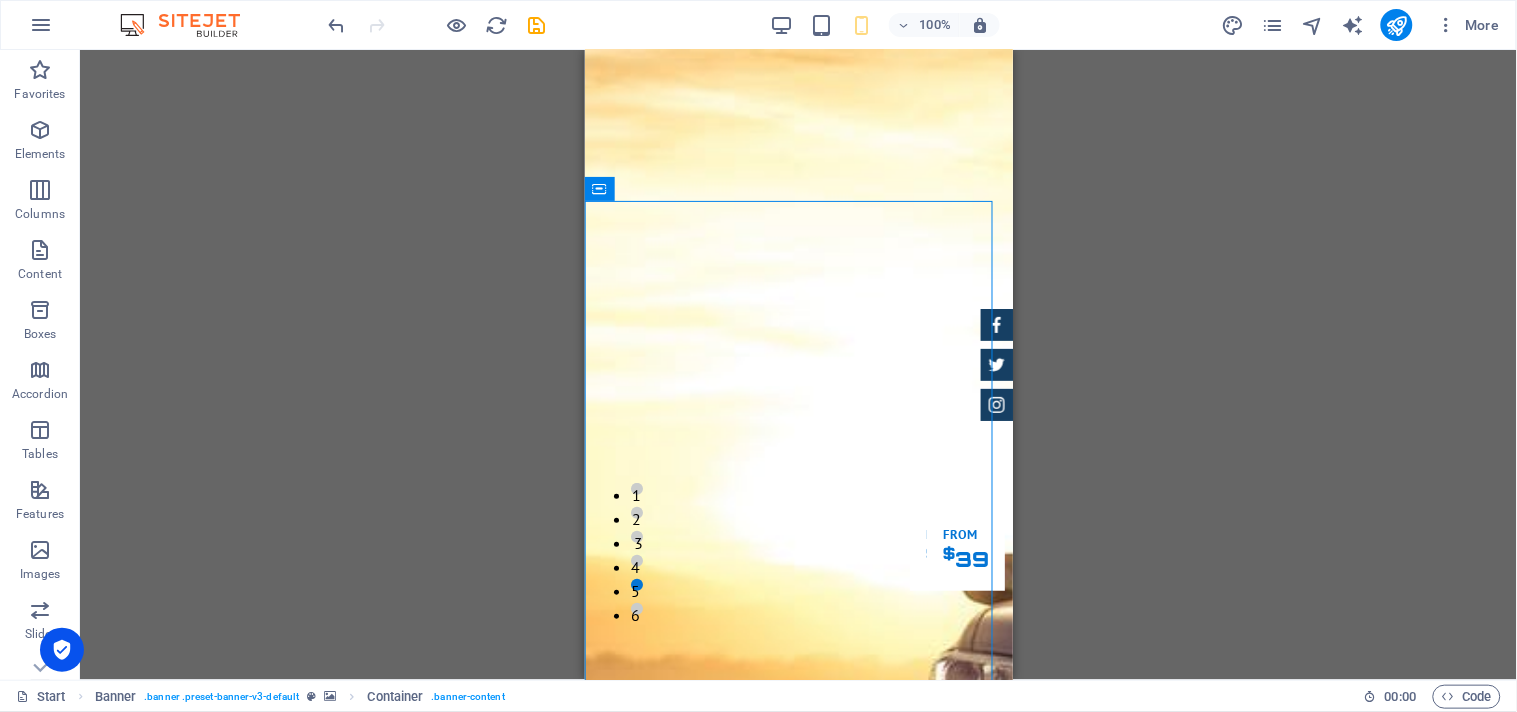 click on "Drag here to replace the existing content. Press “Ctrl” if you want to create a new element.
H1   Banner   Container   Text   Banner   Menu Bar   Spacer   Button   Container   Preset   HTML   Preset" at bounding box center (798, 365) 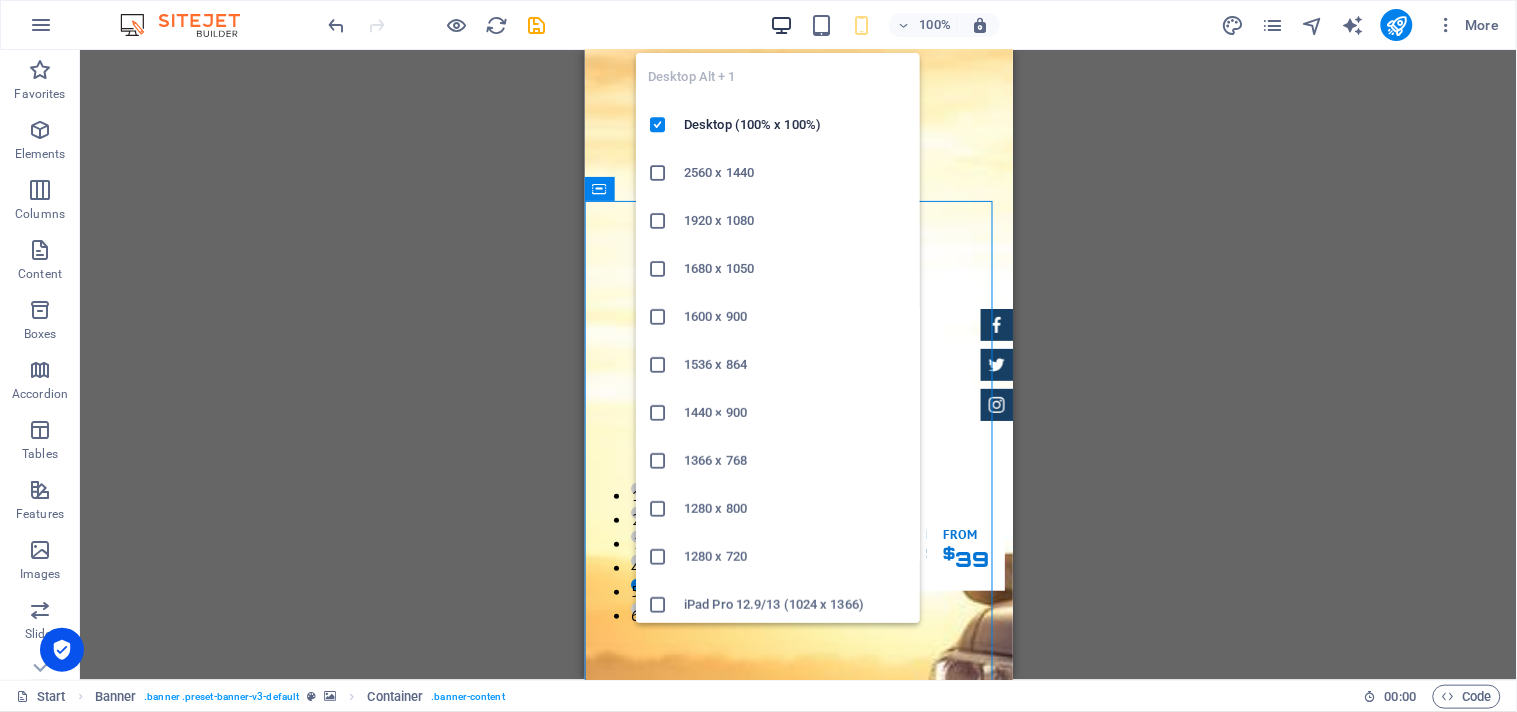 click at bounding box center (781, 25) 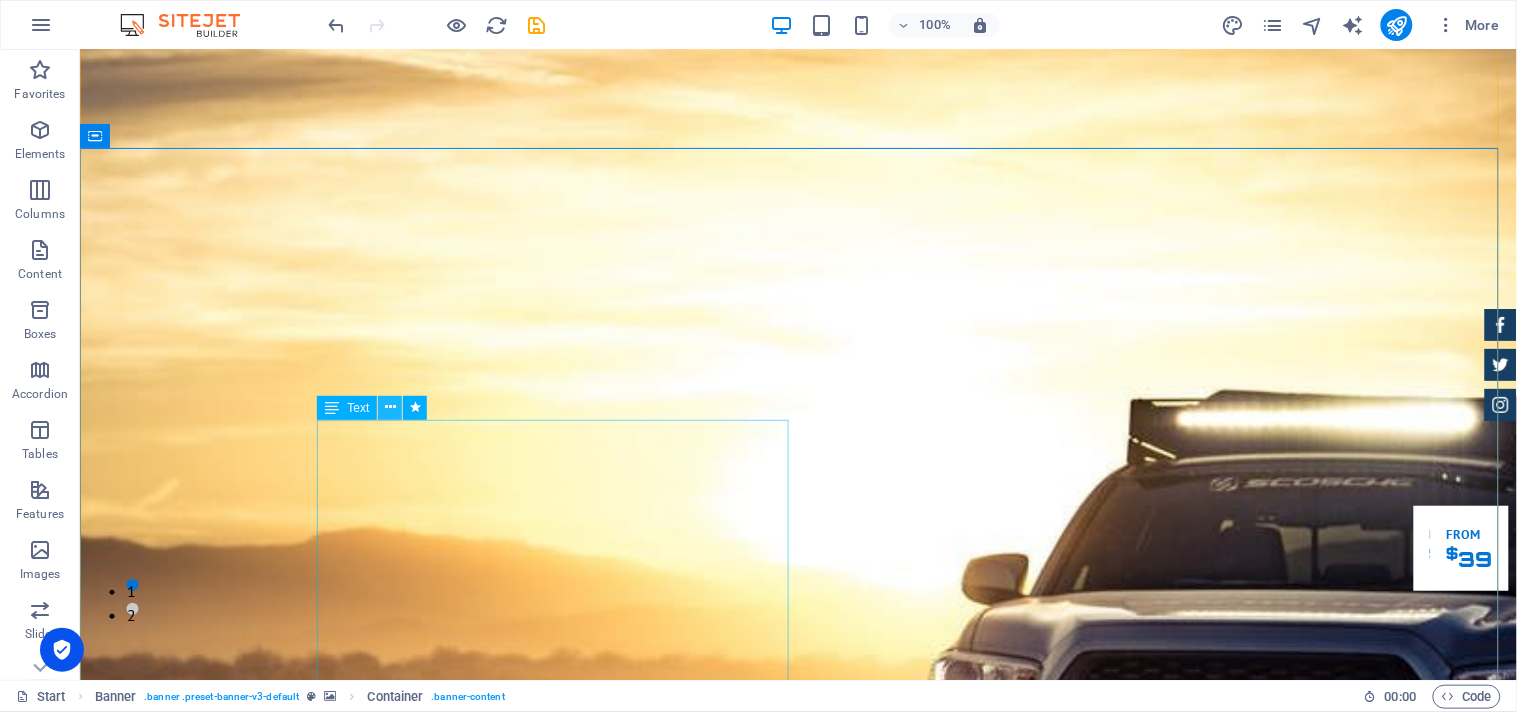 click at bounding box center [390, 408] 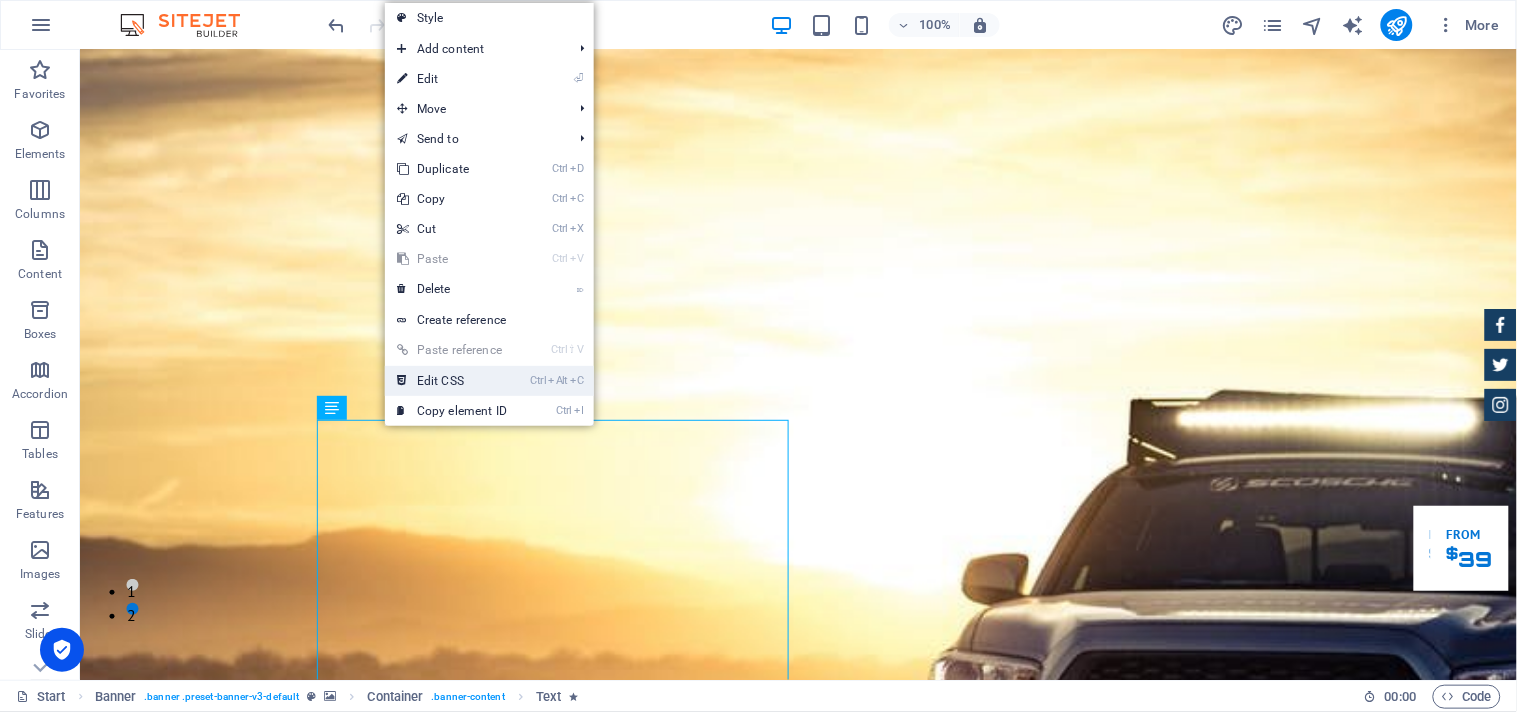 click on "Ctrl Alt C  Edit CSS" at bounding box center [452, 381] 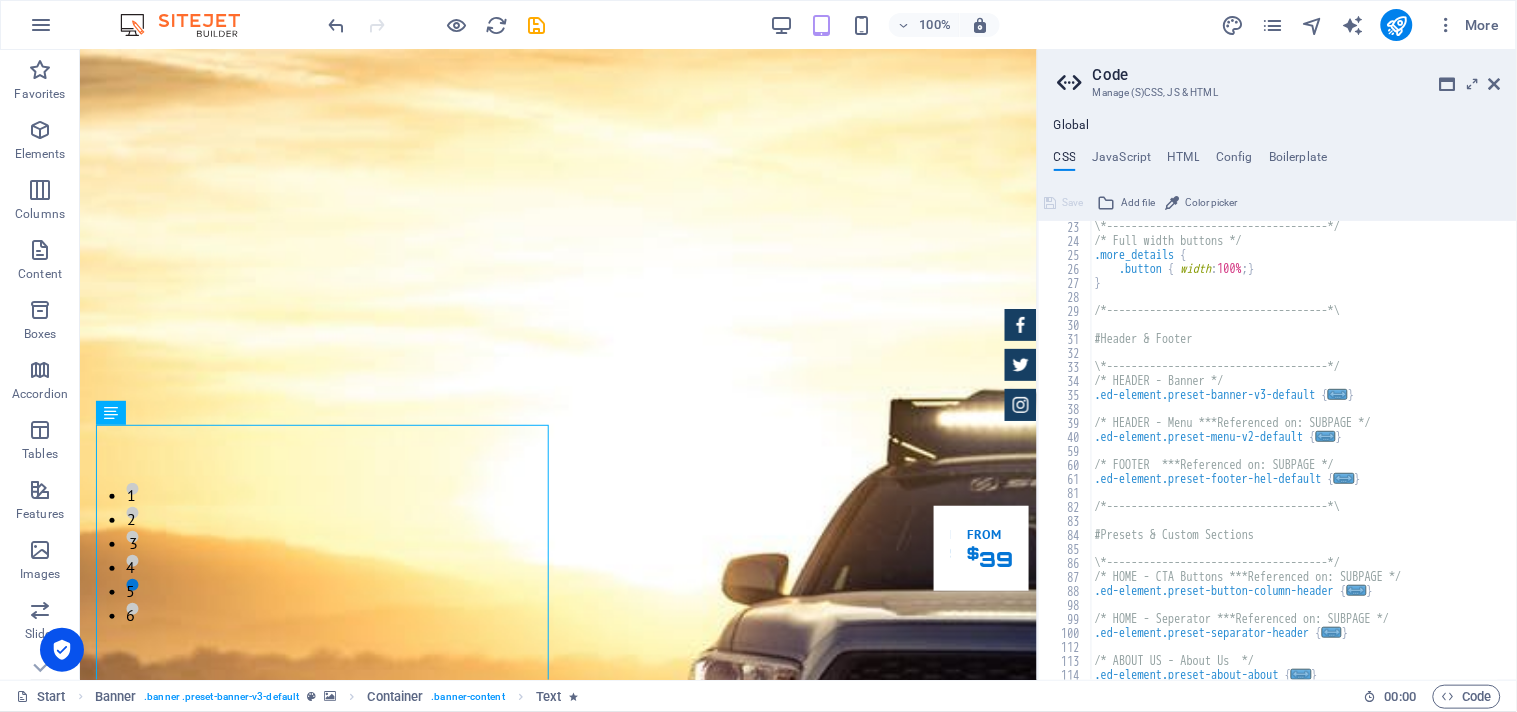 scroll, scrollTop: 308, scrollLeft: 0, axis: vertical 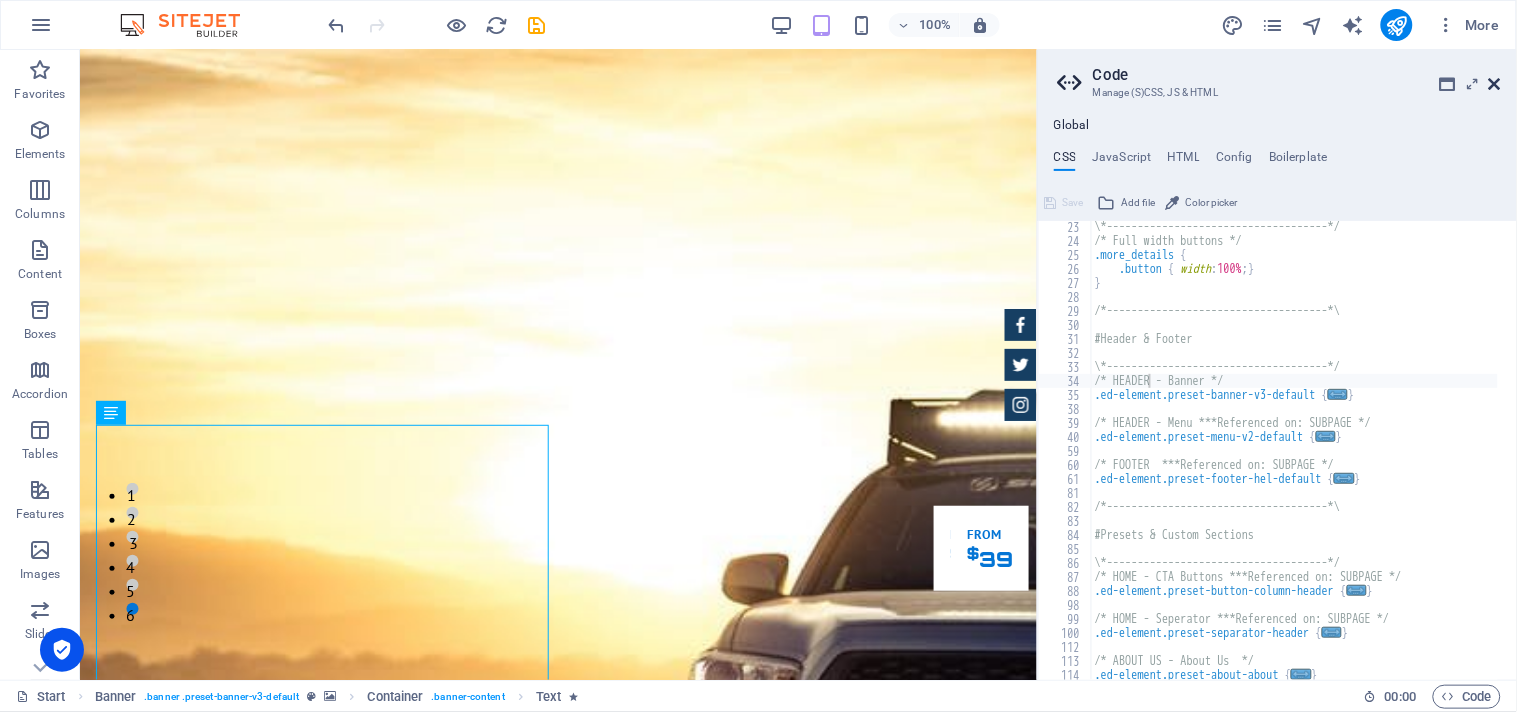 click at bounding box center (1495, 84) 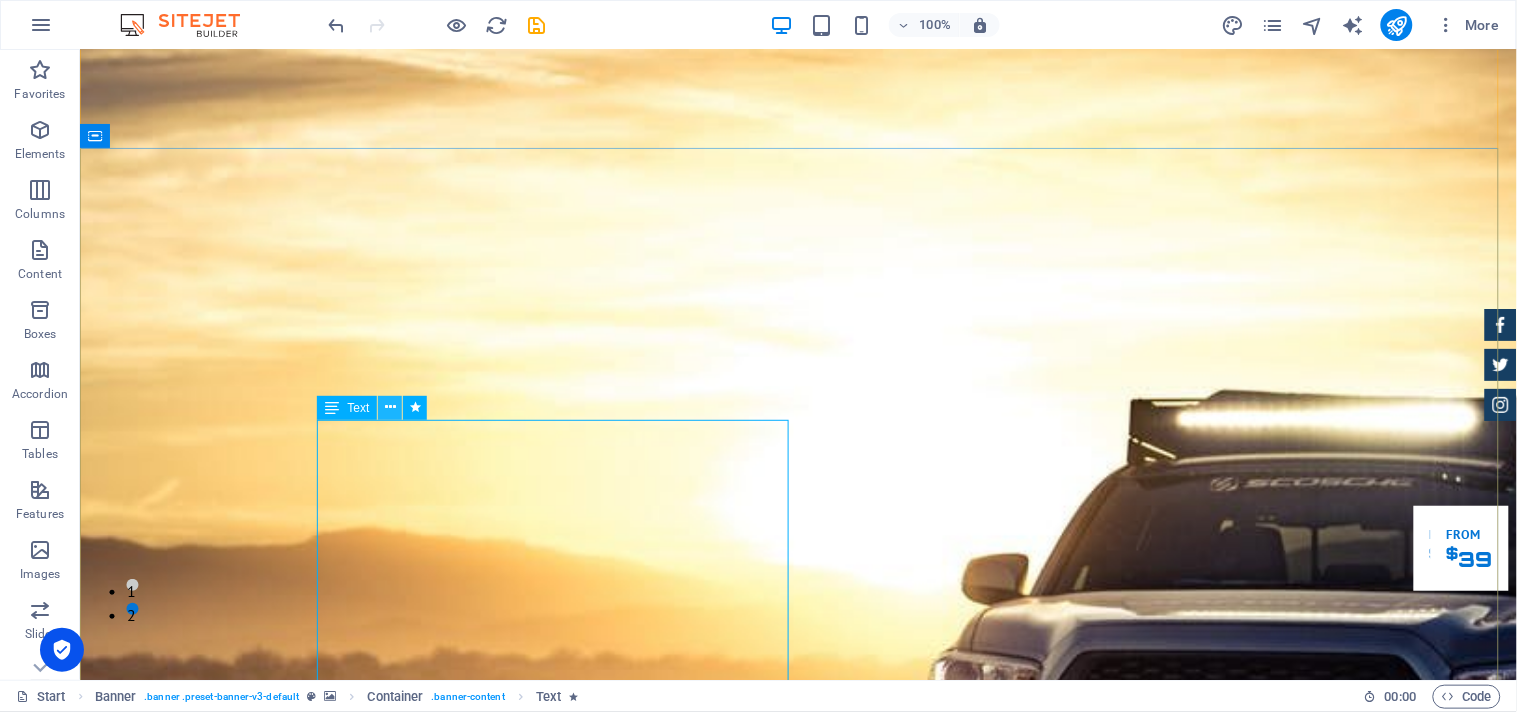 click at bounding box center (390, 407) 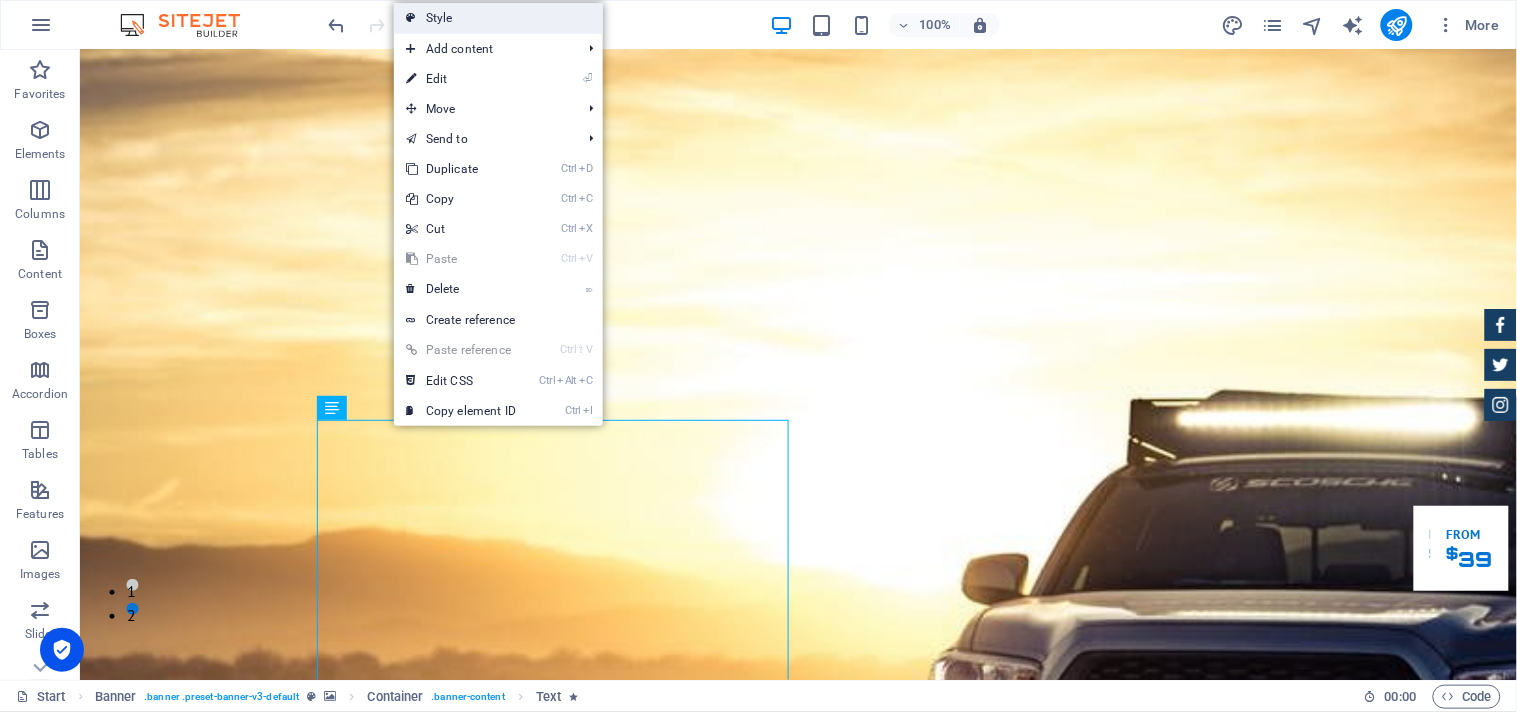 click on "Style" at bounding box center [498, 18] 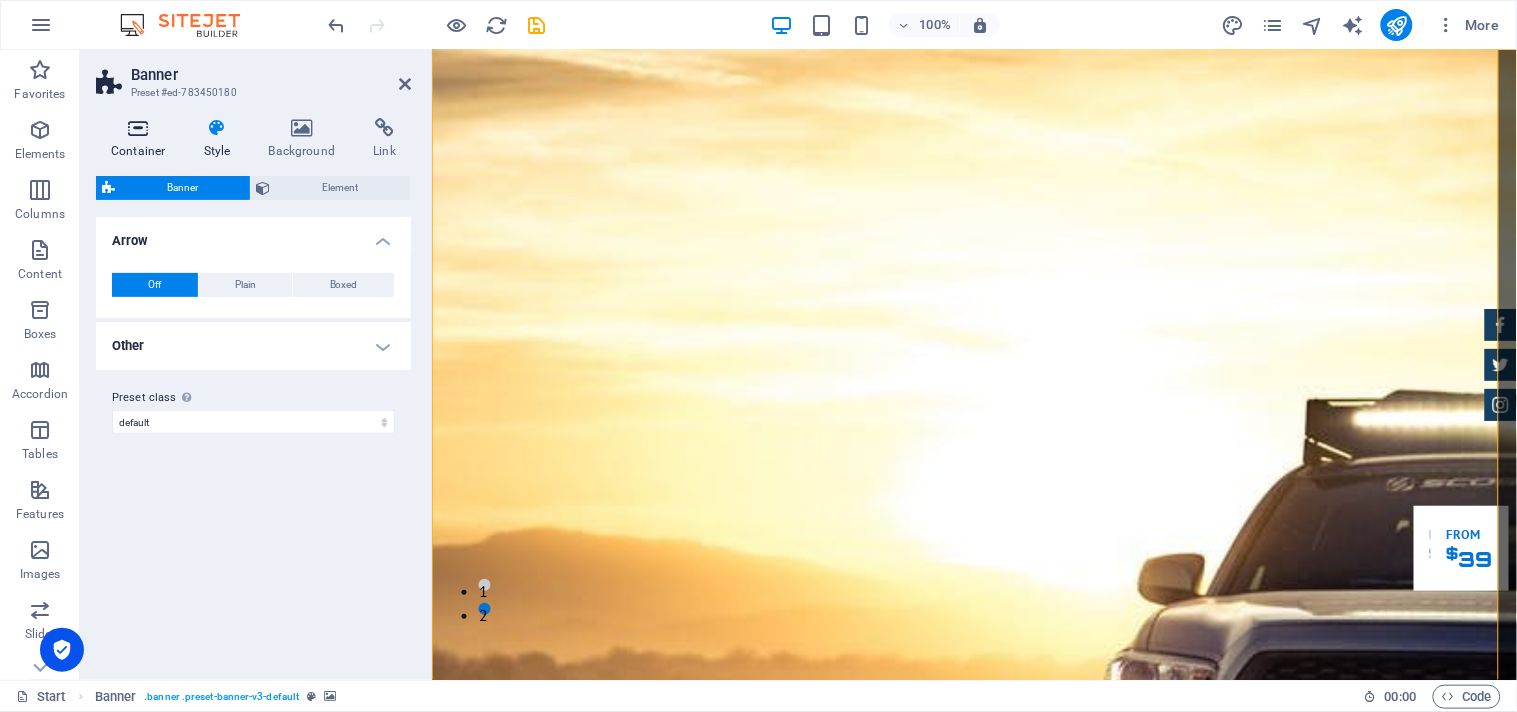 click at bounding box center [138, 128] 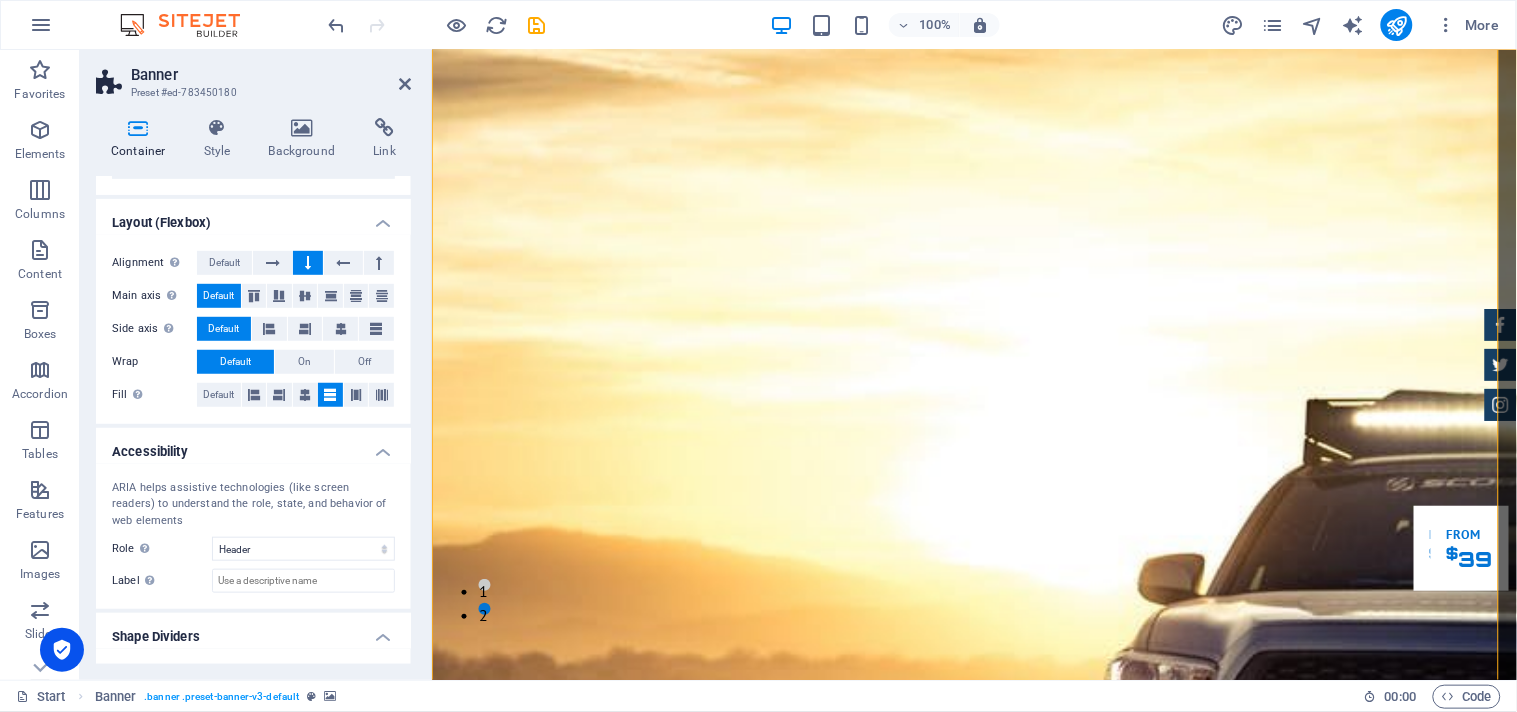 scroll, scrollTop: 321, scrollLeft: 0, axis: vertical 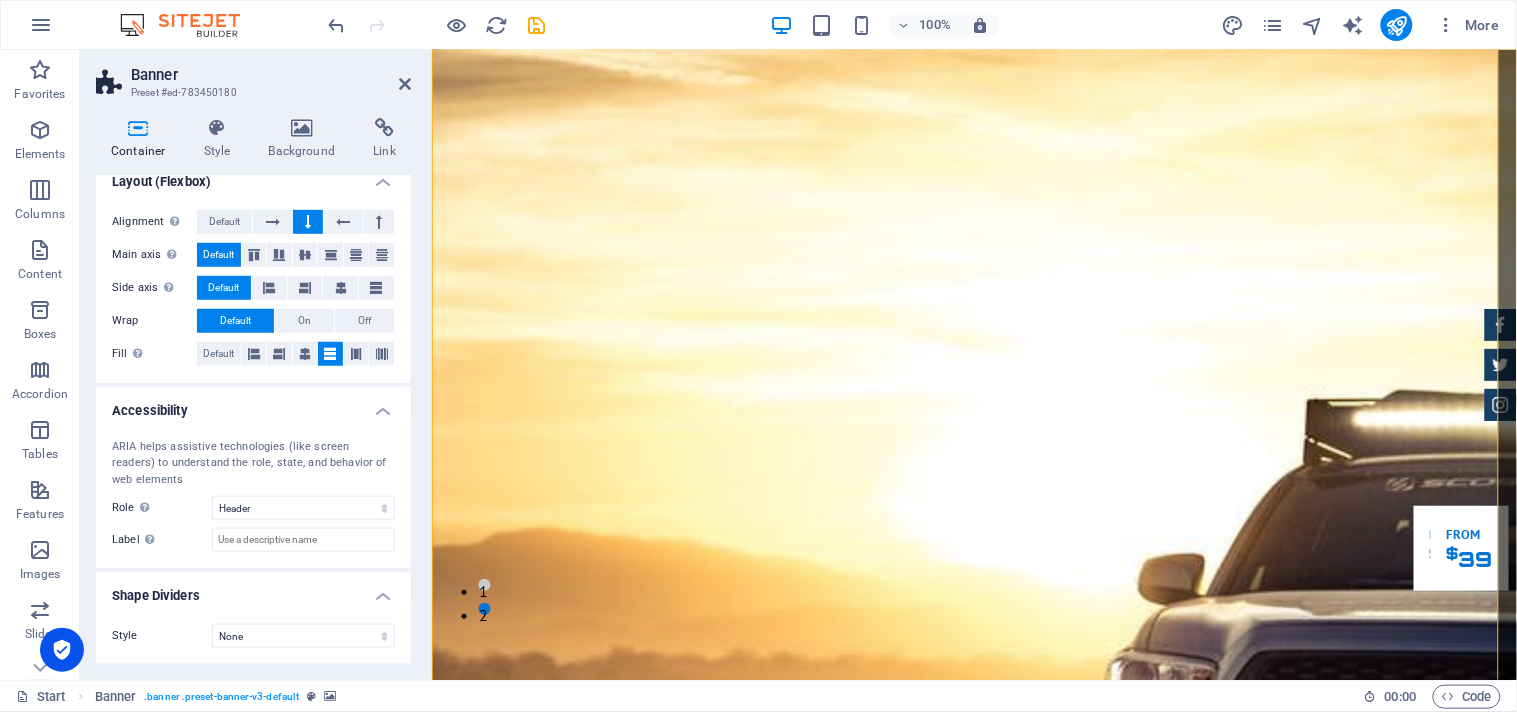 click on "ARIA helps assistive technologies (like screen readers) to understand the role, state, and behavior of web elements" at bounding box center (253, 464) 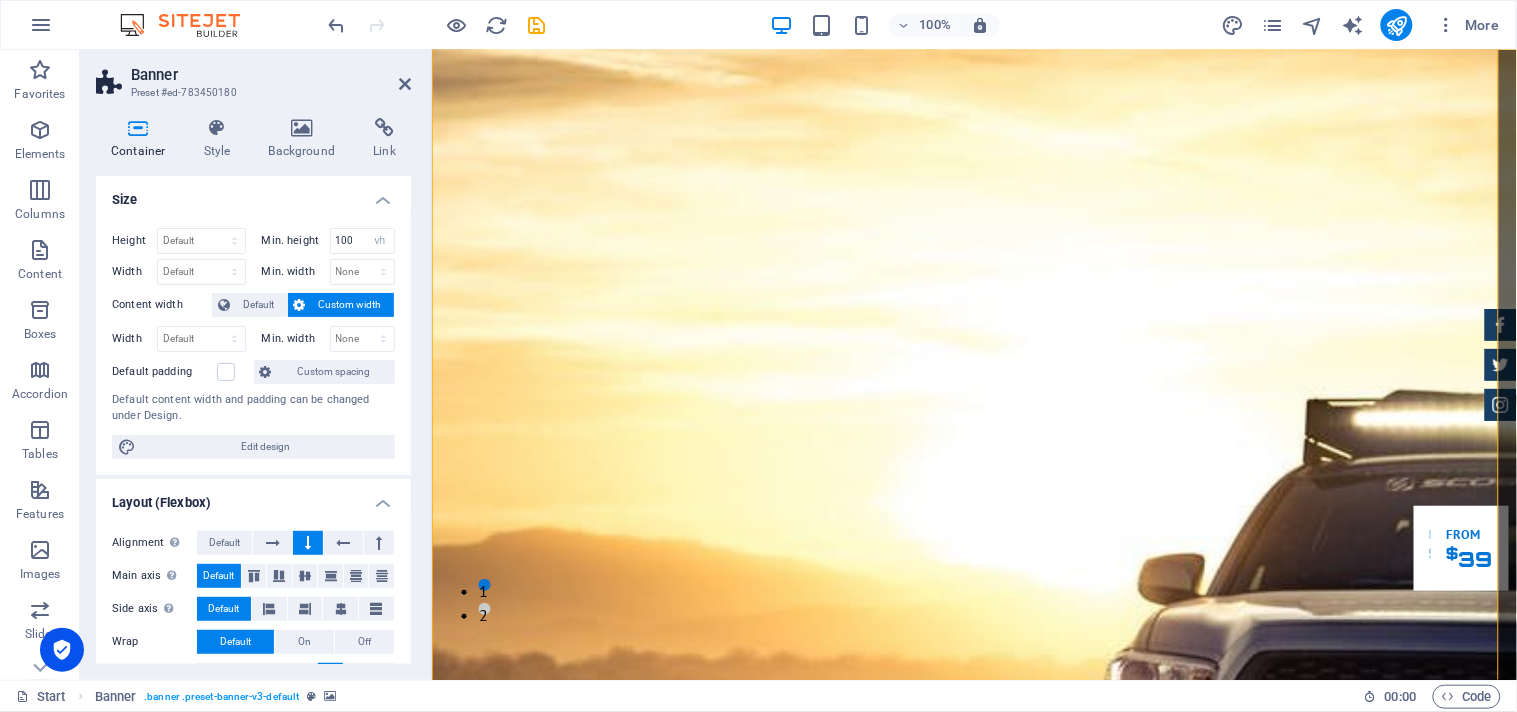 scroll, scrollTop: 3, scrollLeft: 0, axis: vertical 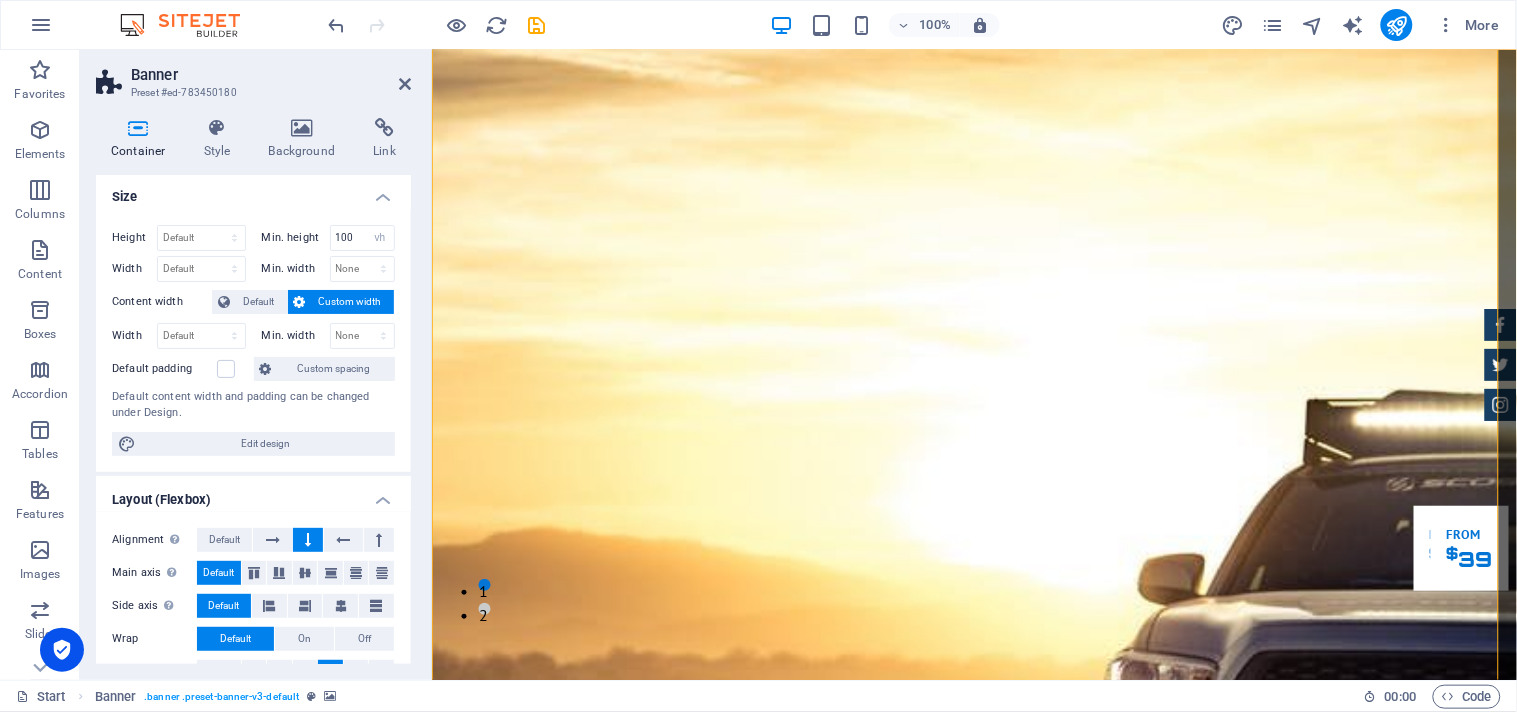 click on "Custom width" at bounding box center [350, 302] 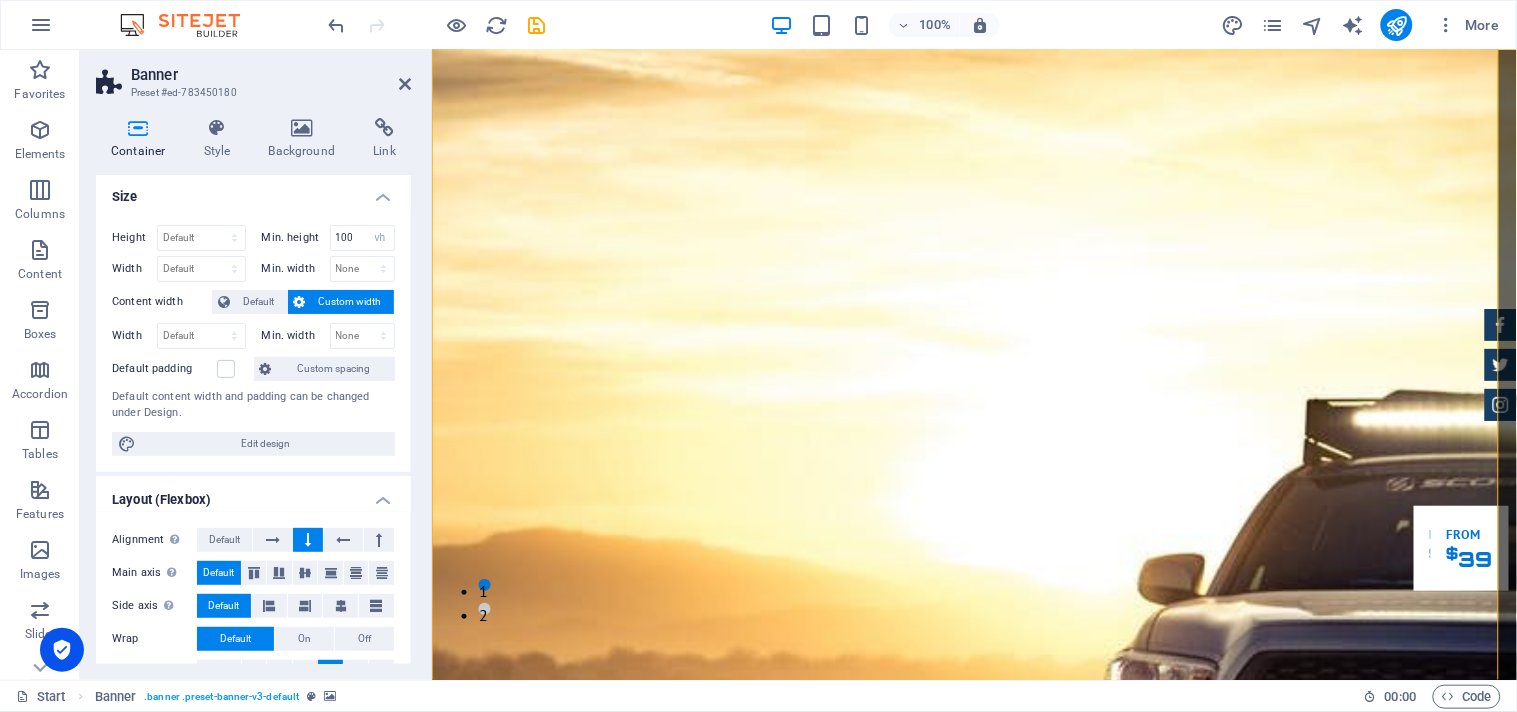 click on "Custom width" at bounding box center (350, 302) 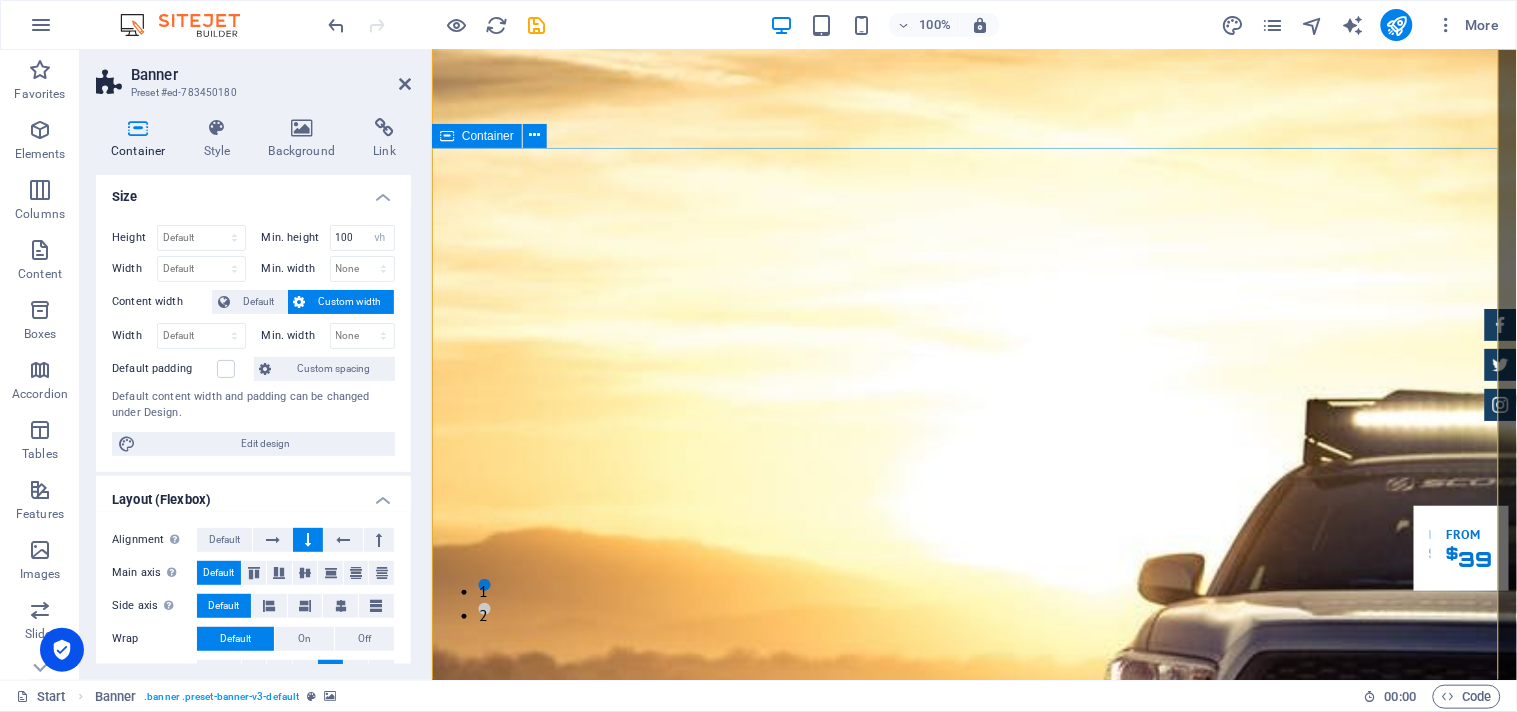 click on "GReat Deals. Great Cars. Founded [DATE] near the iconic Gateway of [GEOGRAPHIC_DATA] in [GEOGRAPHIC_DATA], [GEOGRAPHIC_DATA], VolgaCars has built a trusted name in luxury and corporate travel services. We specialize in executive transportation including corporate staff travel, airport pick-up and drop, and full-day rentals in [GEOGRAPHIC_DATA]. Our fleet features a wide range of premium vehicles—from luxury sedans like Mercedes-Benz, BMW, Toyota Camry, Honda City, and Toyota Etios, to spacious SUVs such as the Toyota Fortuner and Innova Crysta. For group and corporate travel, we also offer air-conditioned buses ranging from 12 to 45 seaters. With operations extending beyond [GEOGRAPHIC_DATA] to [GEOGRAPHIC_DATA], [GEOGRAPHIC_DATA], [GEOGRAPHIC_DATA], [GEOGRAPHIC_DATA], [GEOGRAPHIC_DATA], and [GEOGRAPHIC_DATA], VolgaCars is committed to delivering safe, comfortable, and reliable service that meets the highest standards of professionalism and class.  Our Inventory   Make an appointment" at bounding box center (973, 2045) 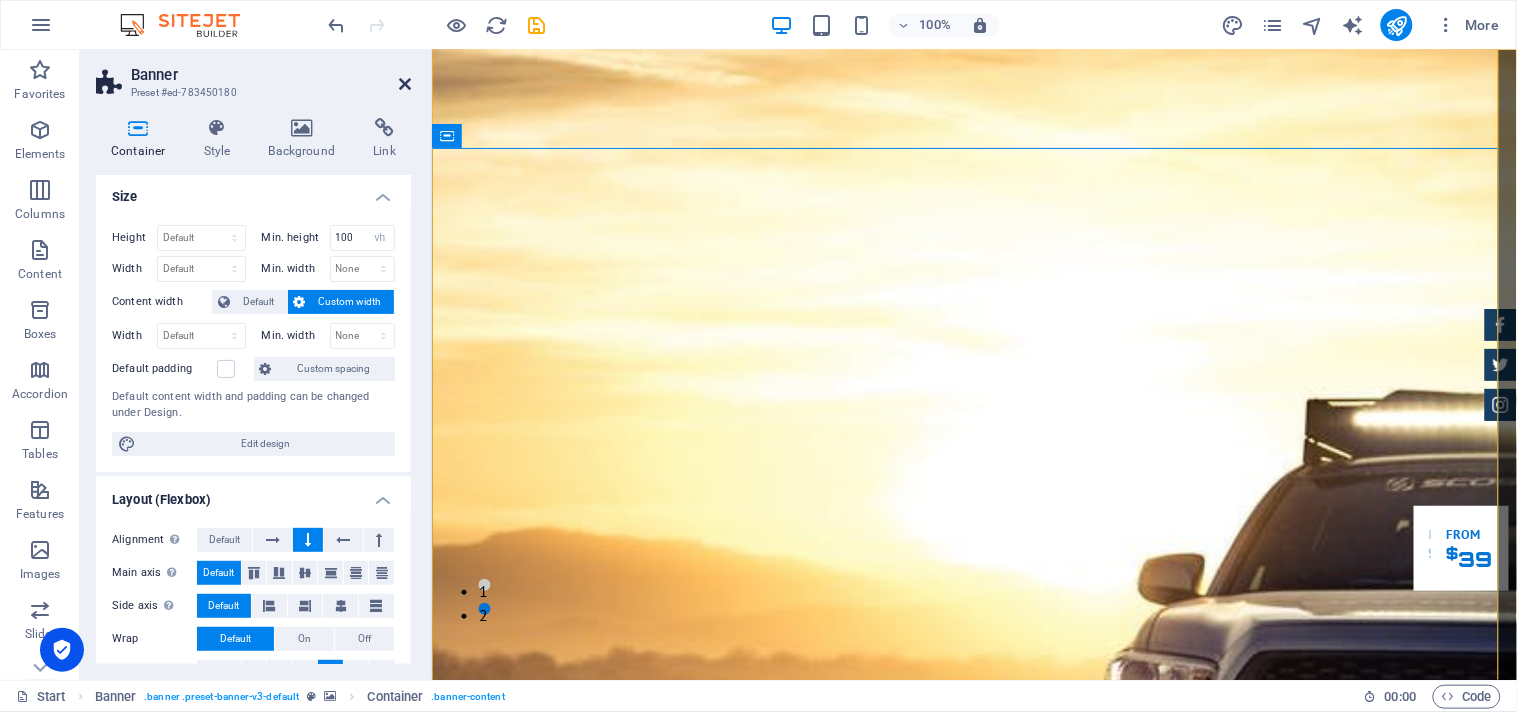 click at bounding box center [405, 84] 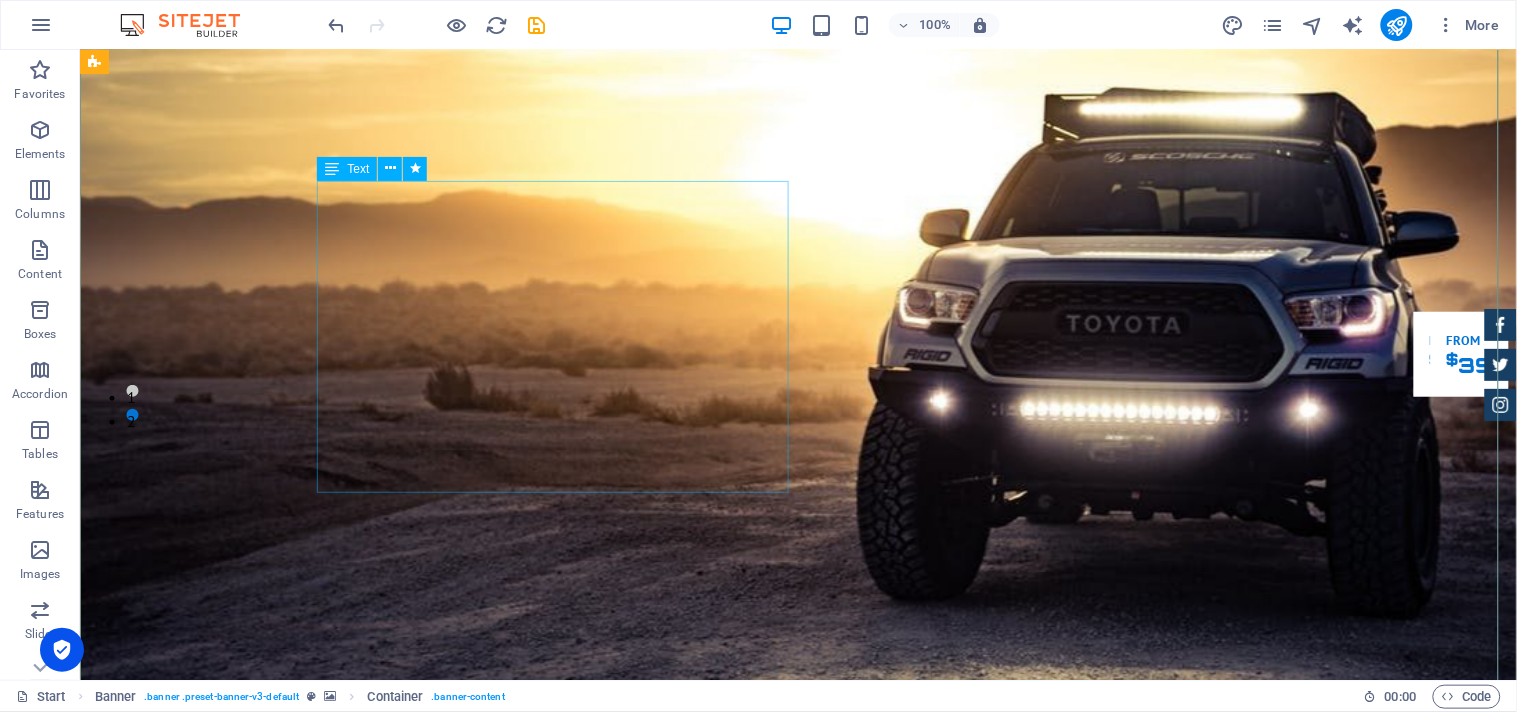 scroll, scrollTop: 367, scrollLeft: 0, axis: vertical 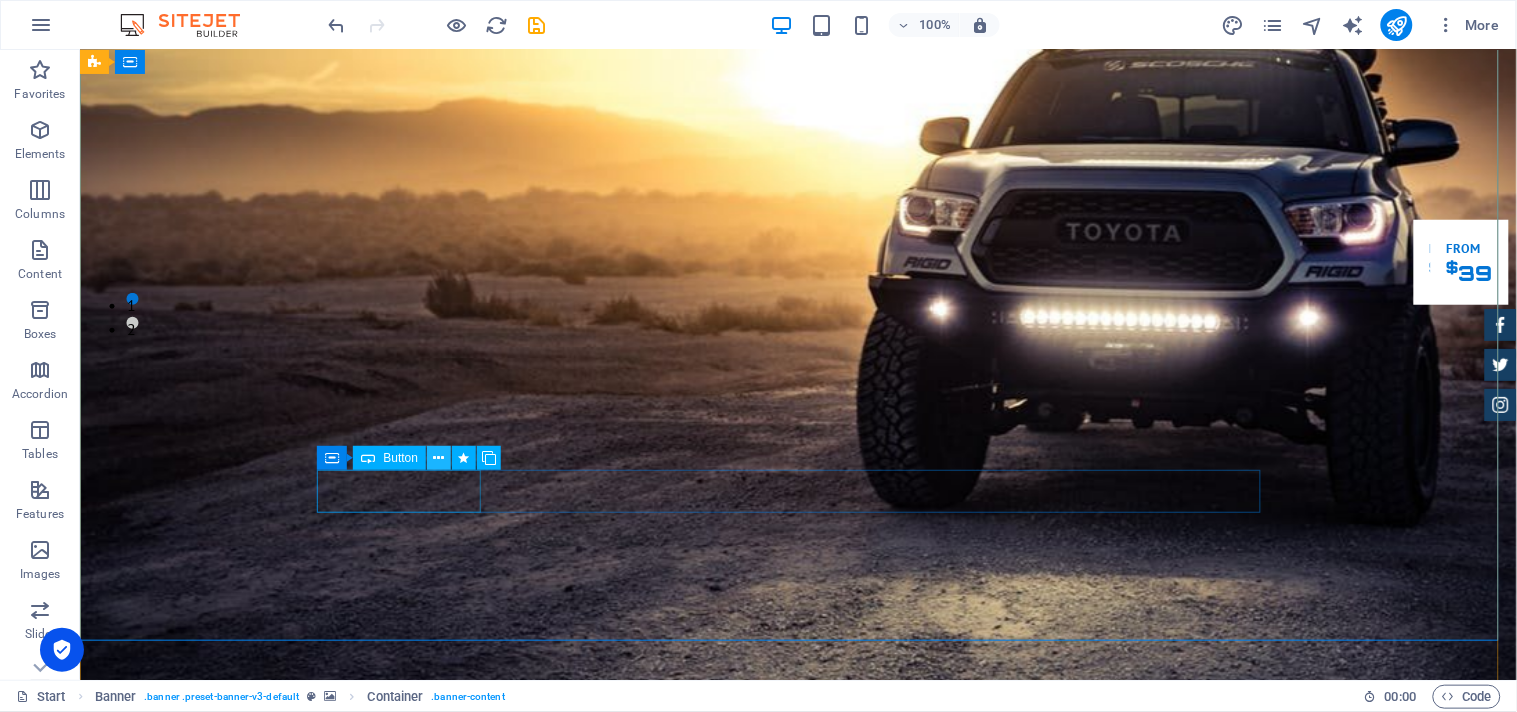 click at bounding box center [439, 458] 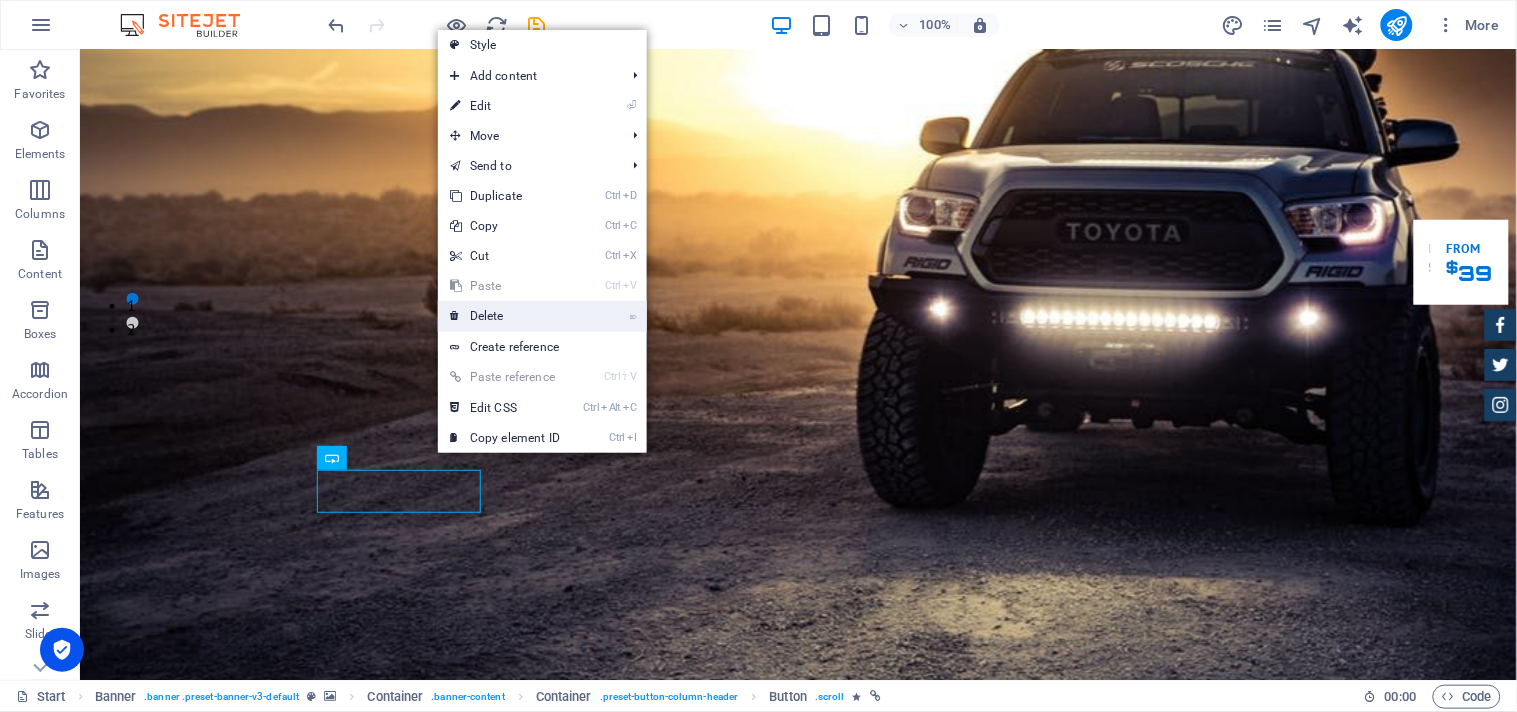 click on "⌦  Delete" at bounding box center (505, 316) 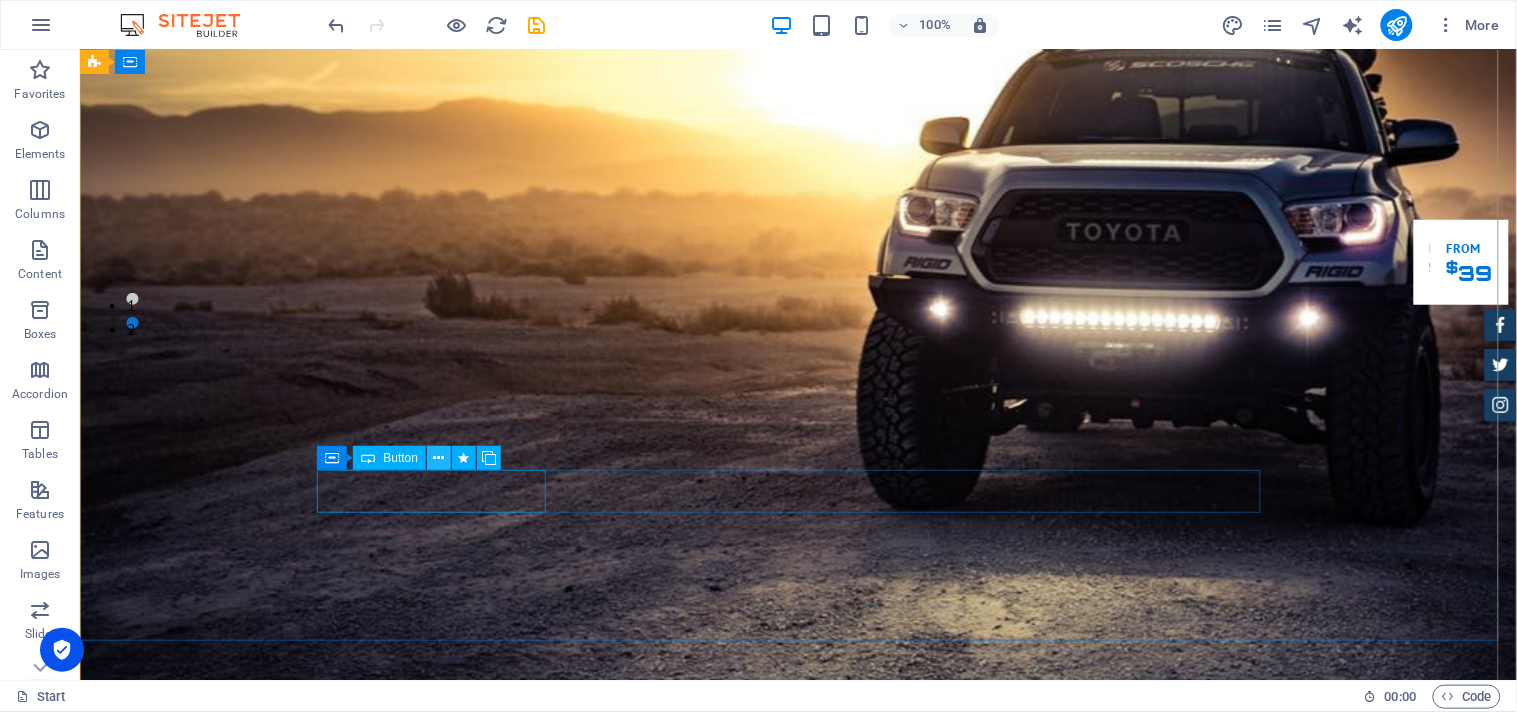 click at bounding box center [439, 458] 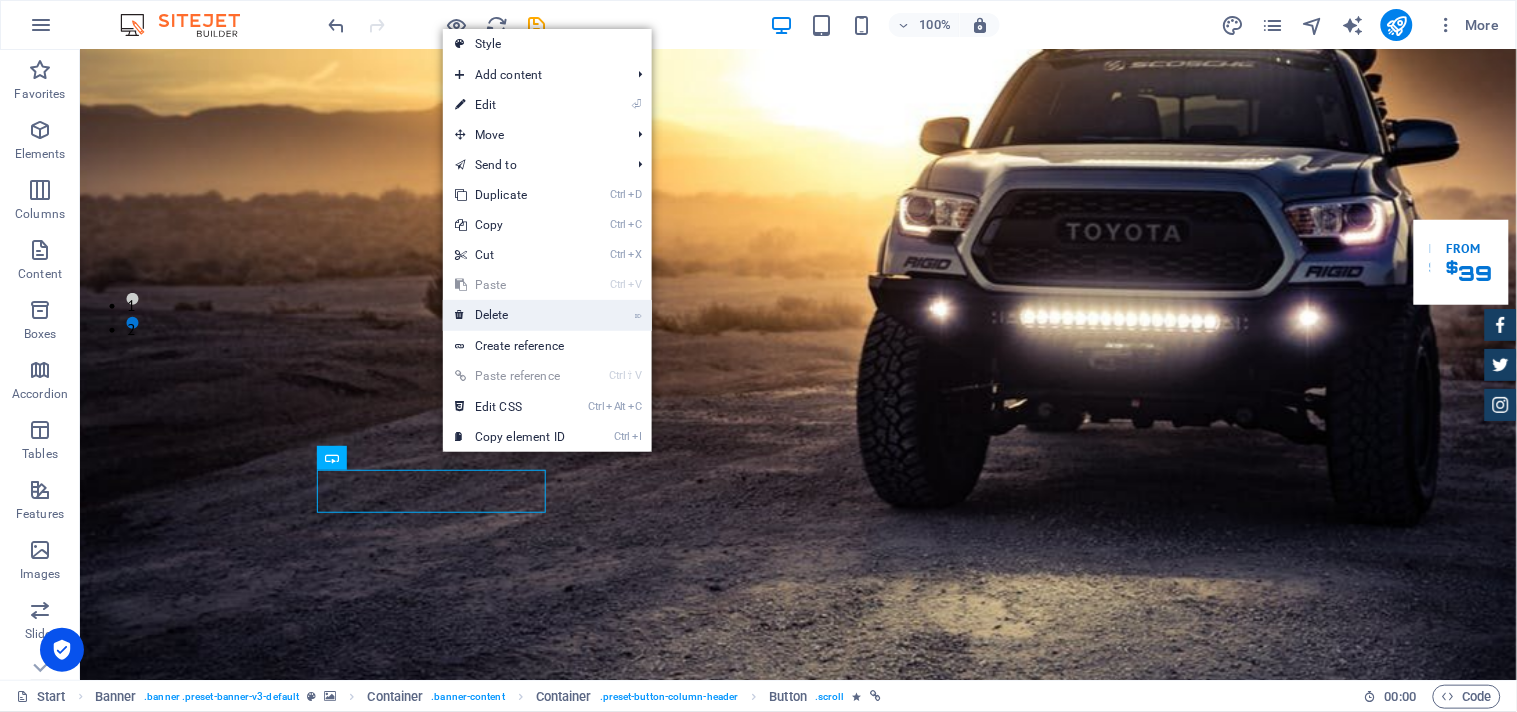click on "⌦  Delete" at bounding box center (510, 315) 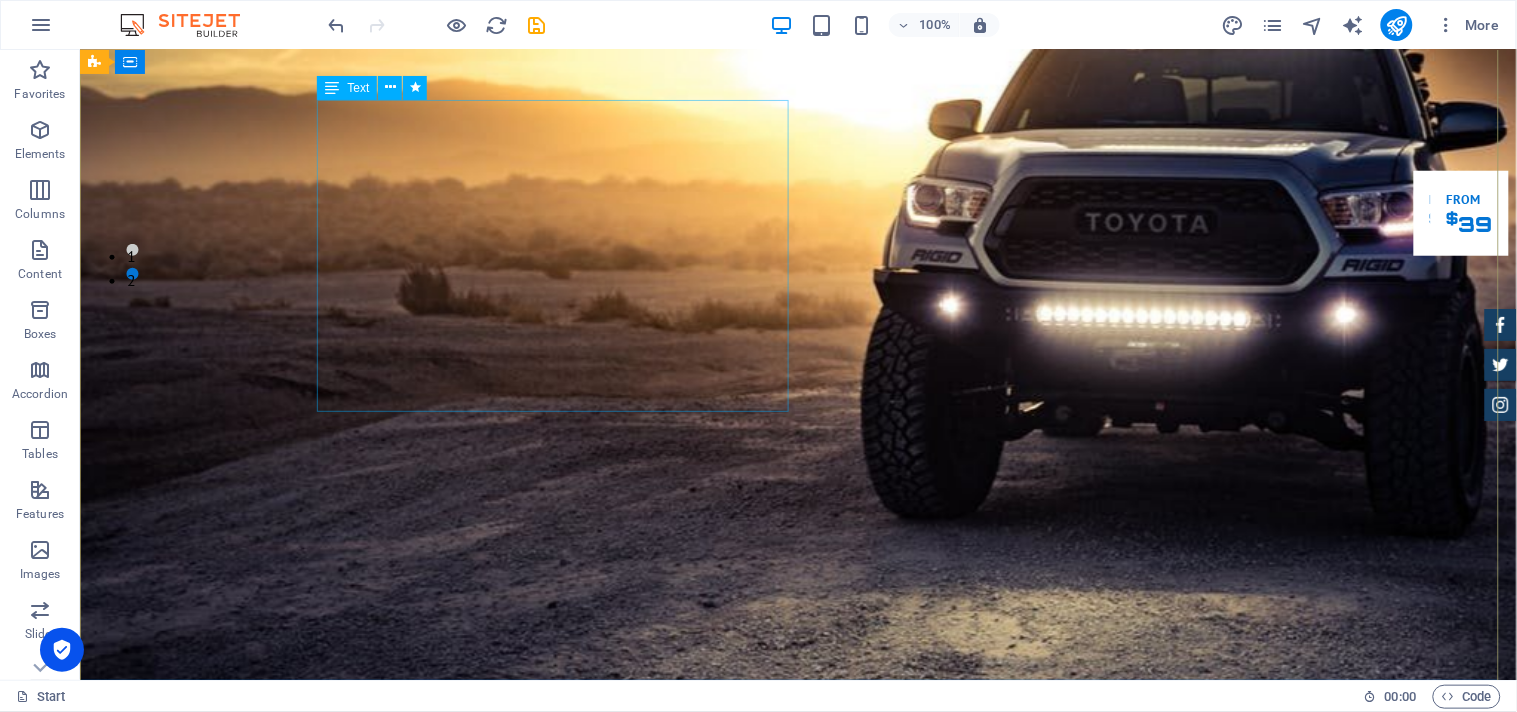 scroll, scrollTop: 425, scrollLeft: 0, axis: vertical 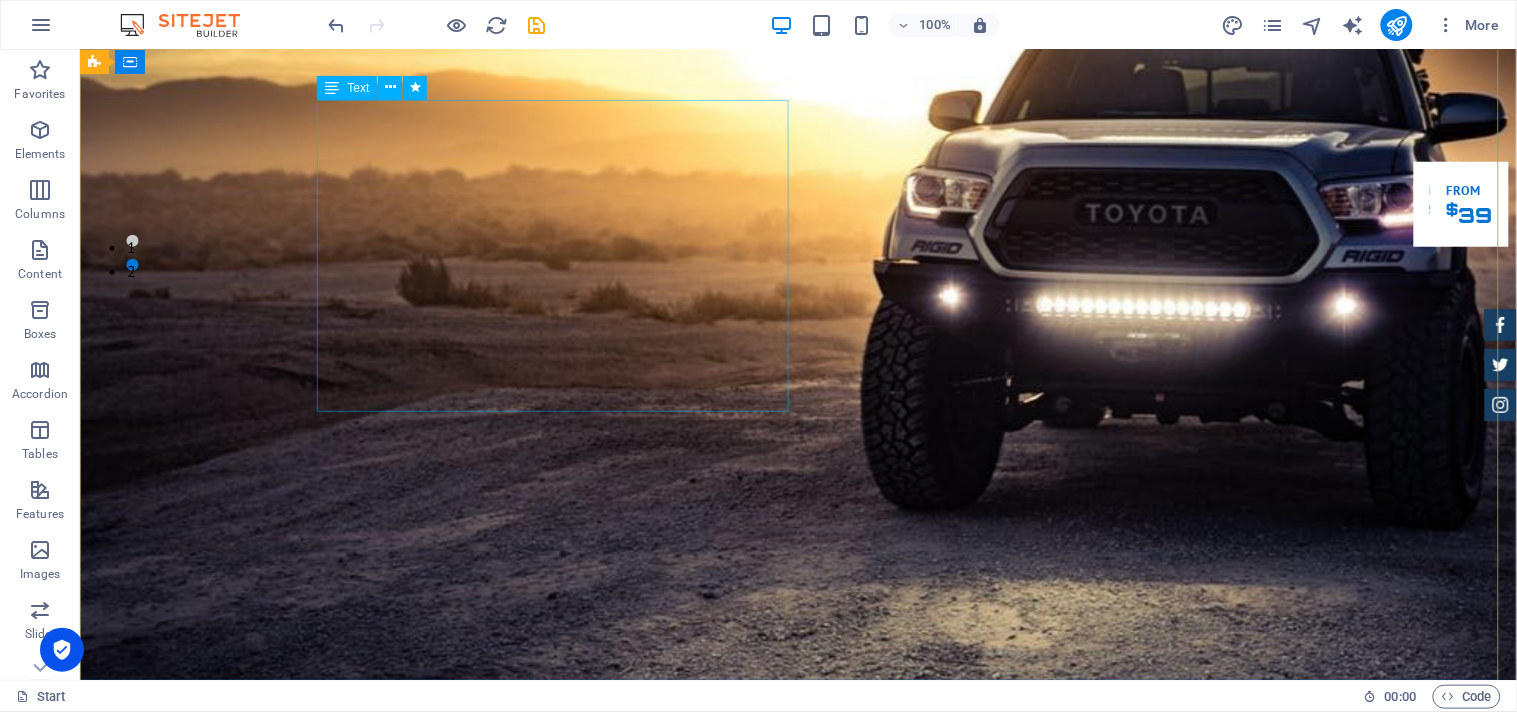 click on "Founded [DATE] near the iconic Gateway of [GEOGRAPHIC_DATA] in [GEOGRAPHIC_DATA], [GEOGRAPHIC_DATA], VolgaCars has built a trusted name in luxury and corporate travel services. We specialize in executive transportation including corporate staff travel, airport pick-up and drop, and full-day rentals in [GEOGRAPHIC_DATA]. Our fleet features a wide range of premium vehicles—from luxury sedans like Mercedes-Benz, BMW, Toyota Camry, Honda City, and Toyota Etios, to spacious SUVs such as the Toyota Fortuner and Innova Crysta. For group and corporate travel, we also offer air-conditioned buses ranging from 12 to 45 seaters. With operations extending beyond [GEOGRAPHIC_DATA] to [GEOGRAPHIC_DATA], [GEOGRAPHIC_DATA], [GEOGRAPHIC_DATA], [GEOGRAPHIC_DATA], [GEOGRAPHIC_DATA], and [GEOGRAPHIC_DATA], VolgaCars is committed to delivering safe, comfortable, and reliable service that meets the highest standards of professionalism and class." at bounding box center (798, 1428) 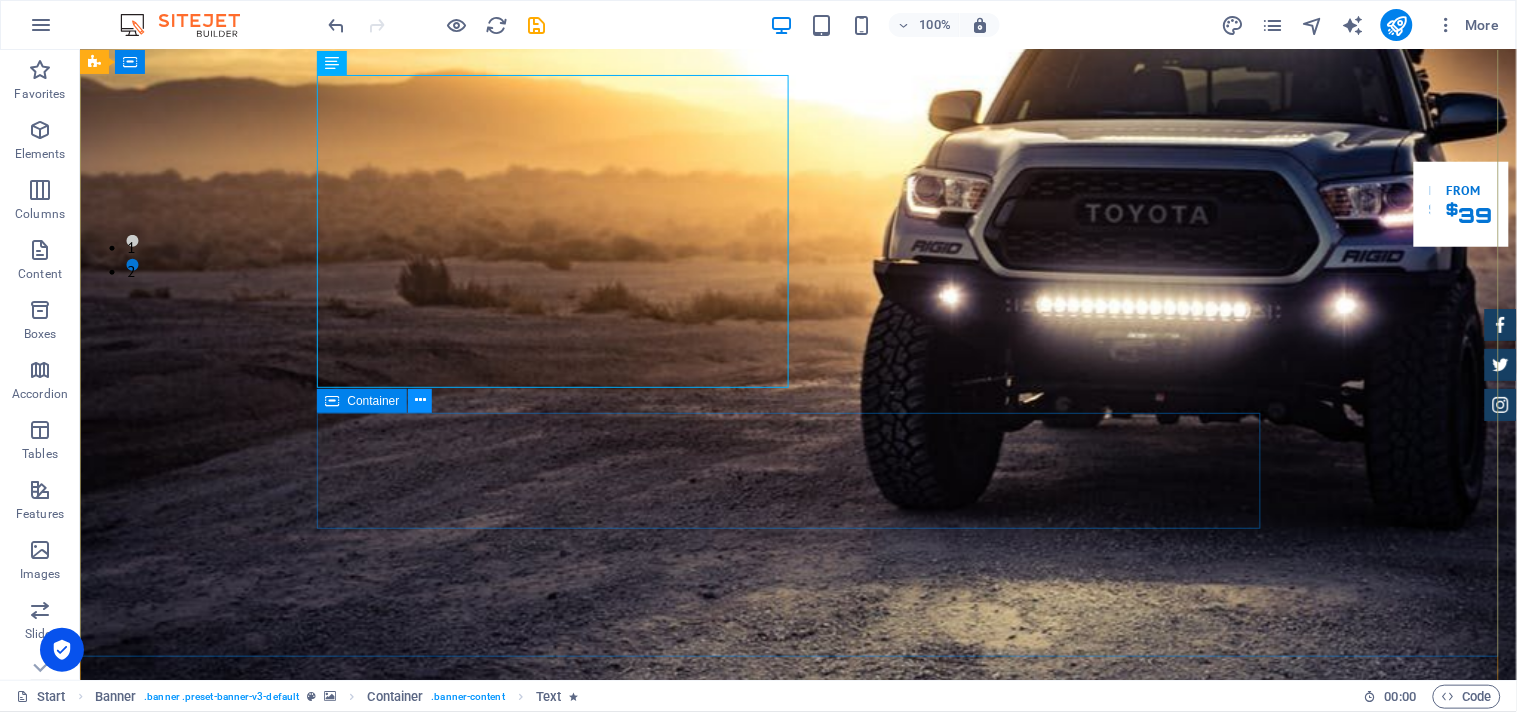 click at bounding box center (420, 400) 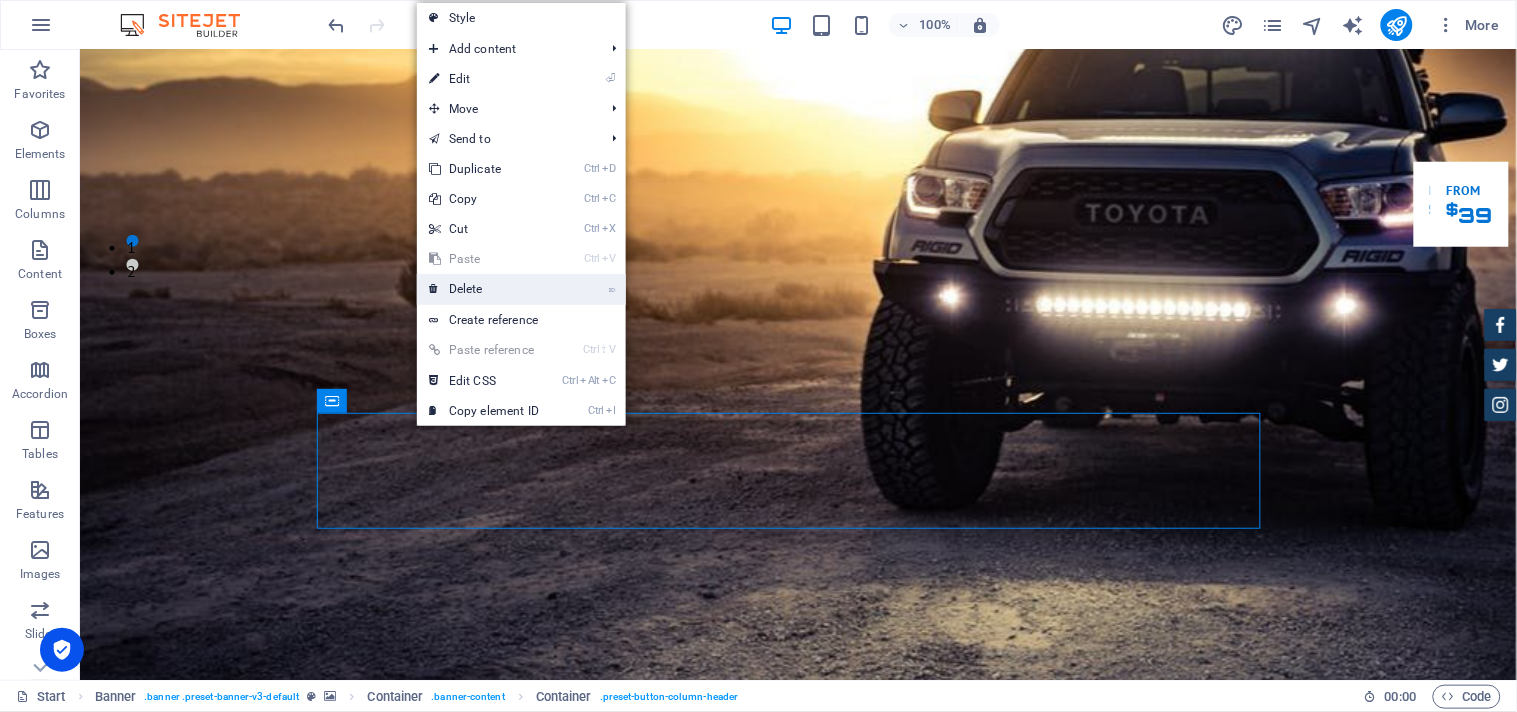 click on "⌦  Delete" at bounding box center [484, 289] 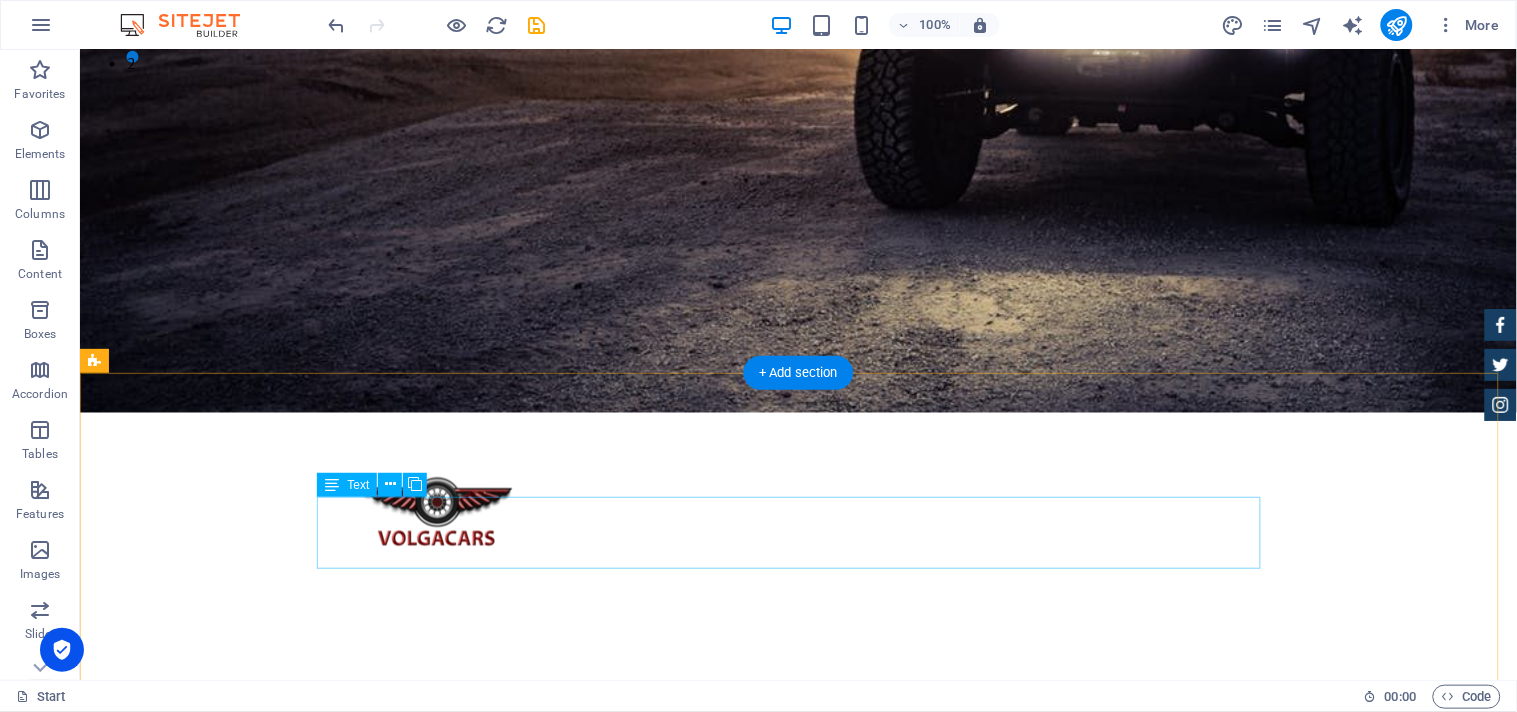 click on "About us" at bounding box center (798, 1670) 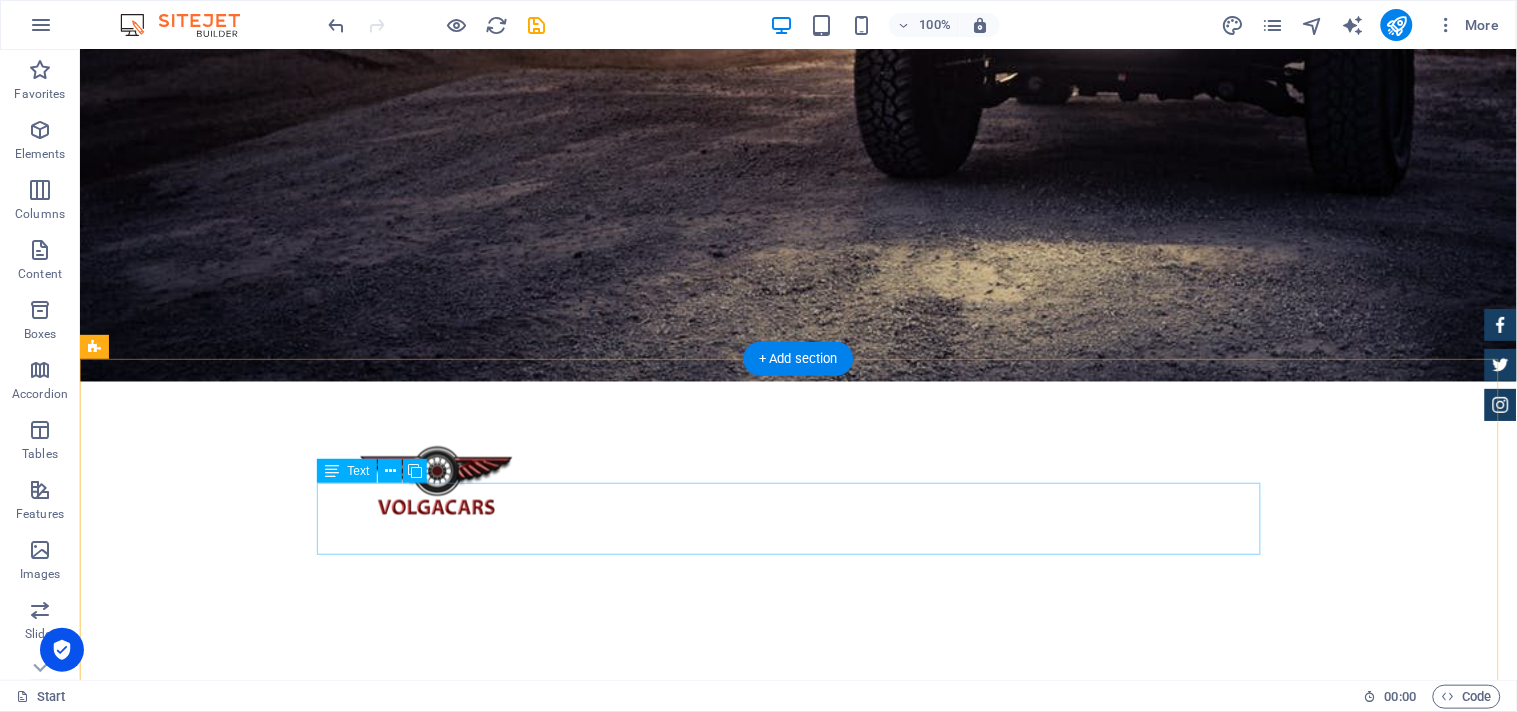 scroll, scrollTop: 700, scrollLeft: 0, axis: vertical 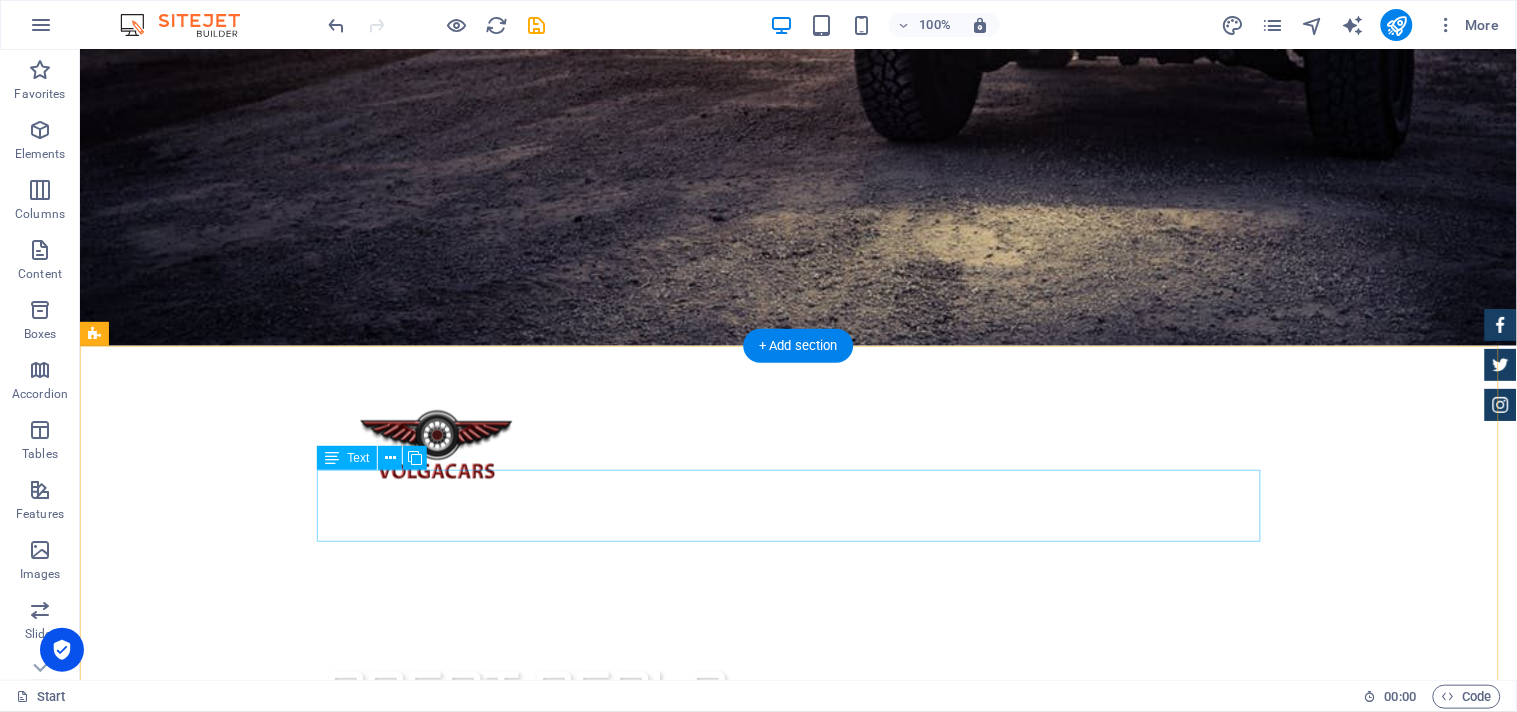 click on "Lorem ipsum dolor sit amet, consectetur adipisicing elit. Libero, assumenda, dolore, cum vel modi asperiores consequatur suscipit quidem ducimus eveniet iure expedita consectetur odio voluptatum similique fugit voluptates rem accusamus quae quas dolorem tenetur facere tempora maiores adipisci reiciendis accusantium voluptatibus id voluptate tempore dolor harum nisi amet! Nobis, eaque." at bounding box center [798, 1729] 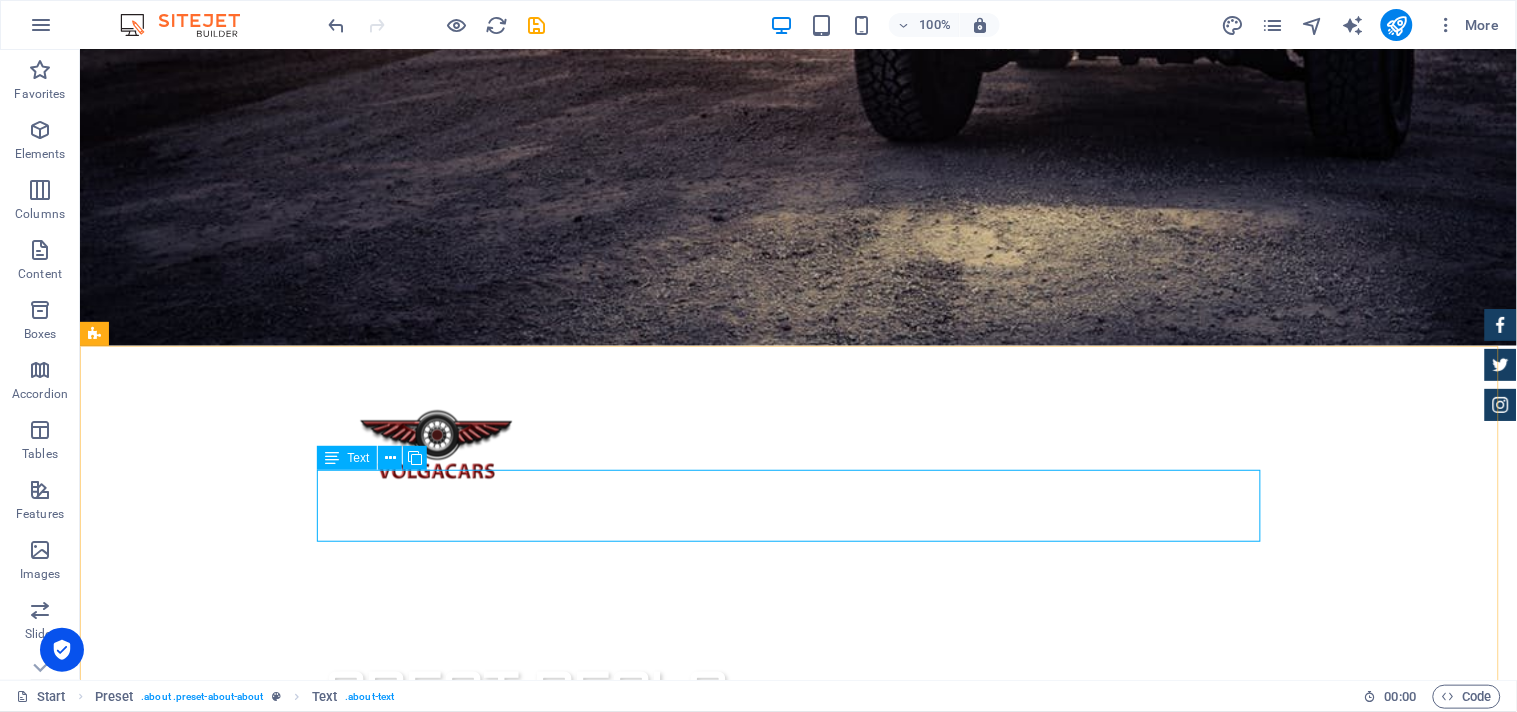 click on "Text" at bounding box center [358, 458] 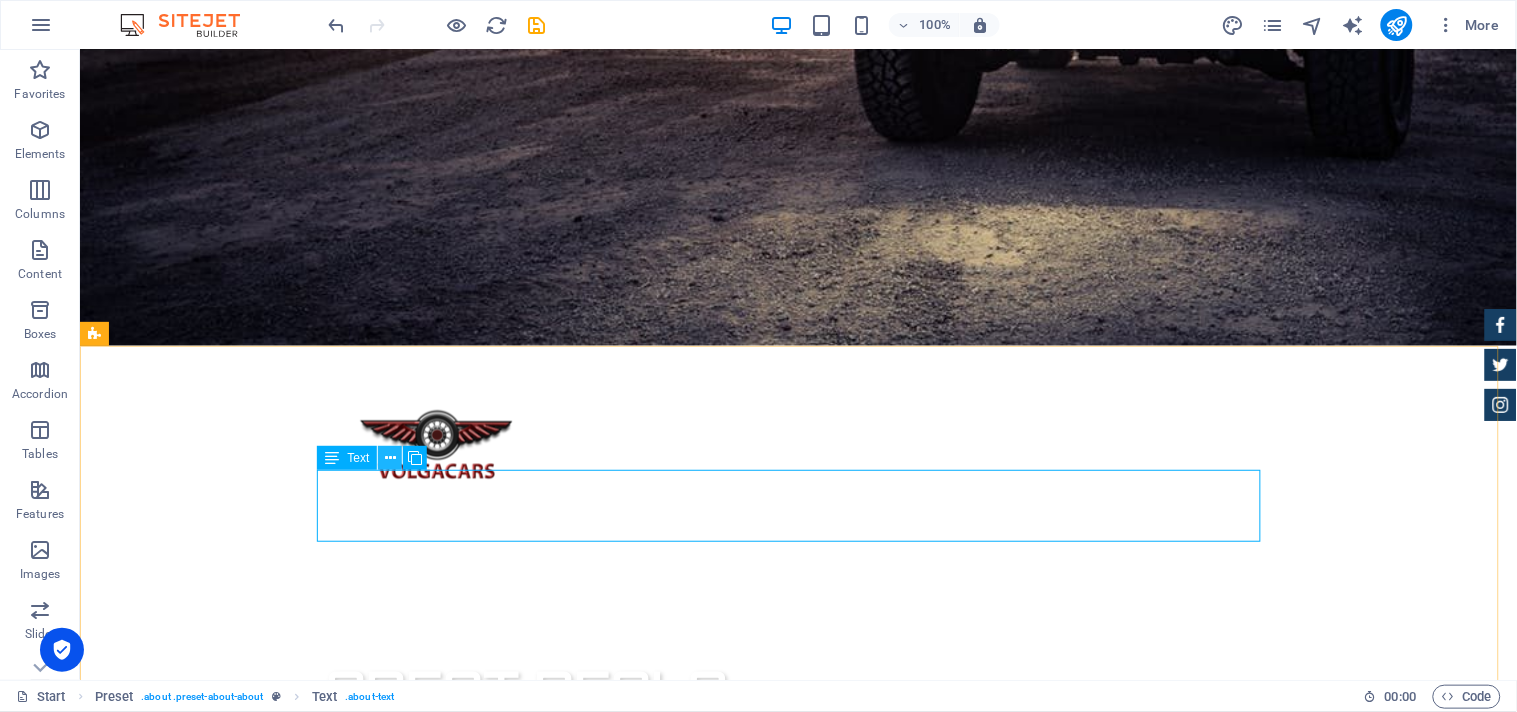 click at bounding box center [390, 458] 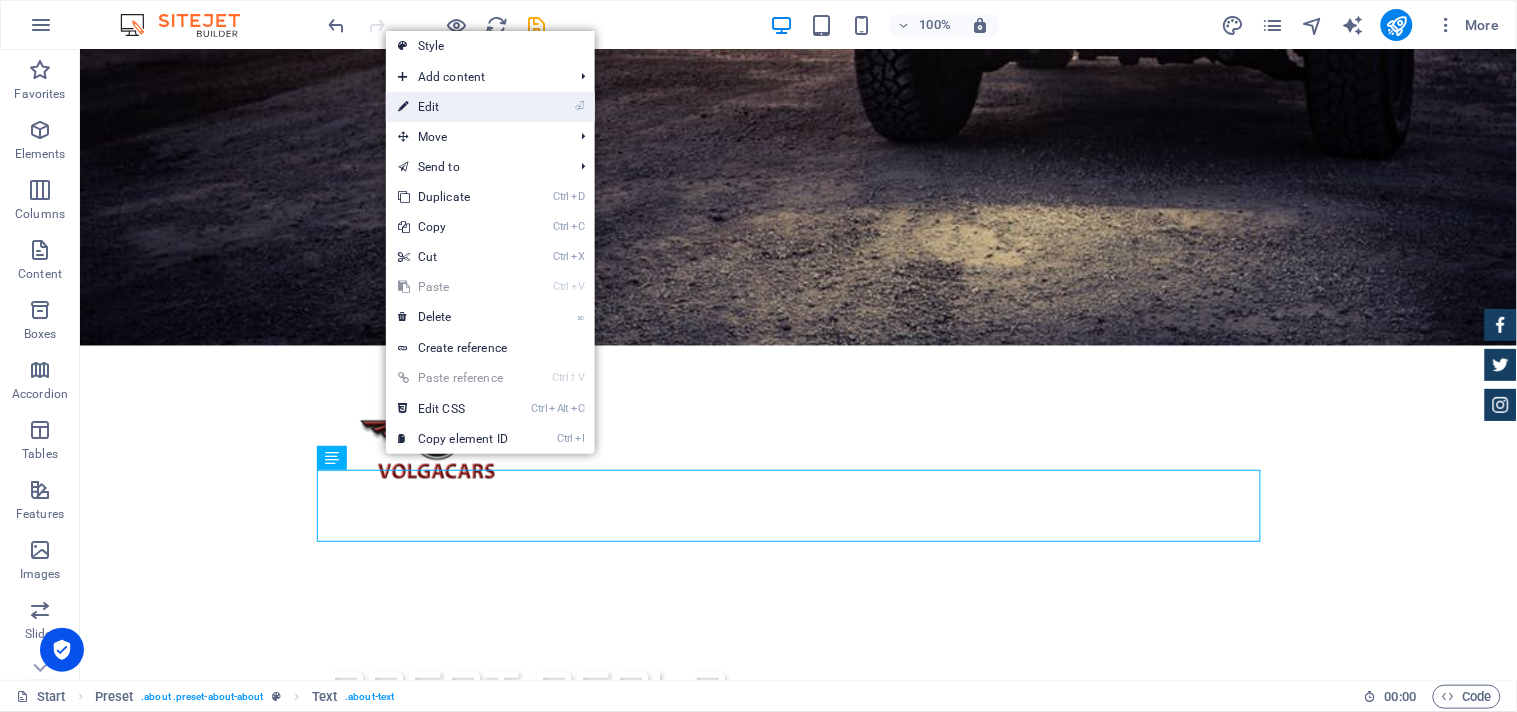 click on "⏎  Edit" at bounding box center (453, 107) 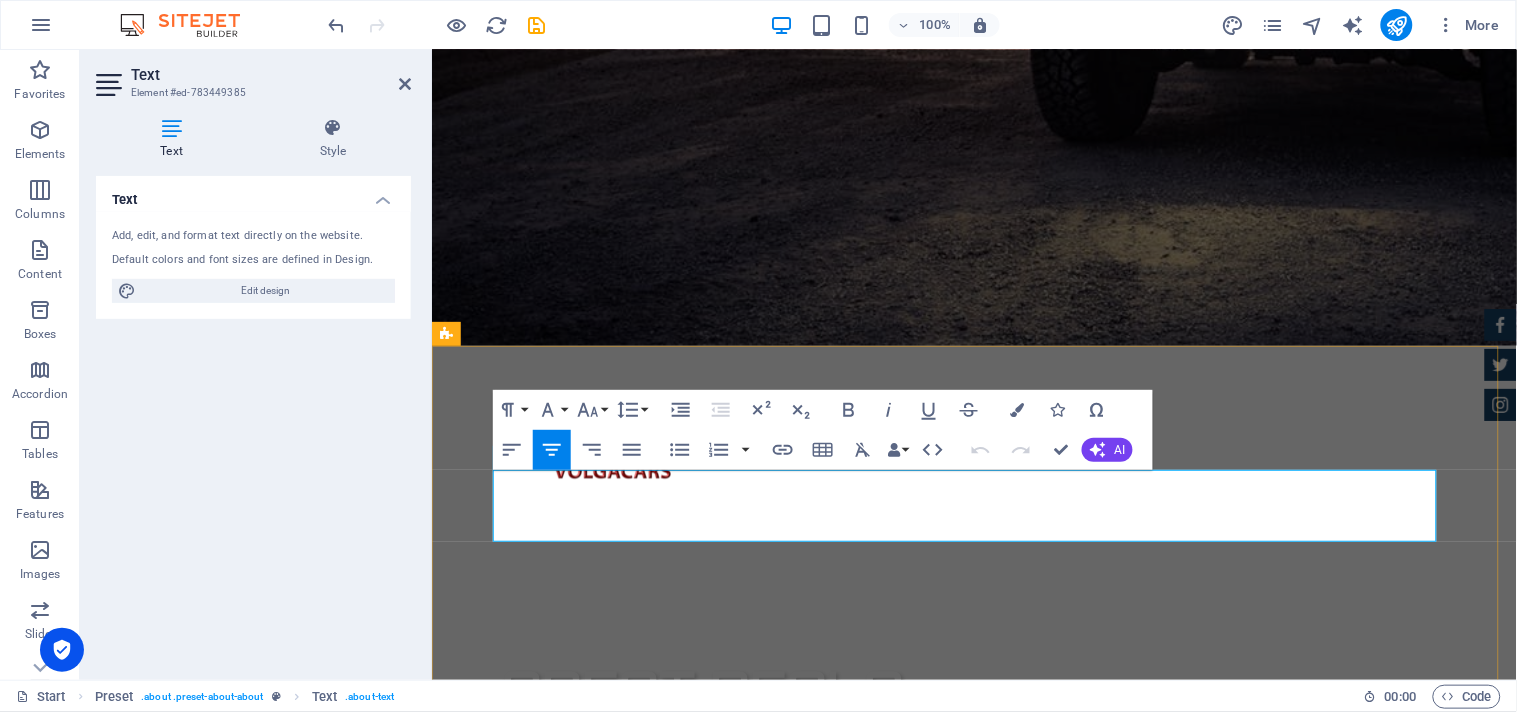 drag, startPoint x: 494, startPoint y: 482, endPoint x: 1392, endPoint y: 539, distance: 899.8072 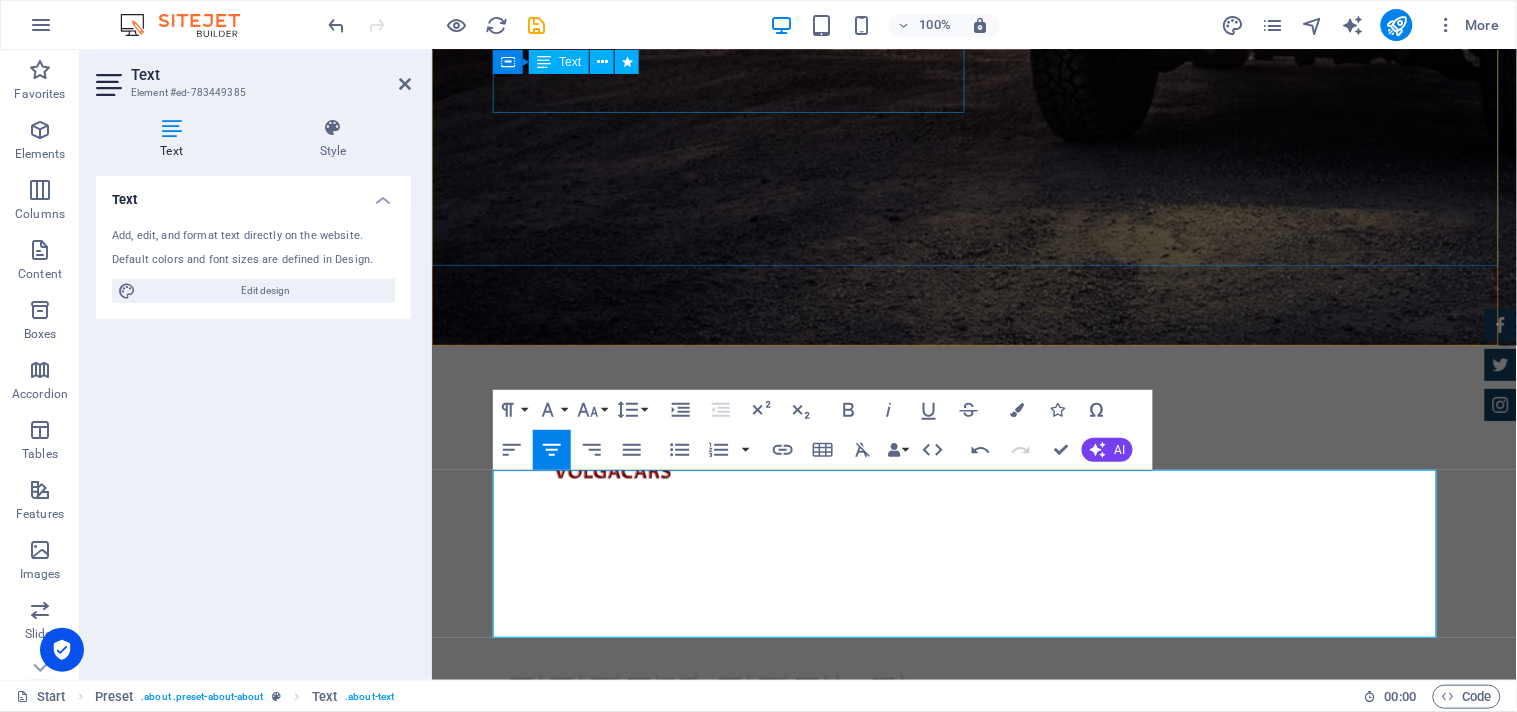 scroll, scrollTop: 15203, scrollLeft: 1, axis: both 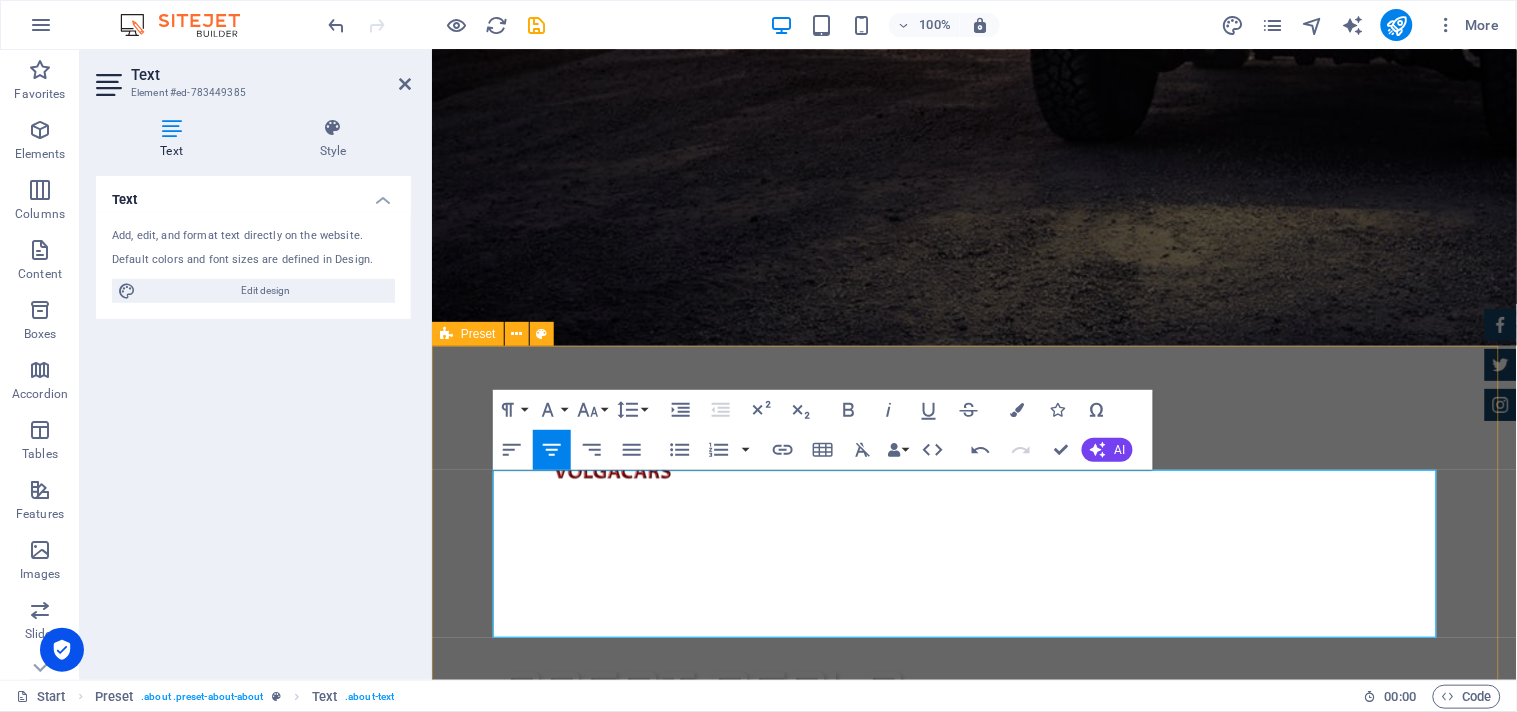 click on "About us Founded [DATE] near the iconic Gateway of [GEOGRAPHIC_DATA] in [GEOGRAPHIC_DATA], [GEOGRAPHIC_DATA], VolgaCars has built a trusted name in luxury and corporate travel services. We specialize in executive transportation including corporate staff travel, airport pick-up and drop, and full-day rentals in [GEOGRAPHIC_DATA]. Our fleet features a wide range of premium vehicles—from luxury sedans like Mercedes-Benz, BMW, Toyota Camry, Honda City, and Toyota Etios, to spacious SUVs such as the Toyota Fortuner and Innova Crysta. For group and corporate travel, we also offer air-conditioned buses ranging from 12 to 45 seaters. With operations extending beyond [GEOGRAPHIC_DATA] to [GEOGRAPHIC_DATA], [GEOGRAPHIC_DATA], [GEOGRAPHIC_DATA], [GEOGRAPHIC_DATA], [GEOGRAPHIC_DATA], and [GEOGRAPHIC_DATA], VolgaCars is committed to delivering safe, comfortable, and reliable service that meets the highest standards of professionalism and class. Certified Dealership Lorem ipsum dolor sit amet, consectetur adipisicing elit. Veritatis, dolorem! Best Price Guarantee 24 Month Warranty Financing Program" at bounding box center (973, 2348) 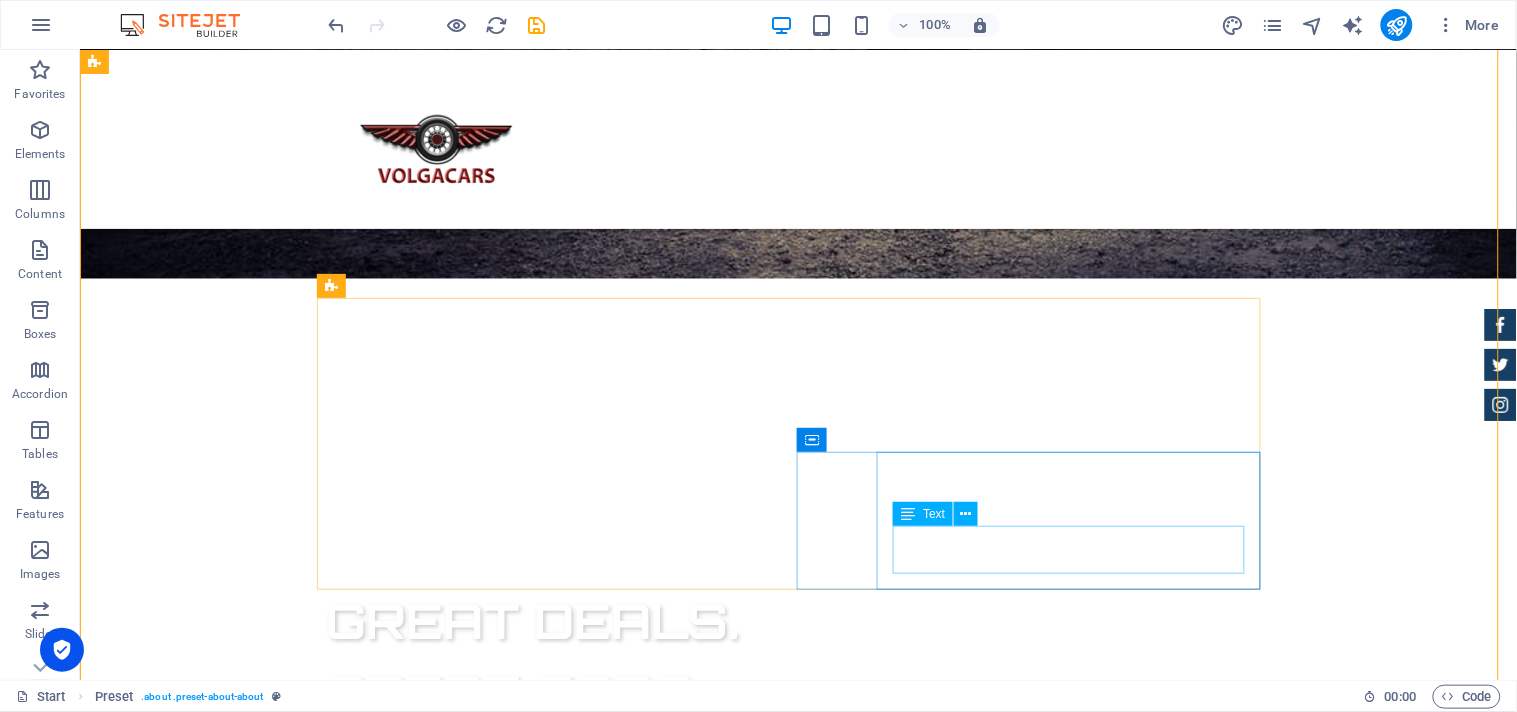 scroll, scrollTop: 1107, scrollLeft: 0, axis: vertical 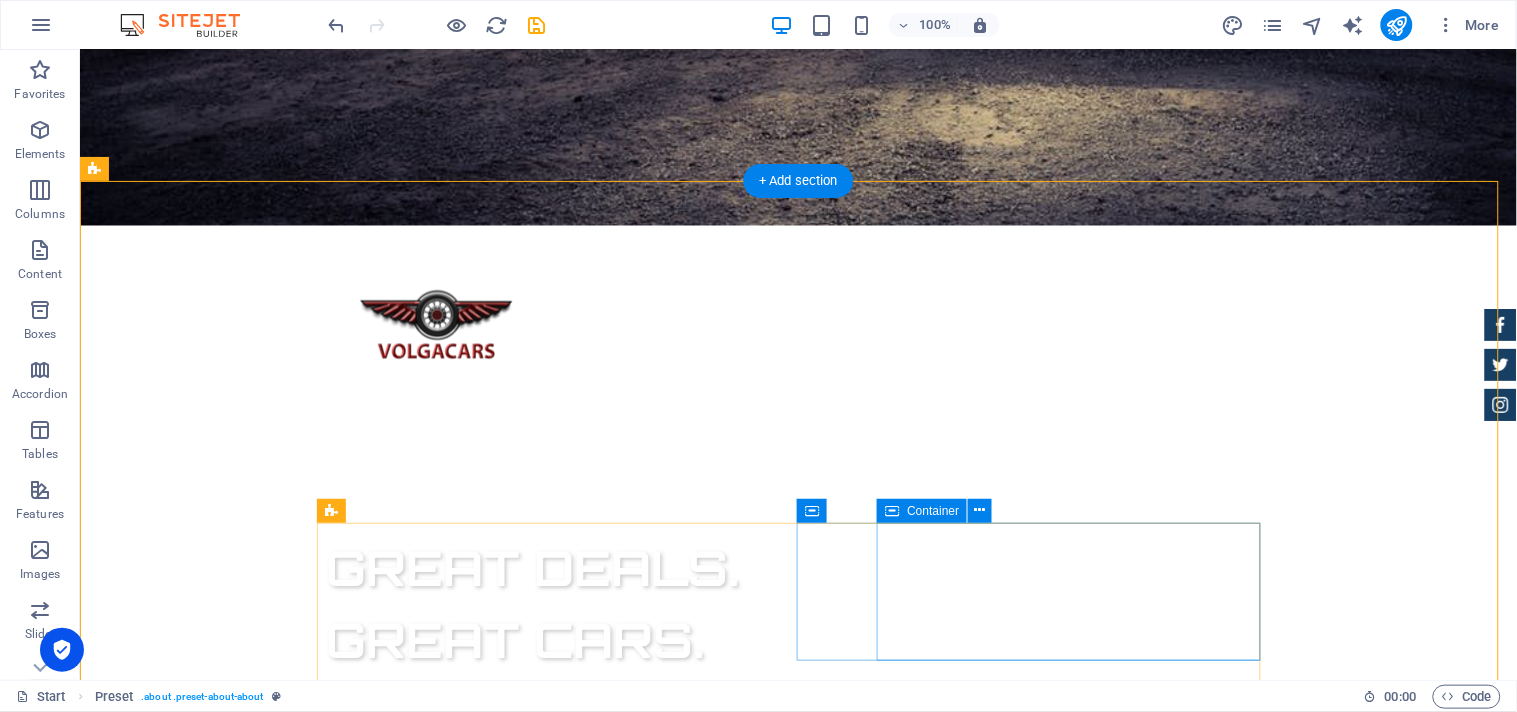 click at bounding box center [798, 2018] 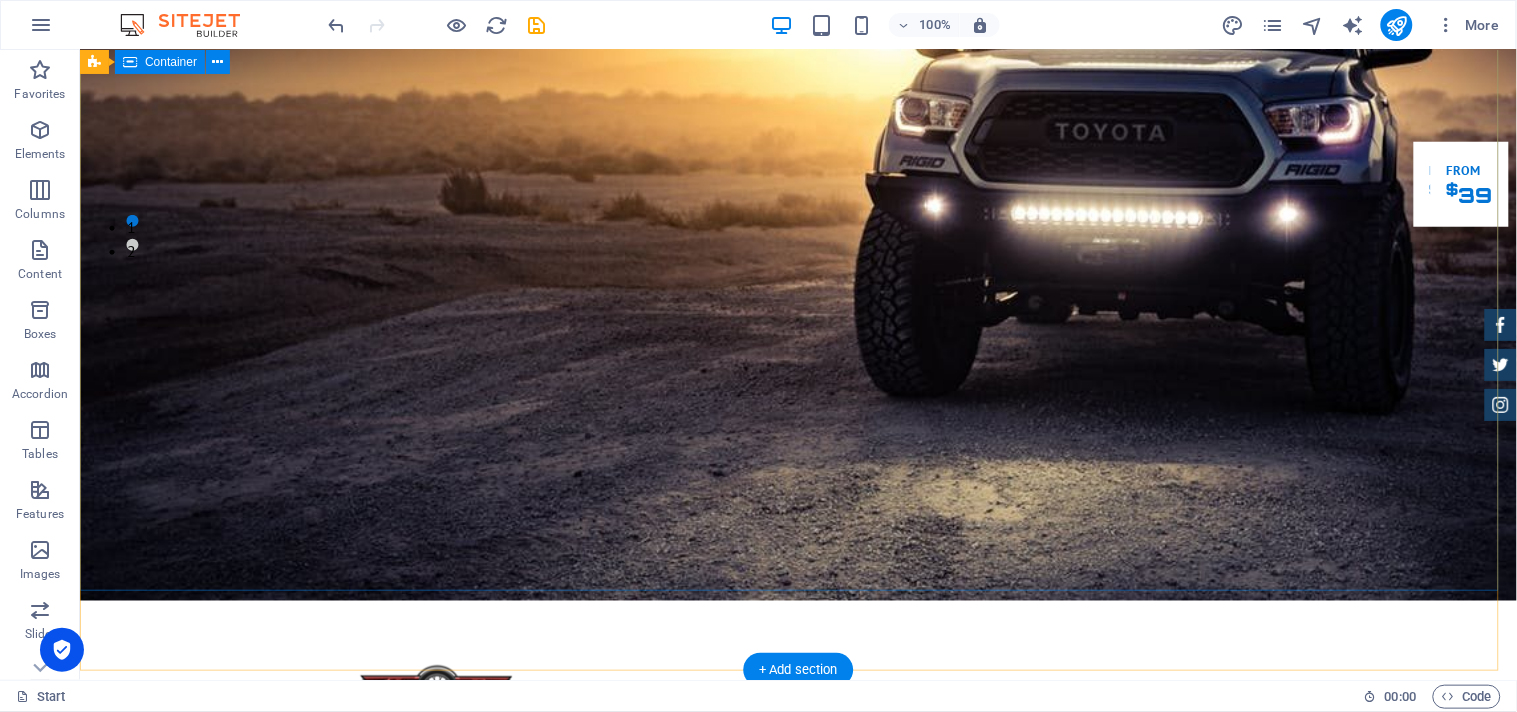 scroll, scrollTop: 347, scrollLeft: 0, axis: vertical 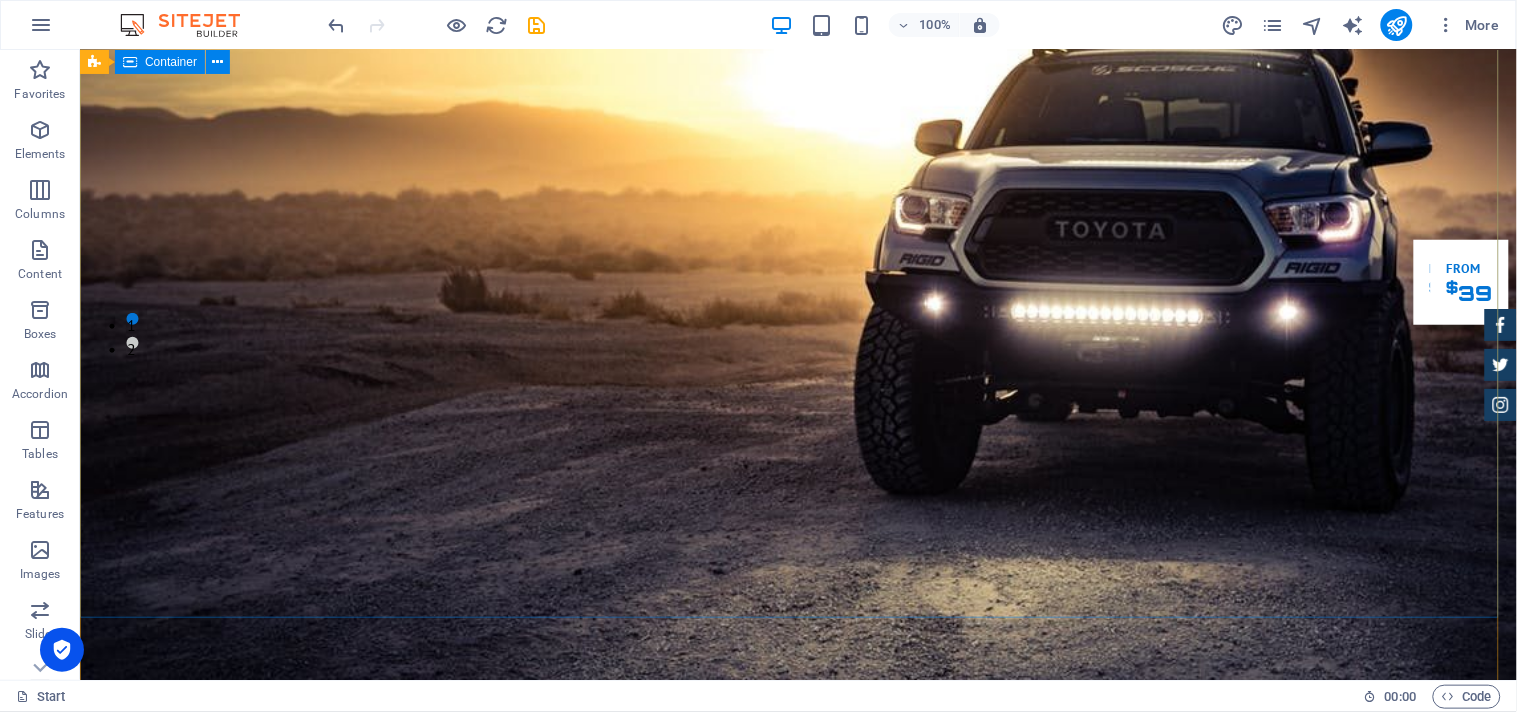 drag, startPoint x: 1076, startPoint y: 533, endPoint x: 1034, endPoint y: 515, distance: 45.694637 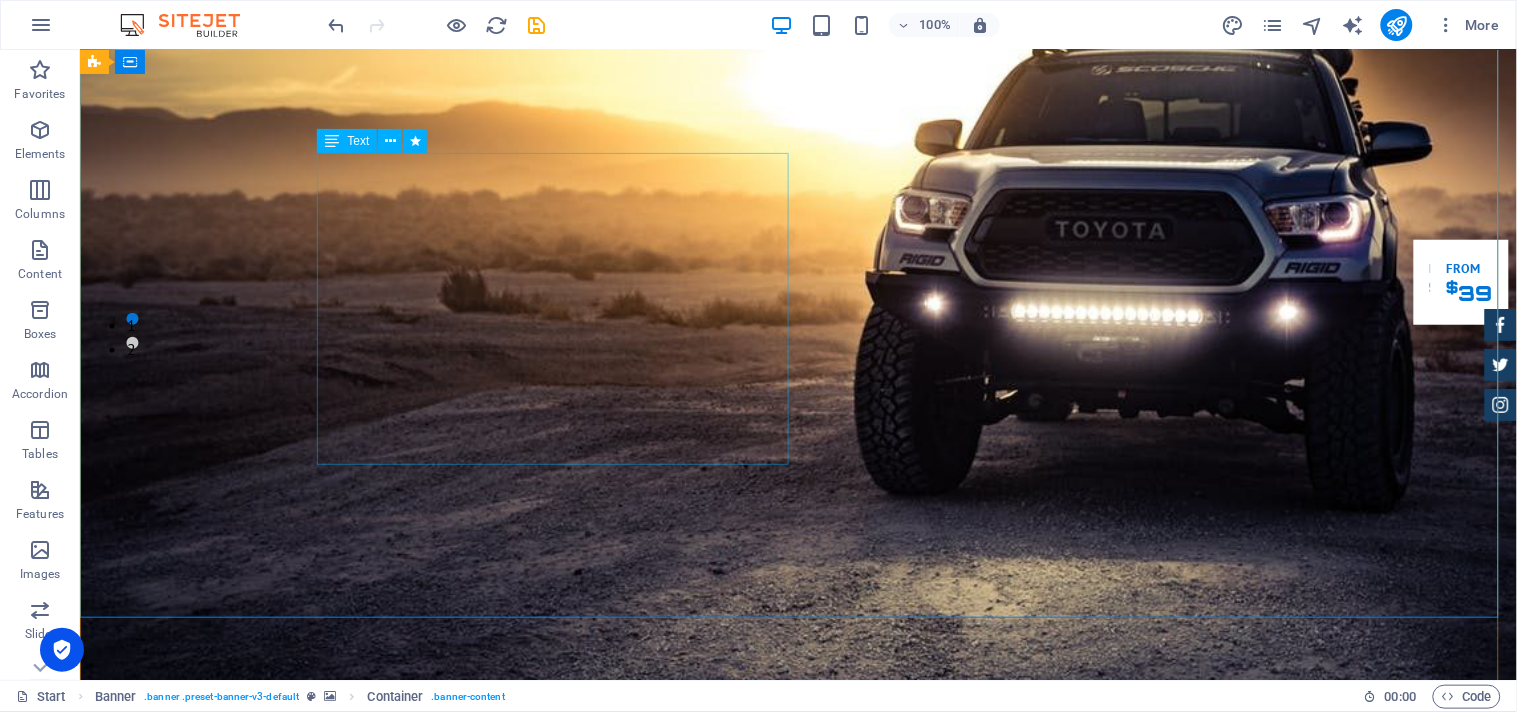 click on "Founded [DATE] near the iconic Gateway of [GEOGRAPHIC_DATA] in [GEOGRAPHIC_DATA], [GEOGRAPHIC_DATA], VolgaCars has built a trusted name in luxury and corporate travel services. We specialize in executive transportation including corporate staff travel, airport pick-up and drop, and full-day rentals in [GEOGRAPHIC_DATA]. Our fleet features a wide range of premium vehicles—from luxury sedans like Mercedes-Benz, BMW, Toyota Camry, Honda City, and Toyota Etios, to spacious SUVs such as the Toyota Fortuner and Innova Crysta. For group and corporate travel, we also offer air-conditioned buses ranging from 12 to 45 seaters. With operations extending beyond [GEOGRAPHIC_DATA] to [GEOGRAPHIC_DATA], [GEOGRAPHIC_DATA], [GEOGRAPHIC_DATA], [GEOGRAPHIC_DATA], [GEOGRAPHIC_DATA], and [GEOGRAPHIC_DATA], VolgaCars is committed to delivering safe, comfortable, and reliable service that meets the highest standards of professionalism and class." at bounding box center [798, 1389] 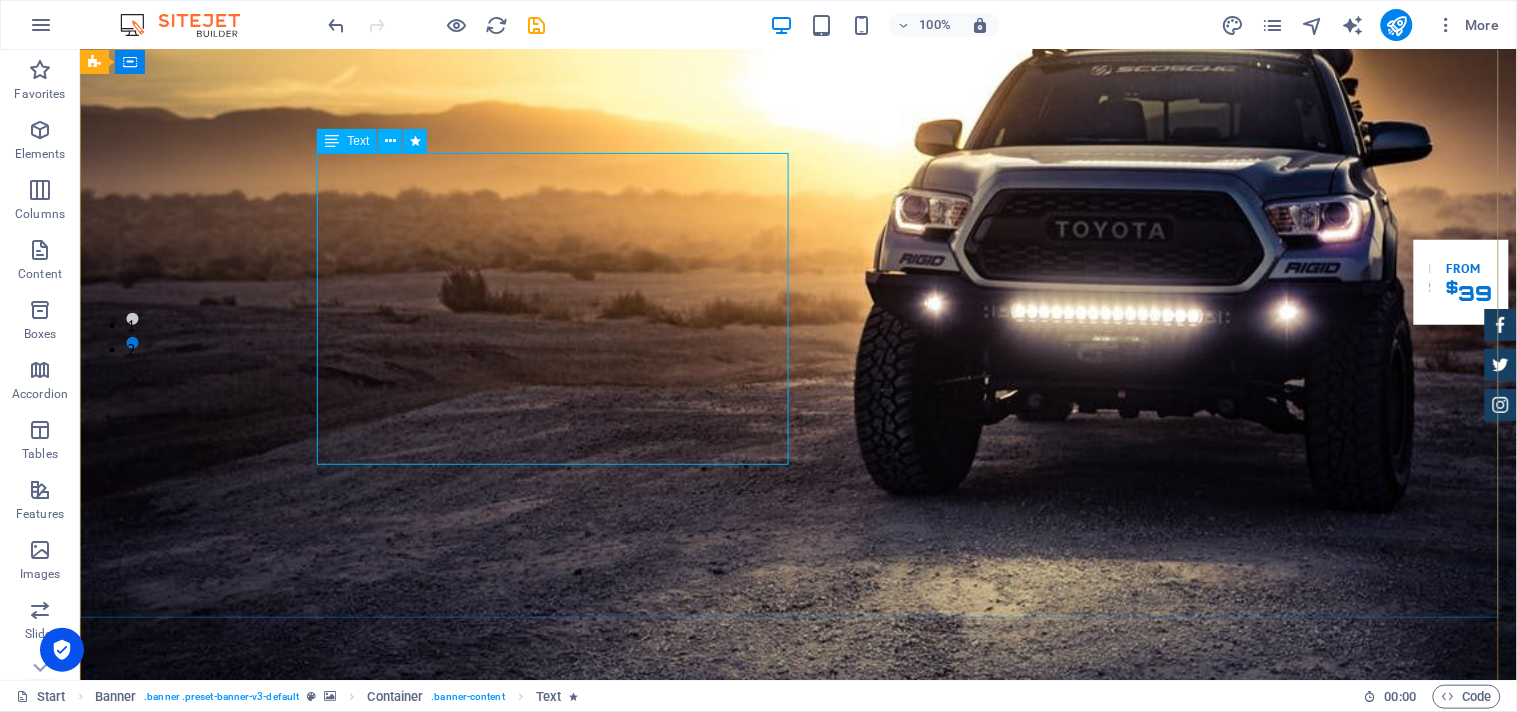 click on "Founded [DATE] near the iconic Gateway of [GEOGRAPHIC_DATA] in [GEOGRAPHIC_DATA], [GEOGRAPHIC_DATA], VolgaCars has built a trusted name in luxury and corporate travel services. We specialize in executive transportation including corporate staff travel, airport pick-up and drop, and full-day rentals in [GEOGRAPHIC_DATA]. Our fleet features a wide range of premium vehicles—from luxury sedans like Mercedes-Benz, BMW, Toyota Camry, Honda City, and Toyota Etios, to spacious SUVs such as the Toyota Fortuner and Innova Crysta. For group and corporate travel, we also offer air-conditioned buses ranging from 12 to 45 seaters. With operations extending beyond [GEOGRAPHIC_DATA] to [GEOGRAPHIC_DATA], [GEOGRAPHIC_DATA], [GEOGRAPHIC_DATA], [GEOGRAPHIC_DATA], [GEOGRAPHIC_DATA], and [GEOGRAPHIC_DATA], VolgaCars is committed to delivering safe, comfortable, and reliable service that meets the highest standards of professionalism and class." at bounding box center [798, 1389] 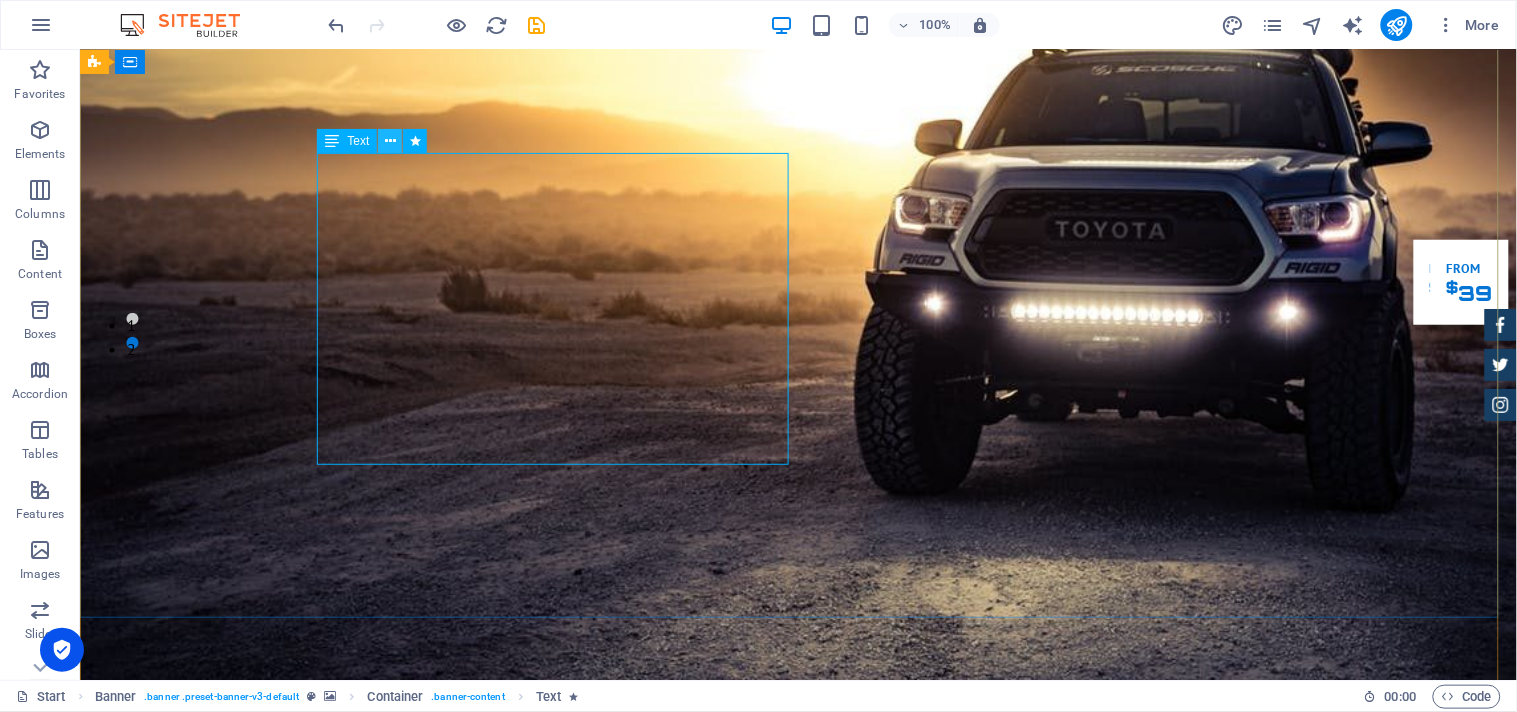 click at bounding box center (390, 141) 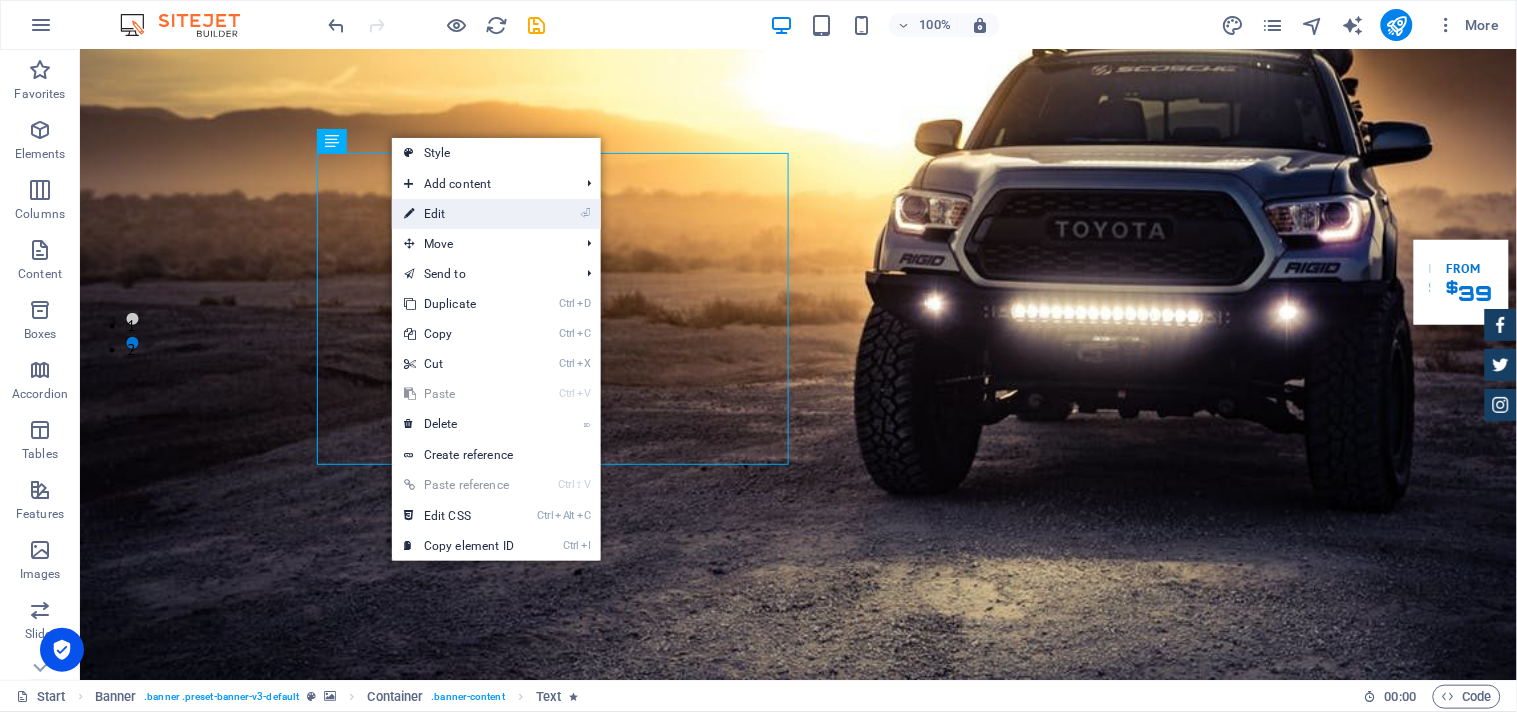 click on "⏎  Edit" at bounding box center (459, 214) 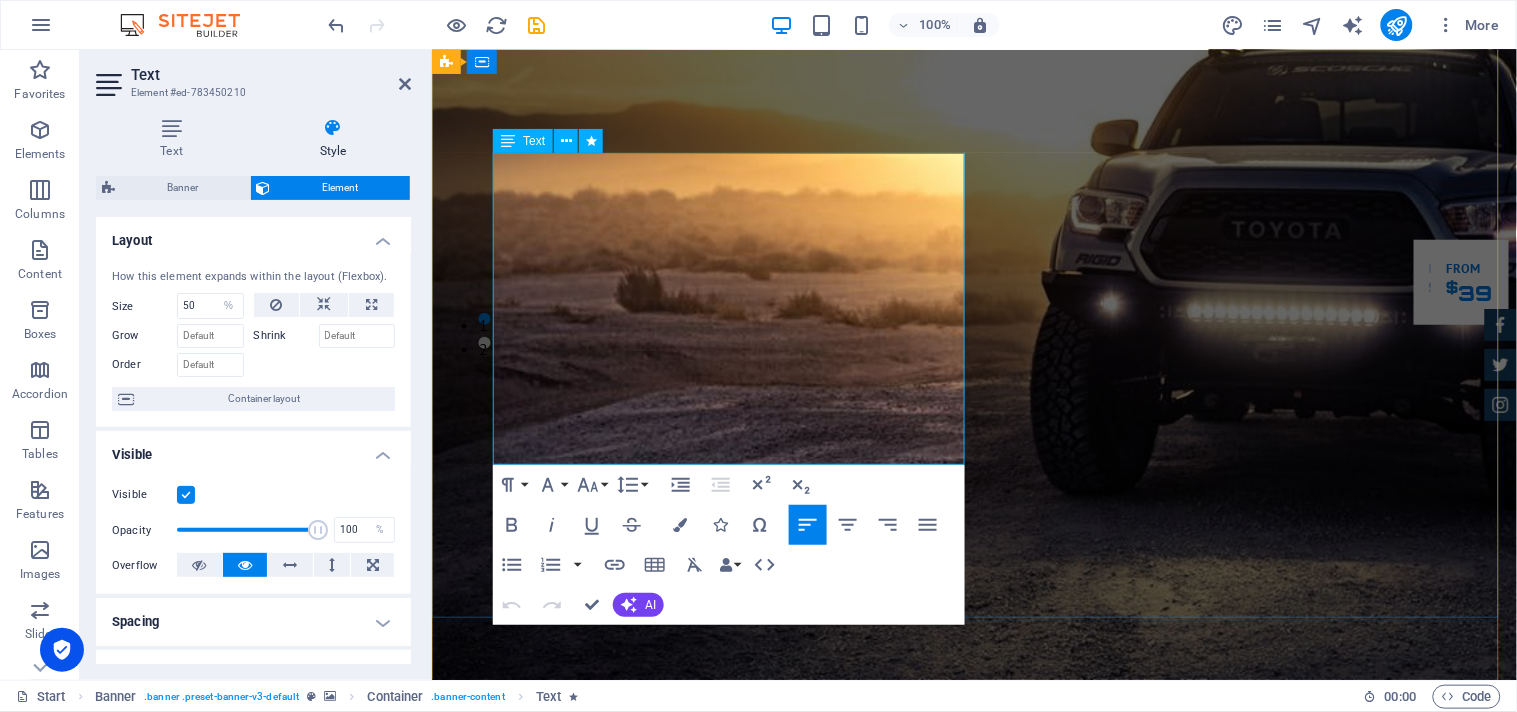 drag, startPoint x: 496, startPoint y: 164, endPoint x: 739, endPoint y: 461, distance: 383.7421 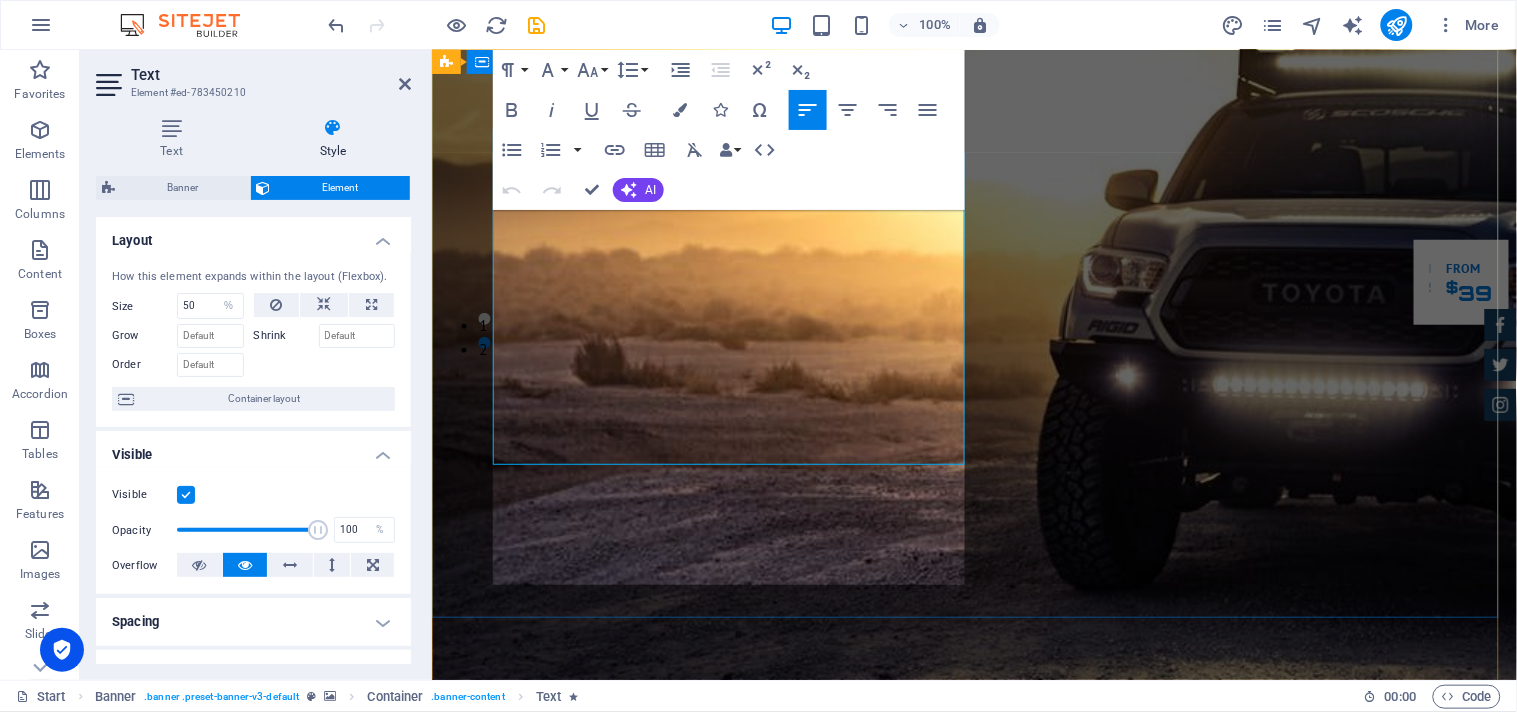 scroll, scrollTop: 12583, scrollLeft: 4, axis: both 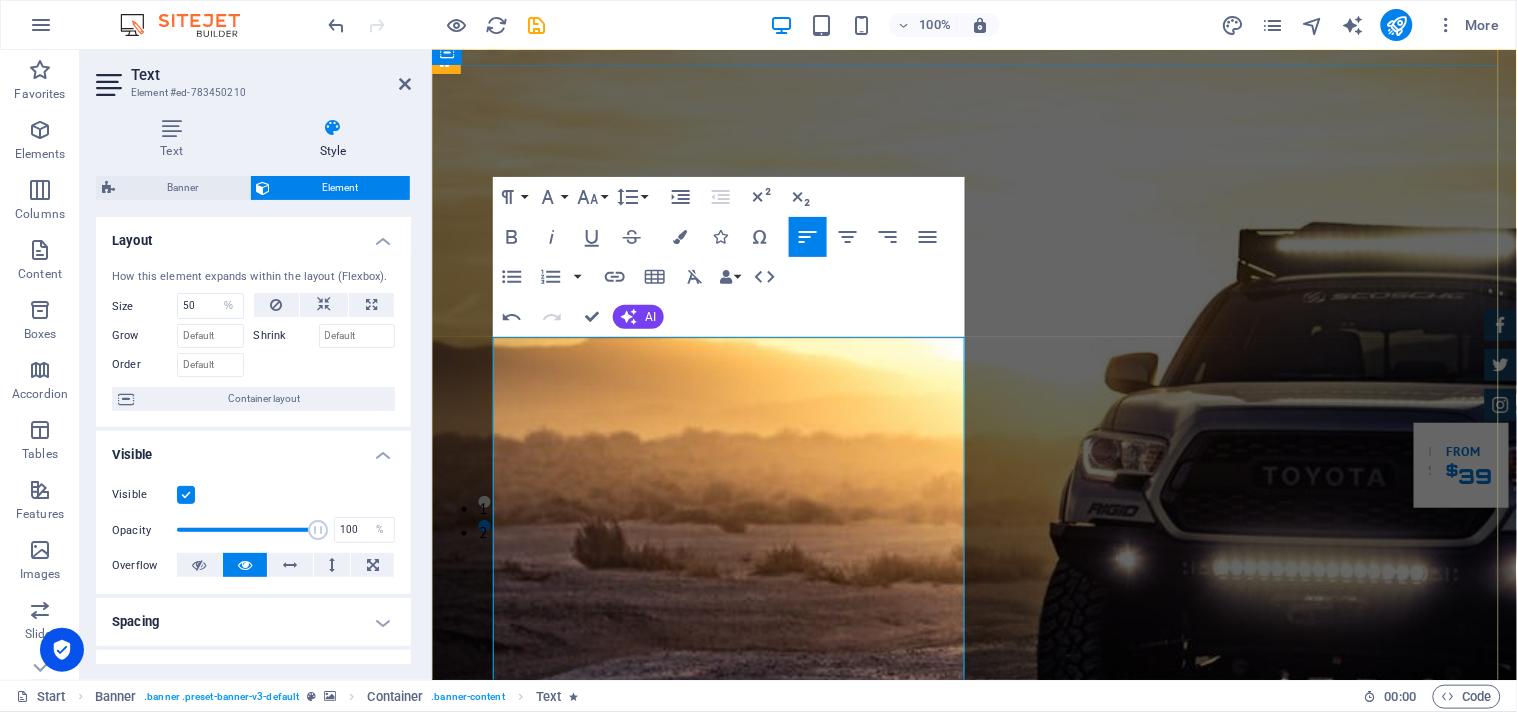 click on "F" at bounding box center (974, 1464) 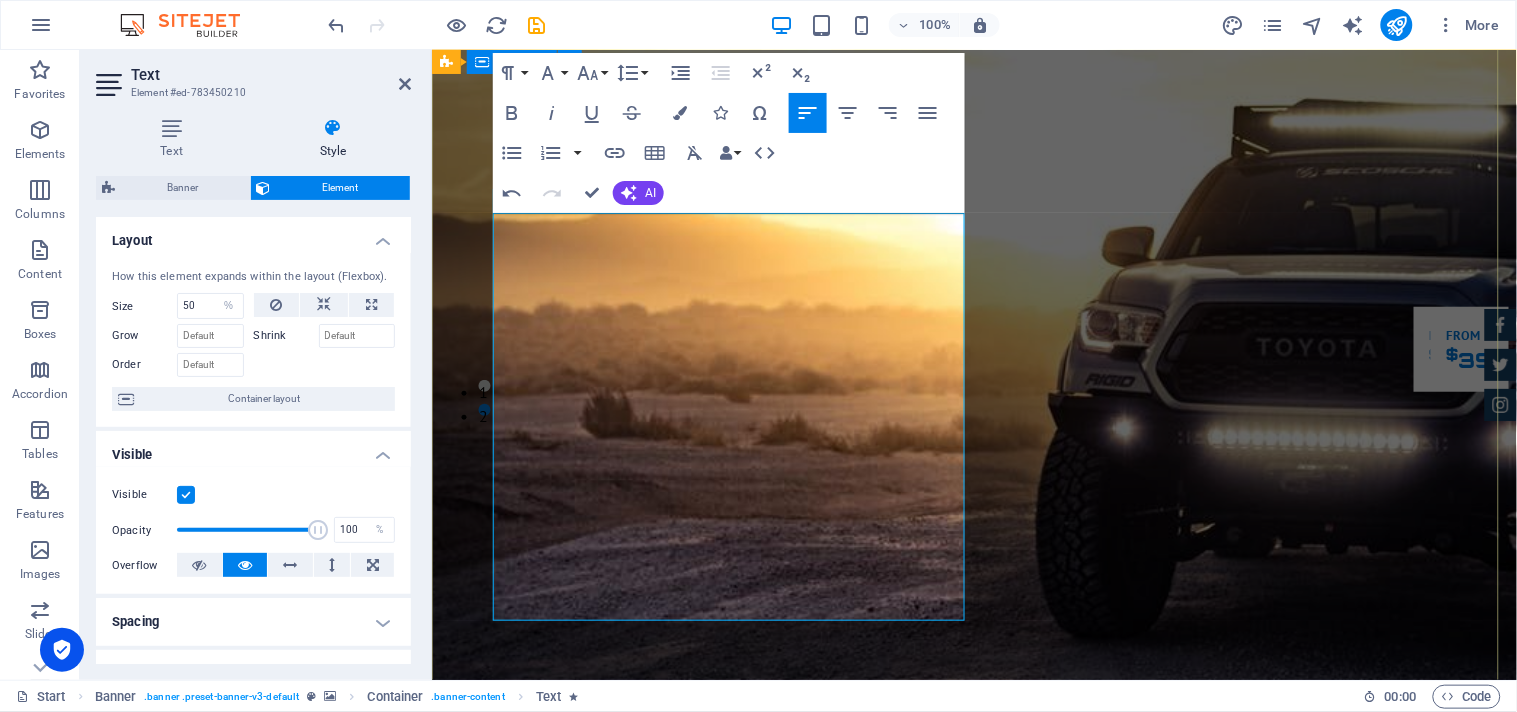 scroll, scrollTop: 287, scrollLeft: 0, axis: vertical 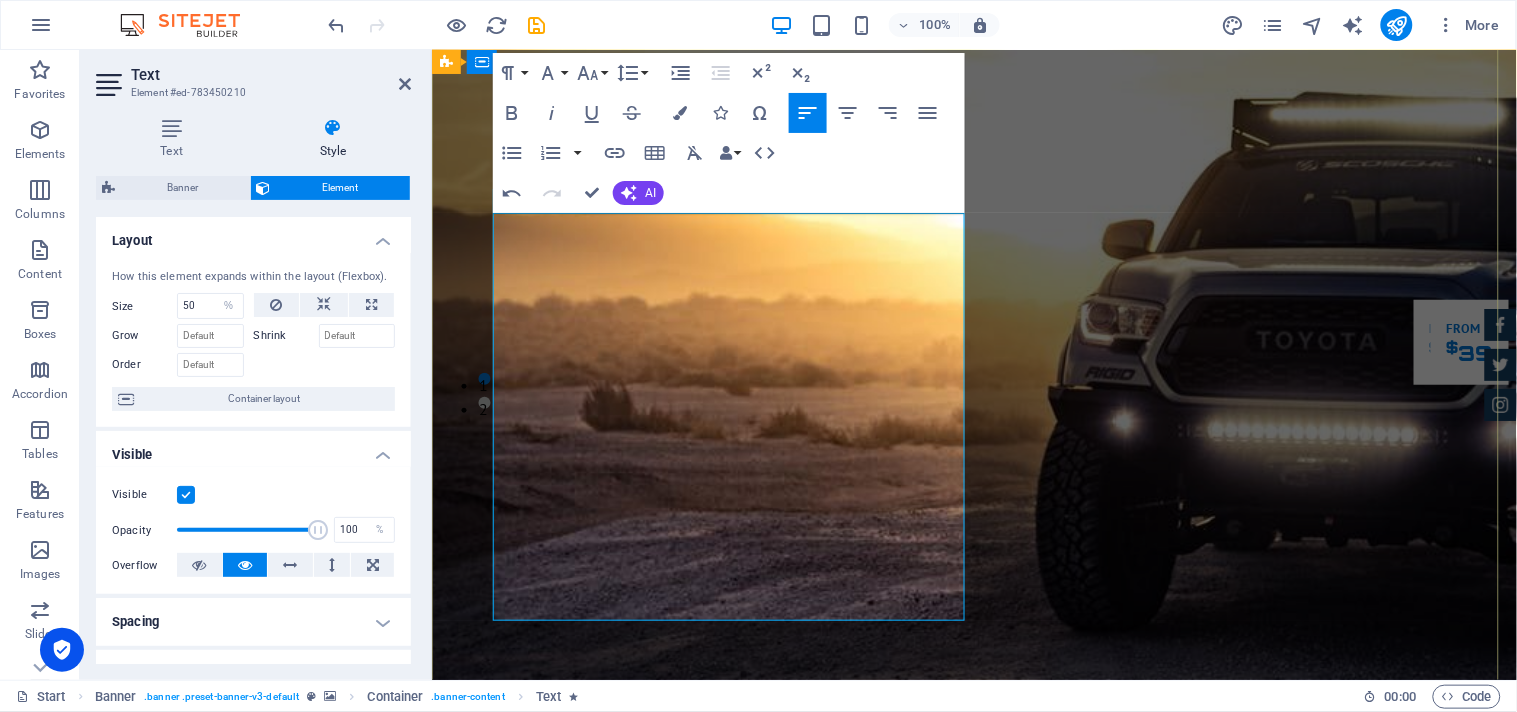 drag, startPoint x: 493, startPoint y: 347, endPoint x: 913, endPoint y: 606, distance: 493.43793 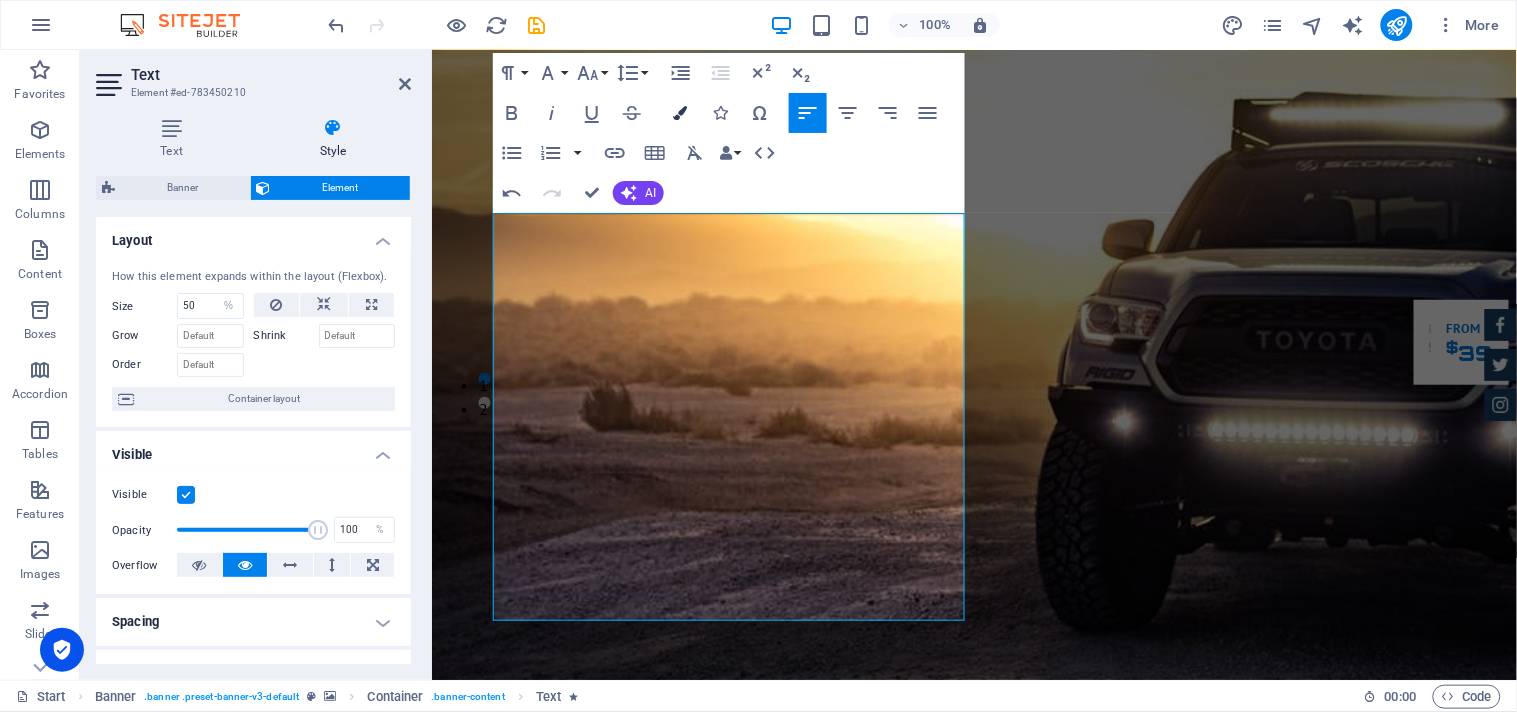 click at bounding box center (680, 113) 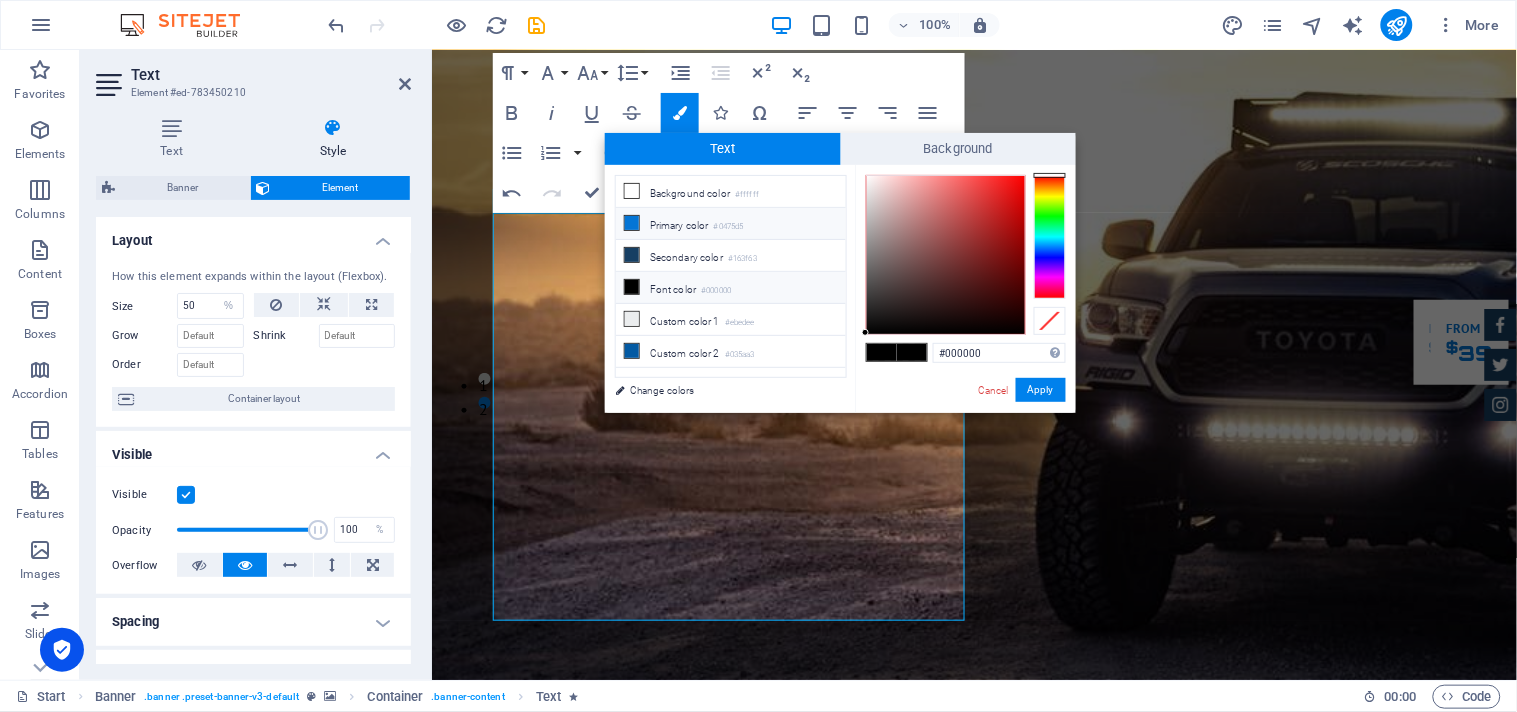 click at bounding box center (632, 223) 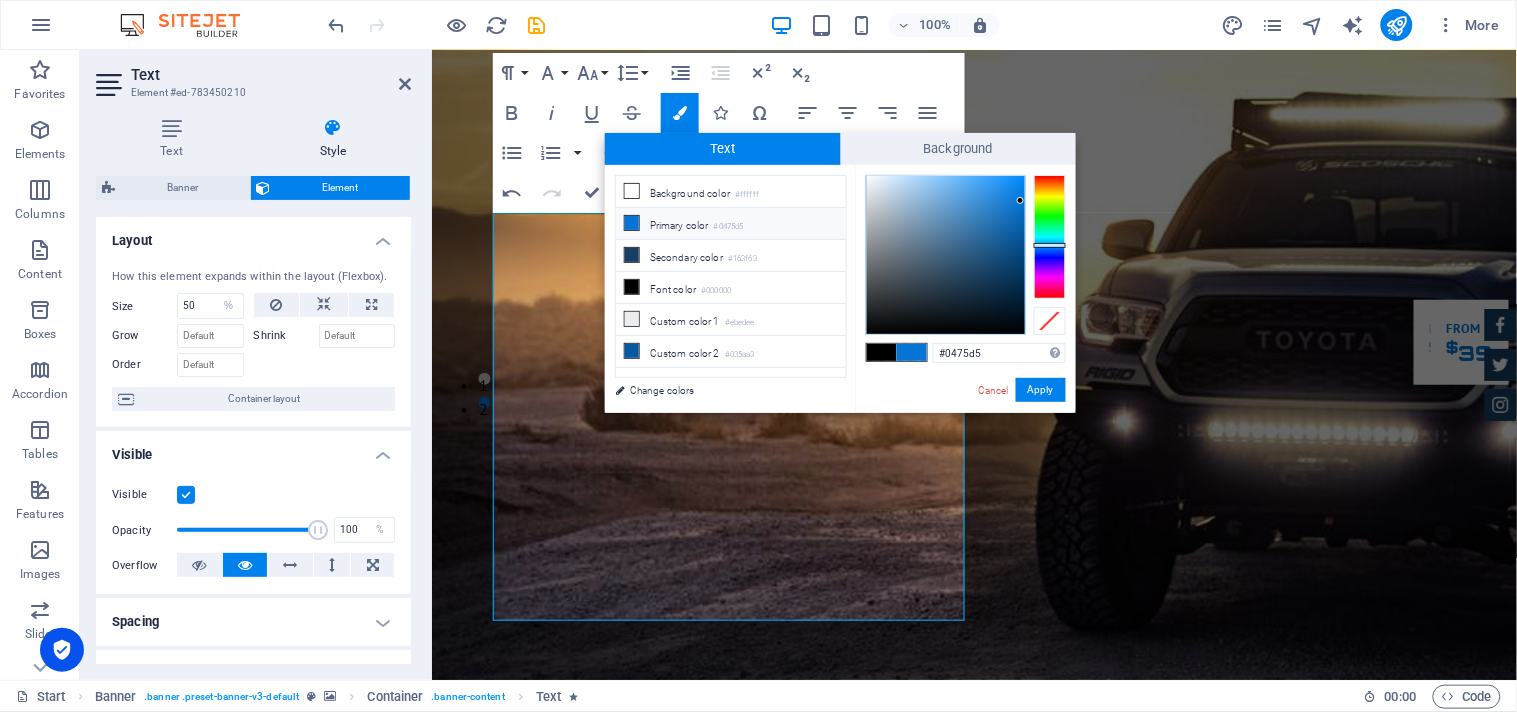 type on "#f6f9fc" 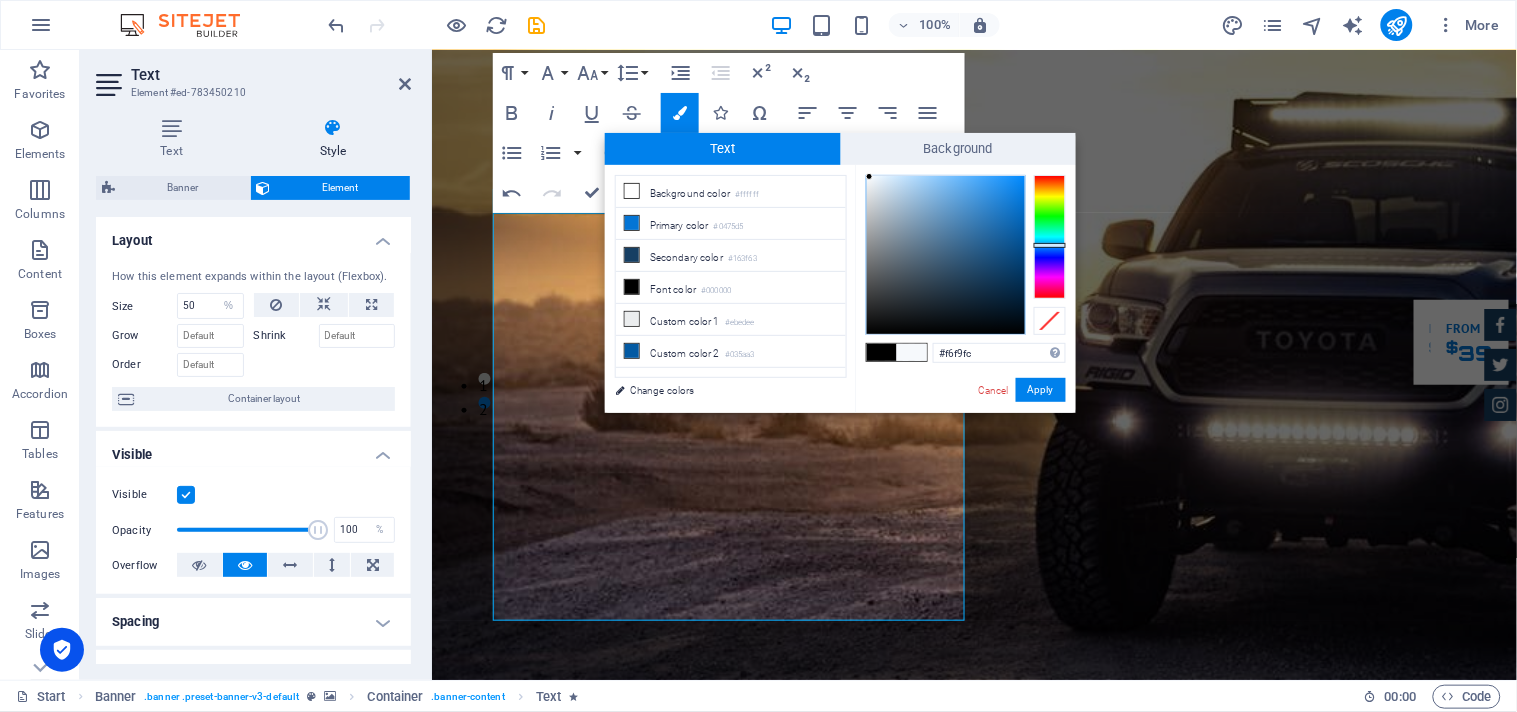 click at bounding box center [946, 255] 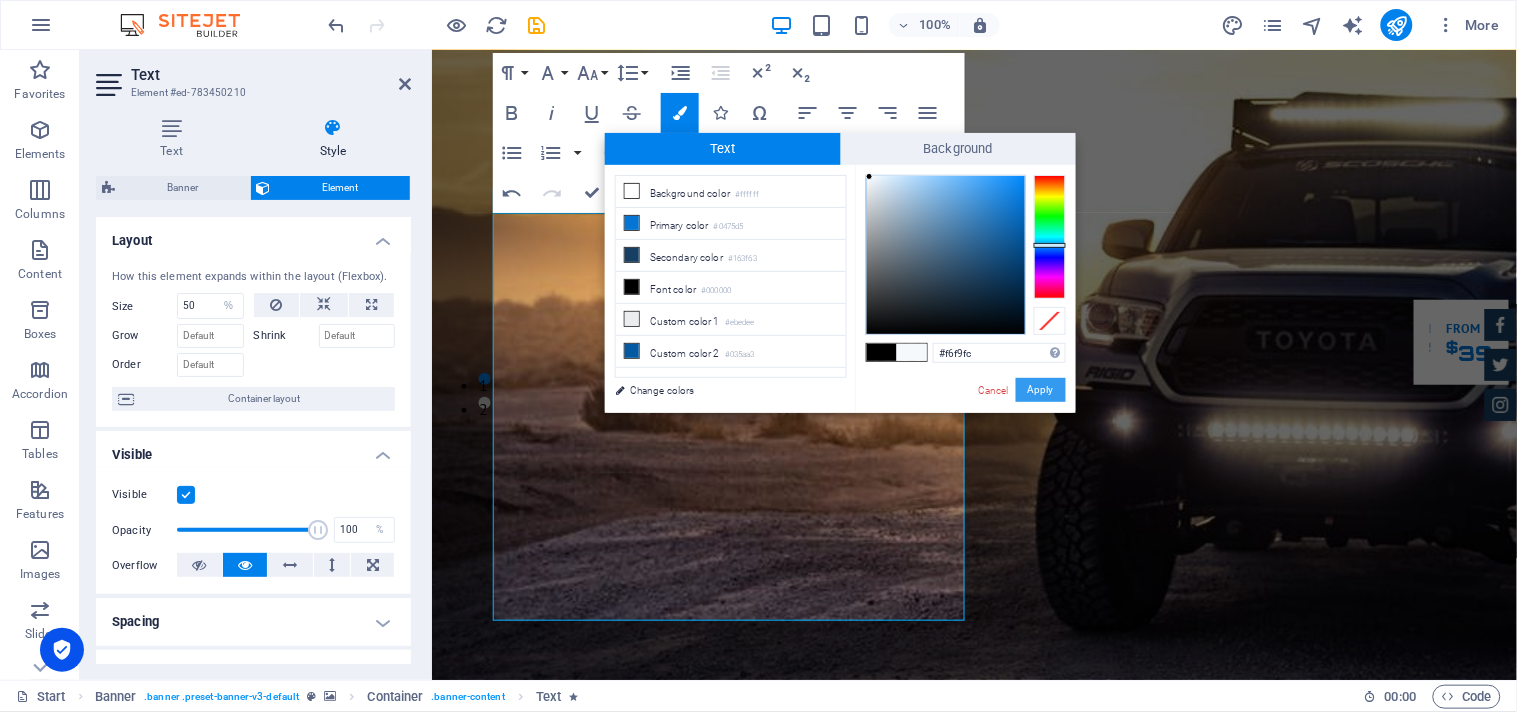 click on "Apply" at bounding box center [1041, 390] 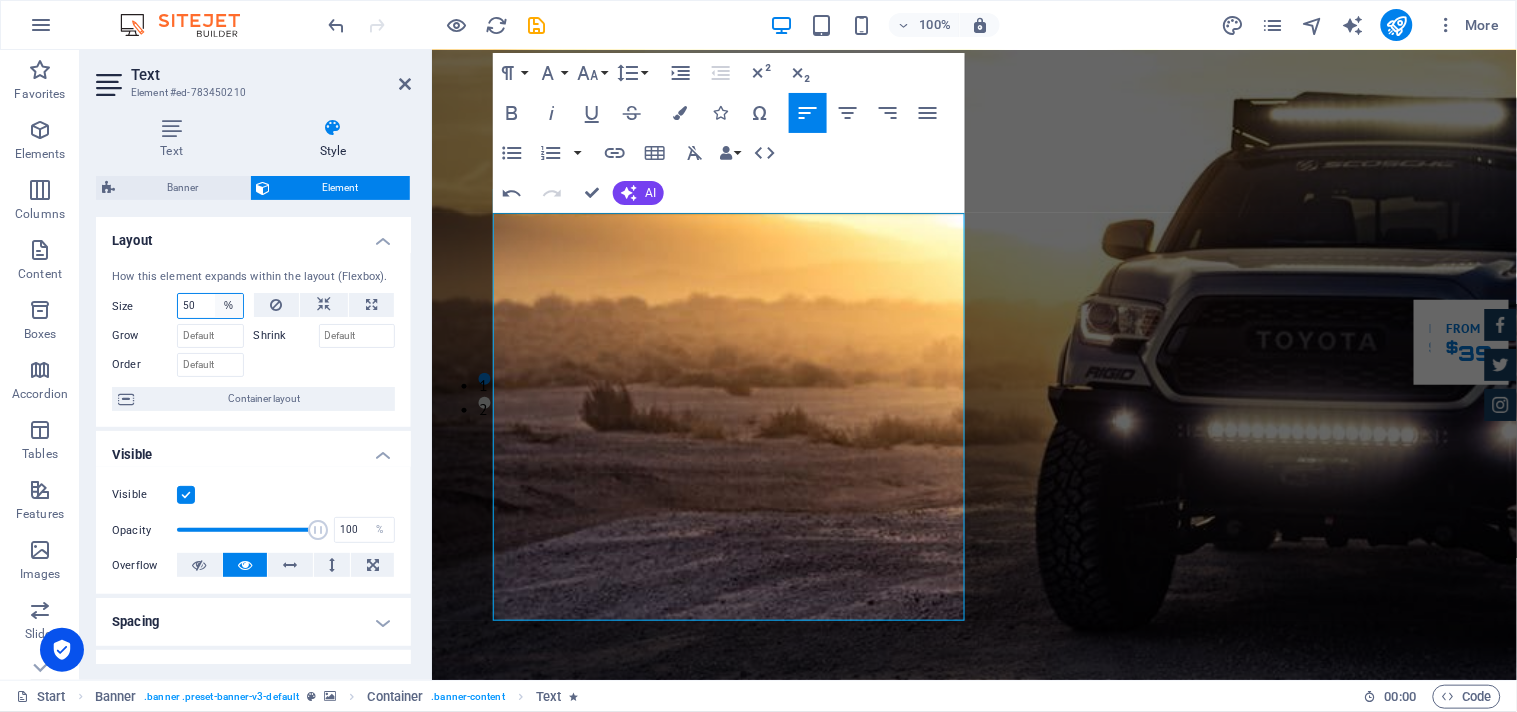 click on "Default auto px % 1/1 1/2 1/3 1/4 1/5 1/6 1/7 1/8 1/9 1/10" at bounding box center [229, 306] 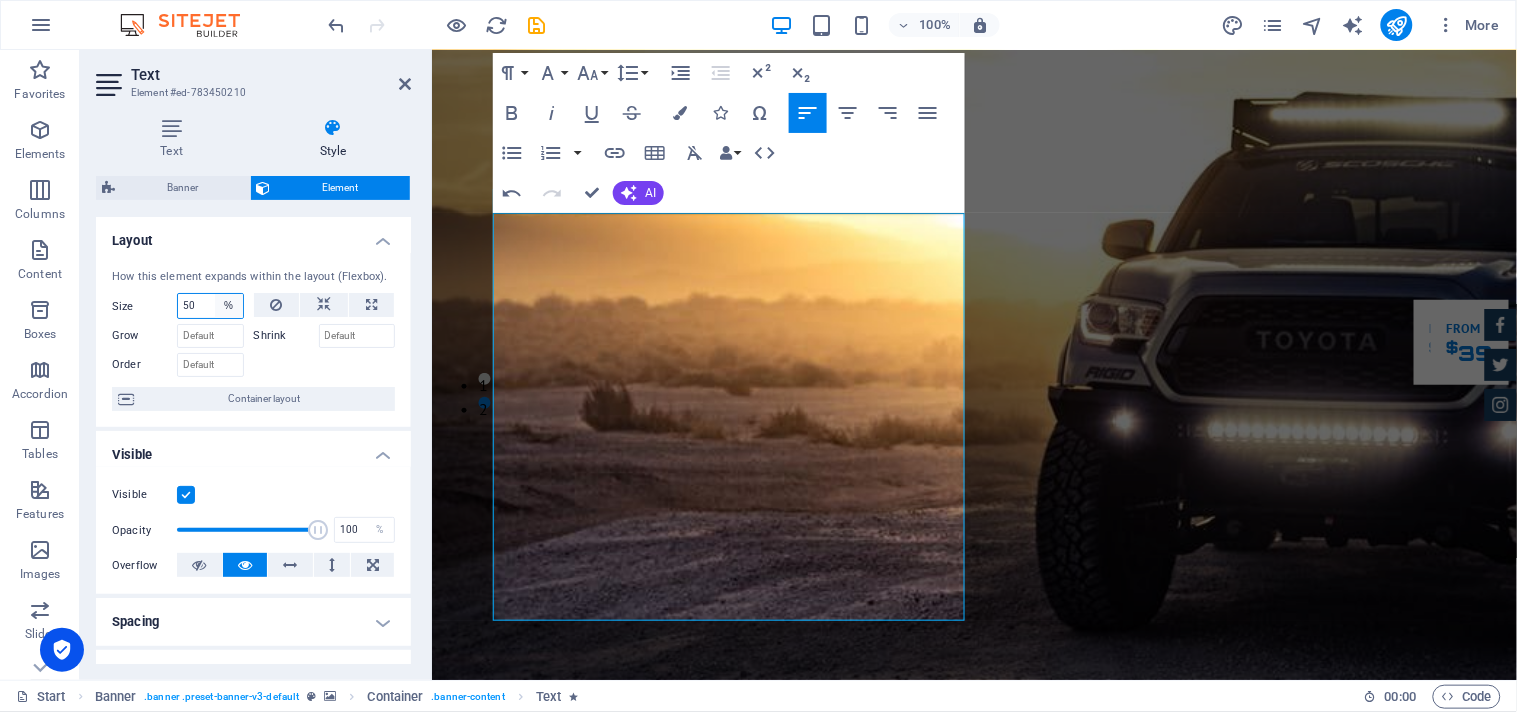 click on "Default auto px % 1/1 1/2 1/3 1/4 1/5 1/6 1/7 1/8 1/9 1/10" at bounding box center [229, 306] 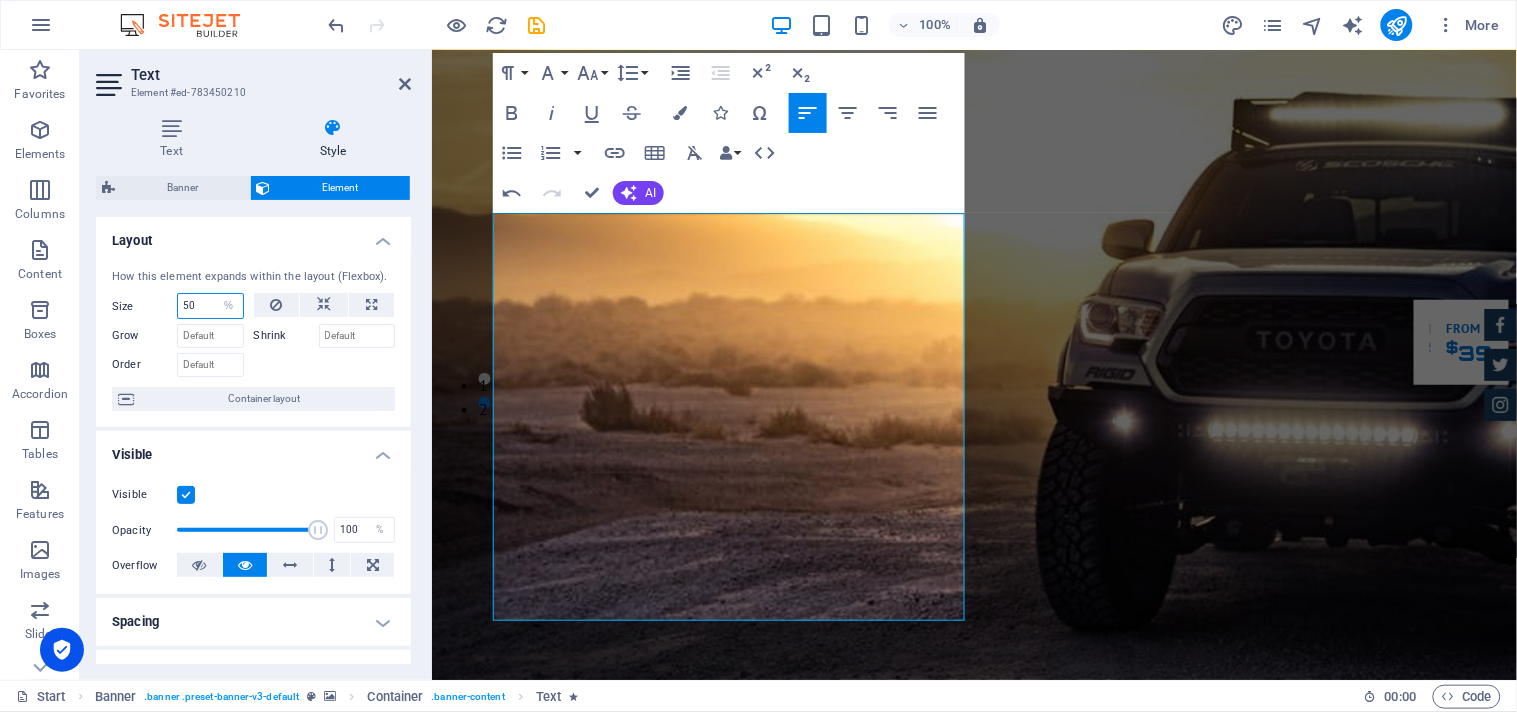 drag, startPoint x: 202, startPoint y: 305, endPoint x: 172, endPoint y: 298, distance: 30.805843 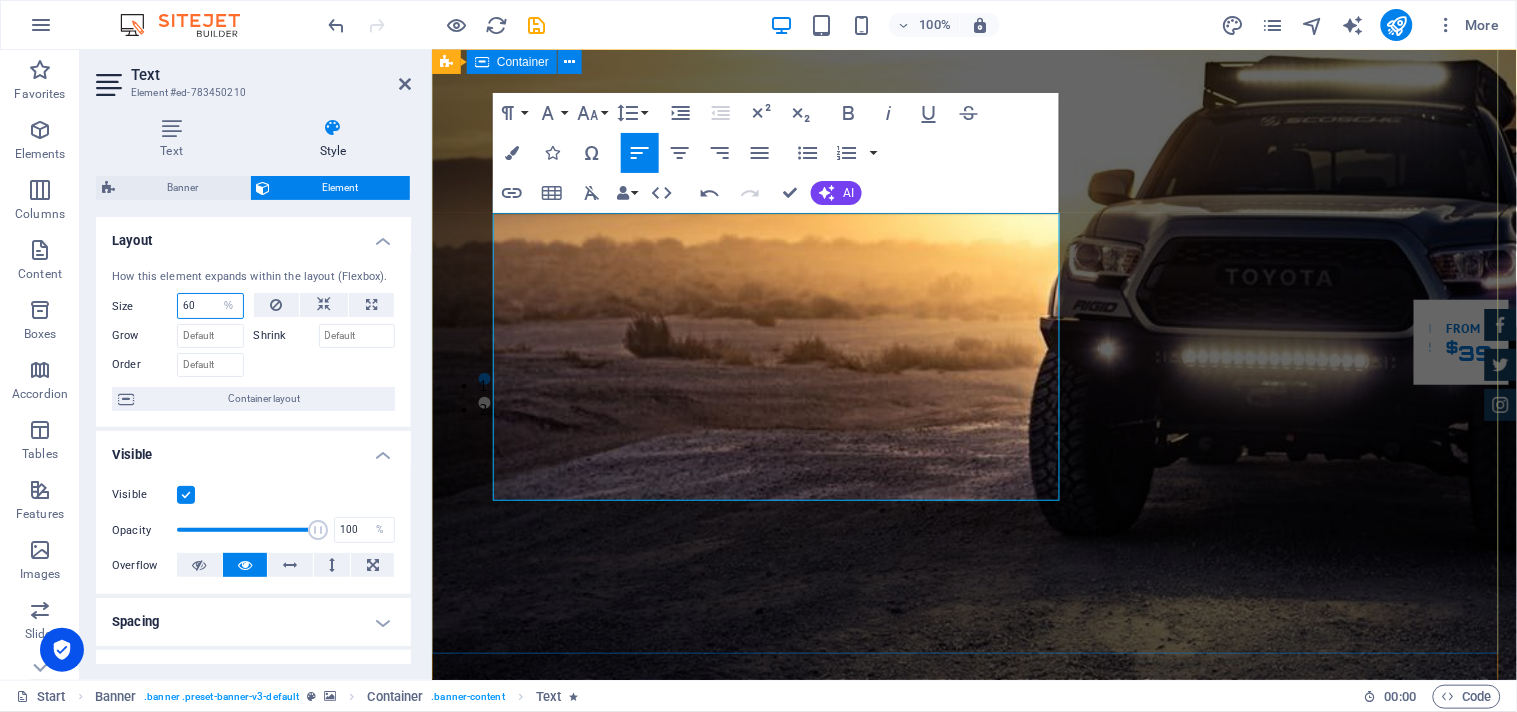 type on "60" 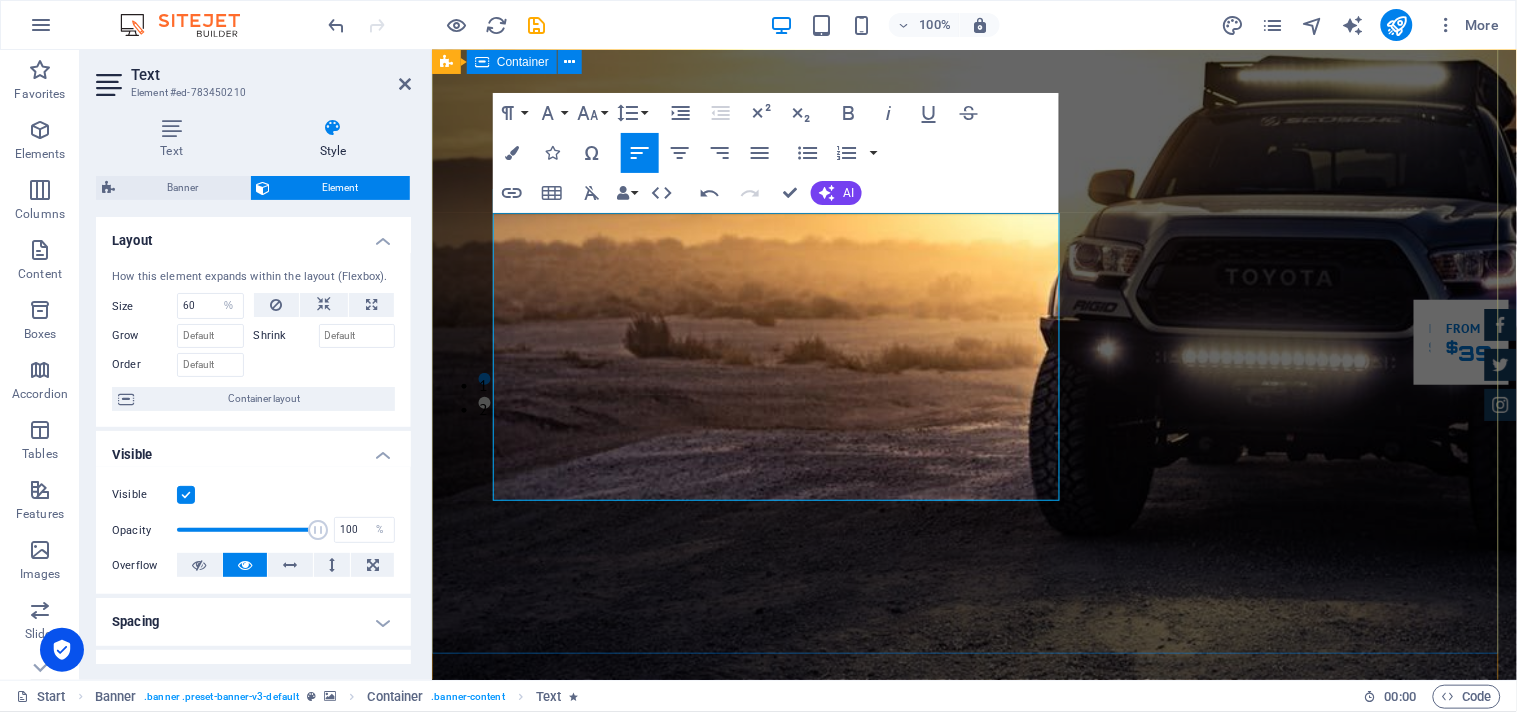 click on "GReat Deals. Great Cars. Why Choose VolgaCars?      •      25+ years of trusted service in luxury and corporate travel      •      Headquartered in [GEOGRAPHIC_DATA], [GEOGRAPHIC_DATA] – near Gateway of [GEOGRAPHIC_DATA]      •      Premium fleet including Mercedes-Benz, BMW, Camry, Fortuner, Innova Crysta, and more      •      Airport pick-up & drop, corporate staff transport, and full-day rentals      •      AC buses available from 12 to 45 seaters for group and event travel      •      Services available across [GEOGRAPHIC_DATA], [GEOGRAPHIC_DATA], [GEOGRAPHIC_DATA], [GEOGRAPHIC_DATA], [GEOGRAPHIC_DATA], [GEOGRAPHIC_DATA], and [GEOGRAPHIC_DATA]      •      24/7 customer service and on-call bookings for urgent or late-night travel      •      Professional chauffeurs, punctual service, and executive-level comfort      •      Ideal for business travel, meetings, conferences, and special occasions Why Choose VolgaCars? 	 • 	 25+ years of trusted service in luxury and corporate travel 	 • 	 	 • 	 	 • 	 	 • 	 	 • 	 	 •" at bounding box center (973, 1389) 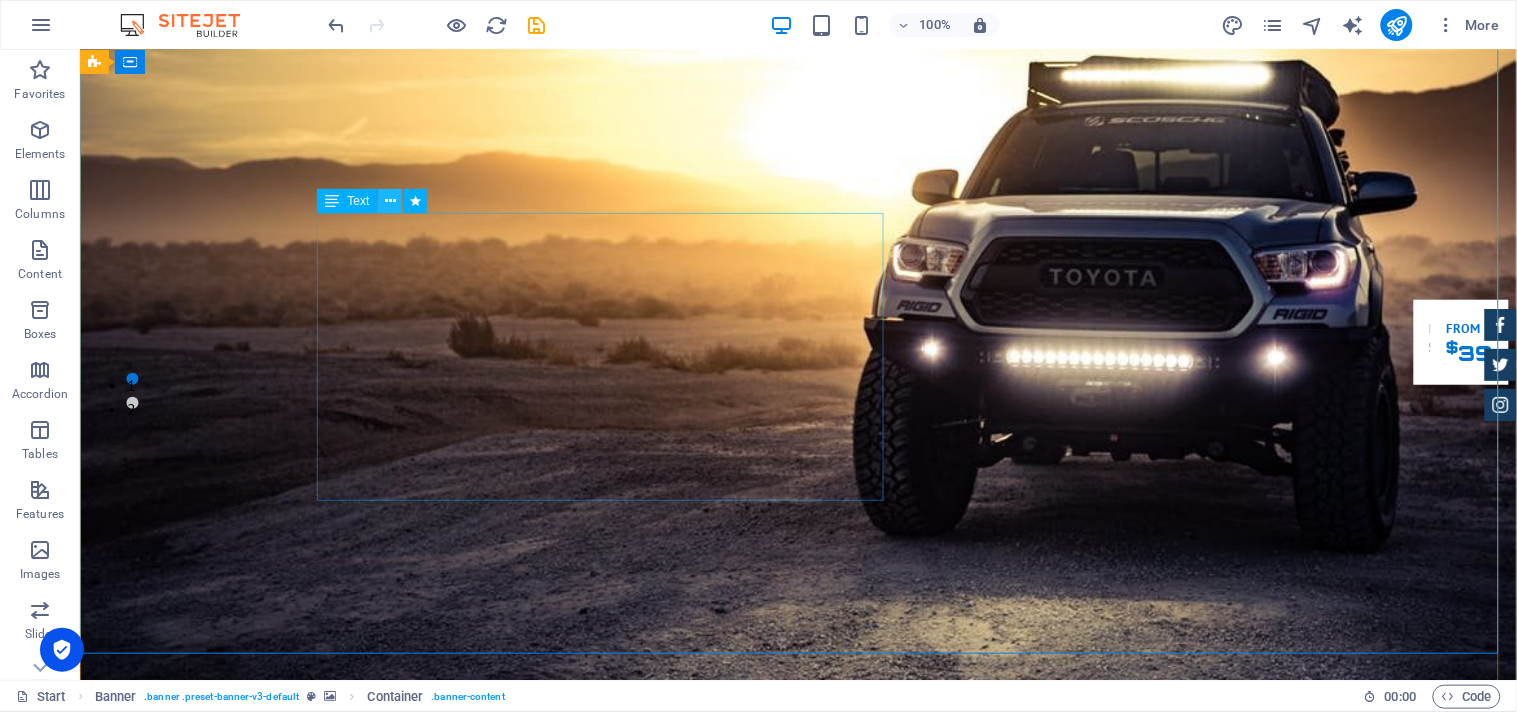 click at bounding box center (390, 201) 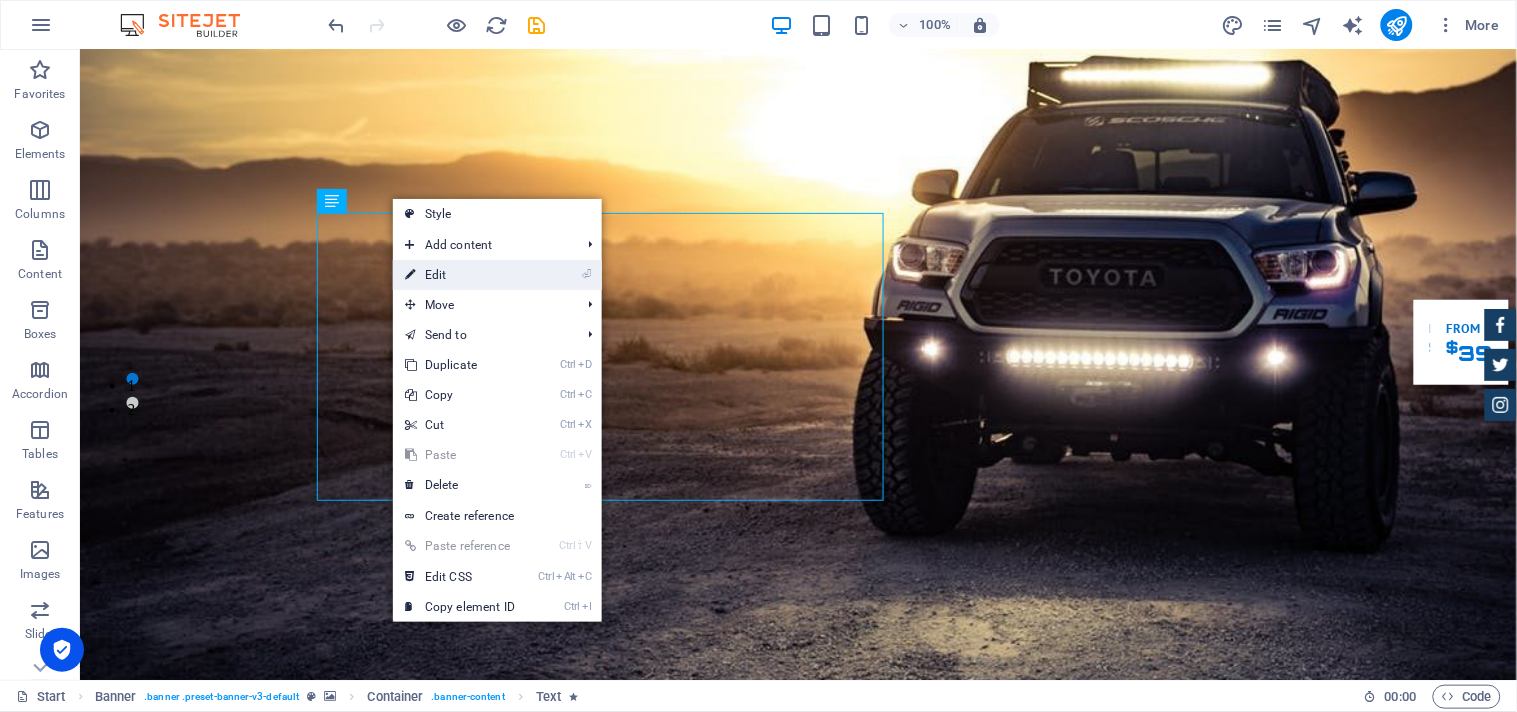 click on "⏎  Edit" at bounding box center [460, 275] 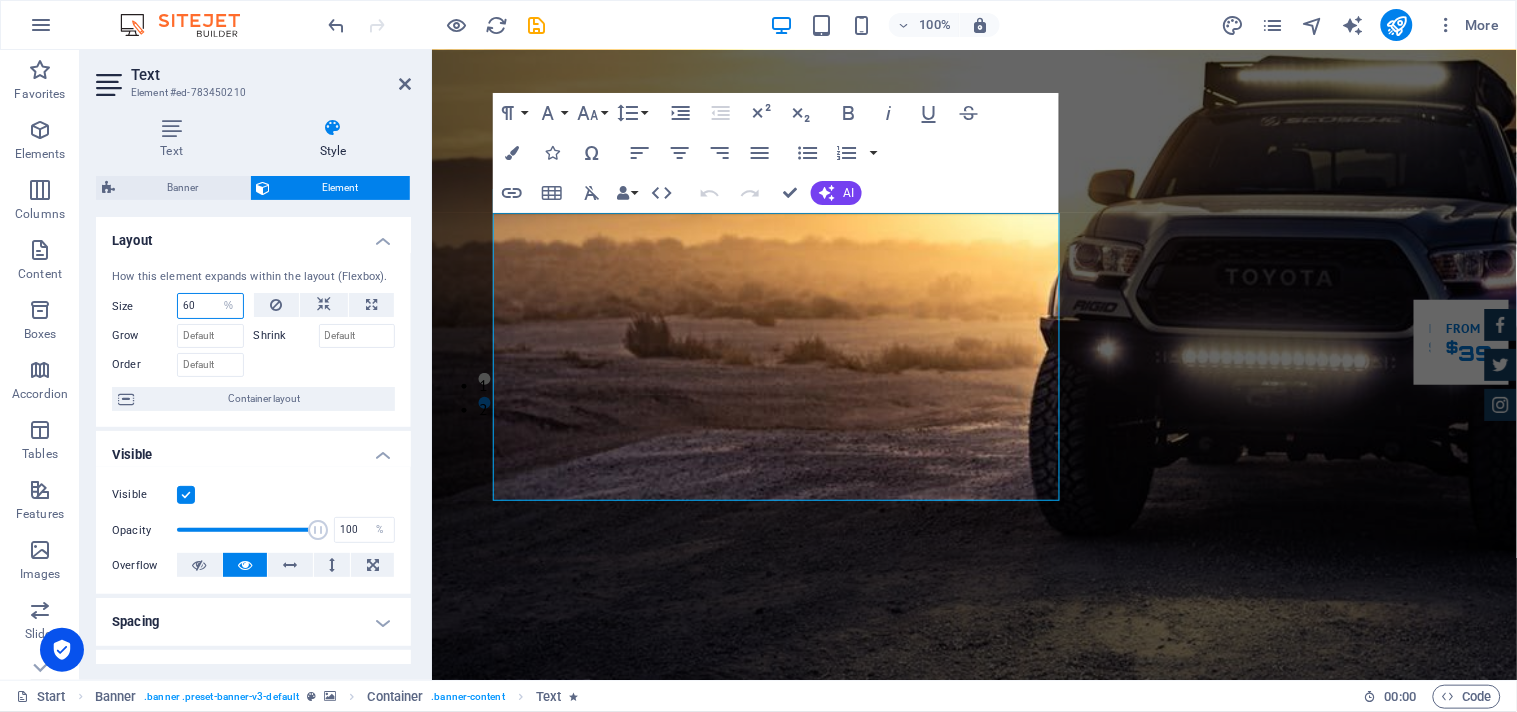 drag, startPoint x: 203, startPoint y: 305, endPoint x: 174, endPoint y: 303, distance: 29.068884 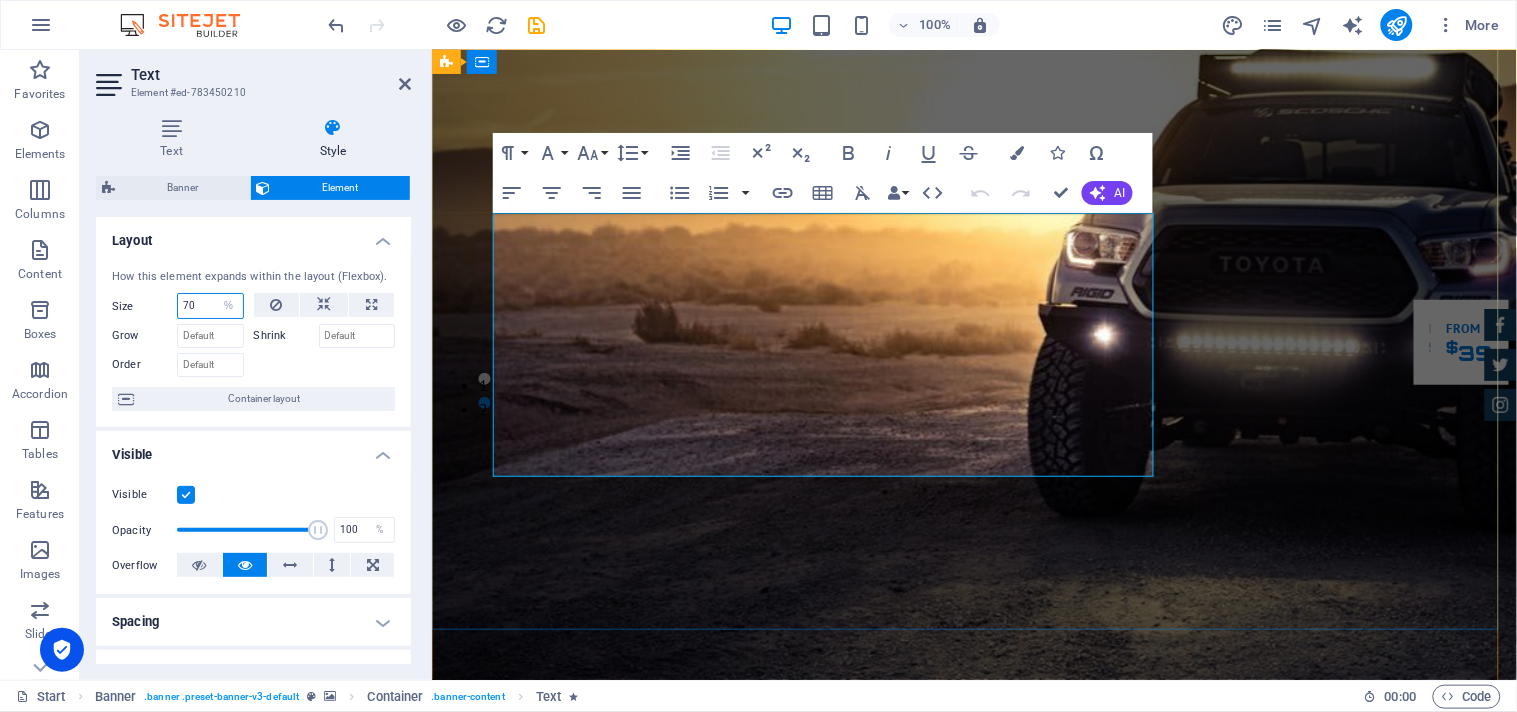 type on "70" 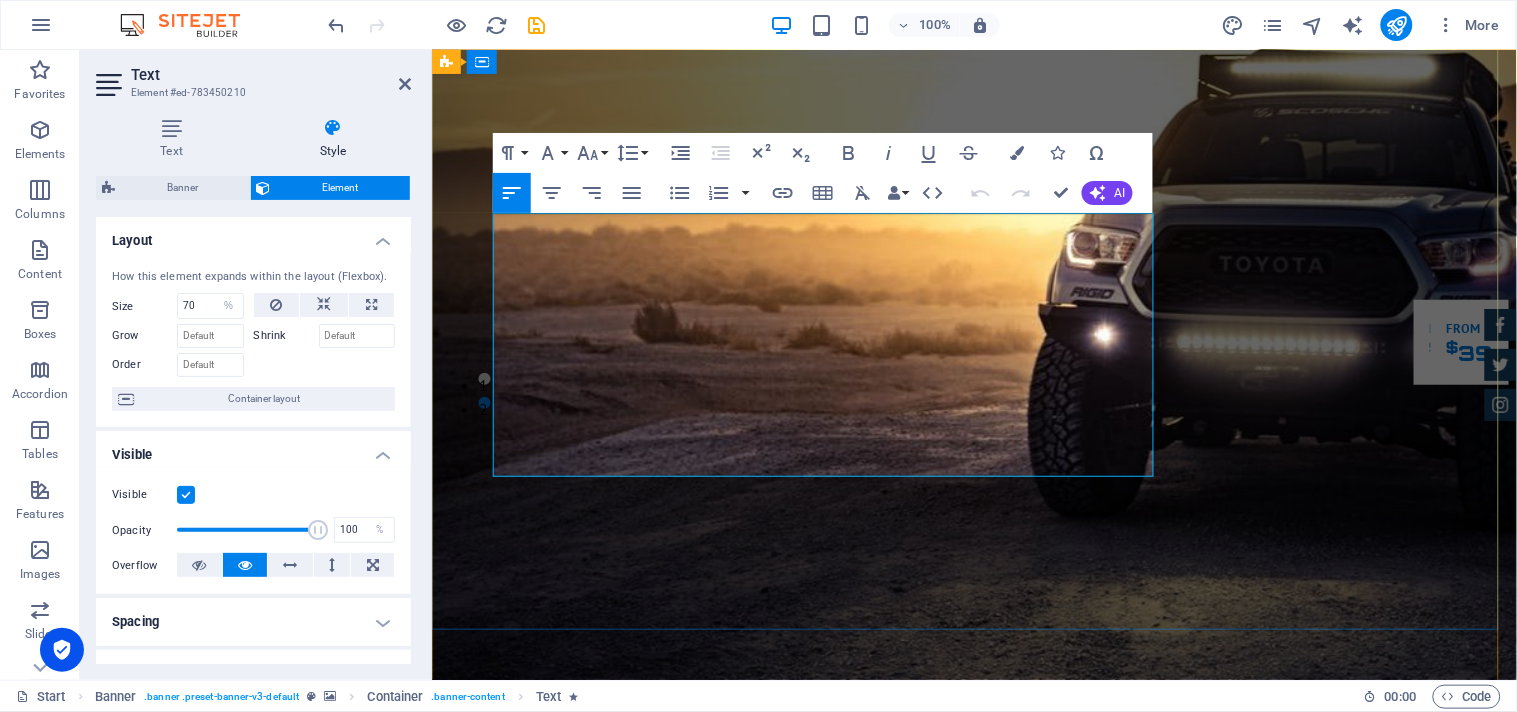 drag, startPoint x: 943, startPoint y: 372, endPoint x: 992, endPoint y: 371, distance: 49.010204 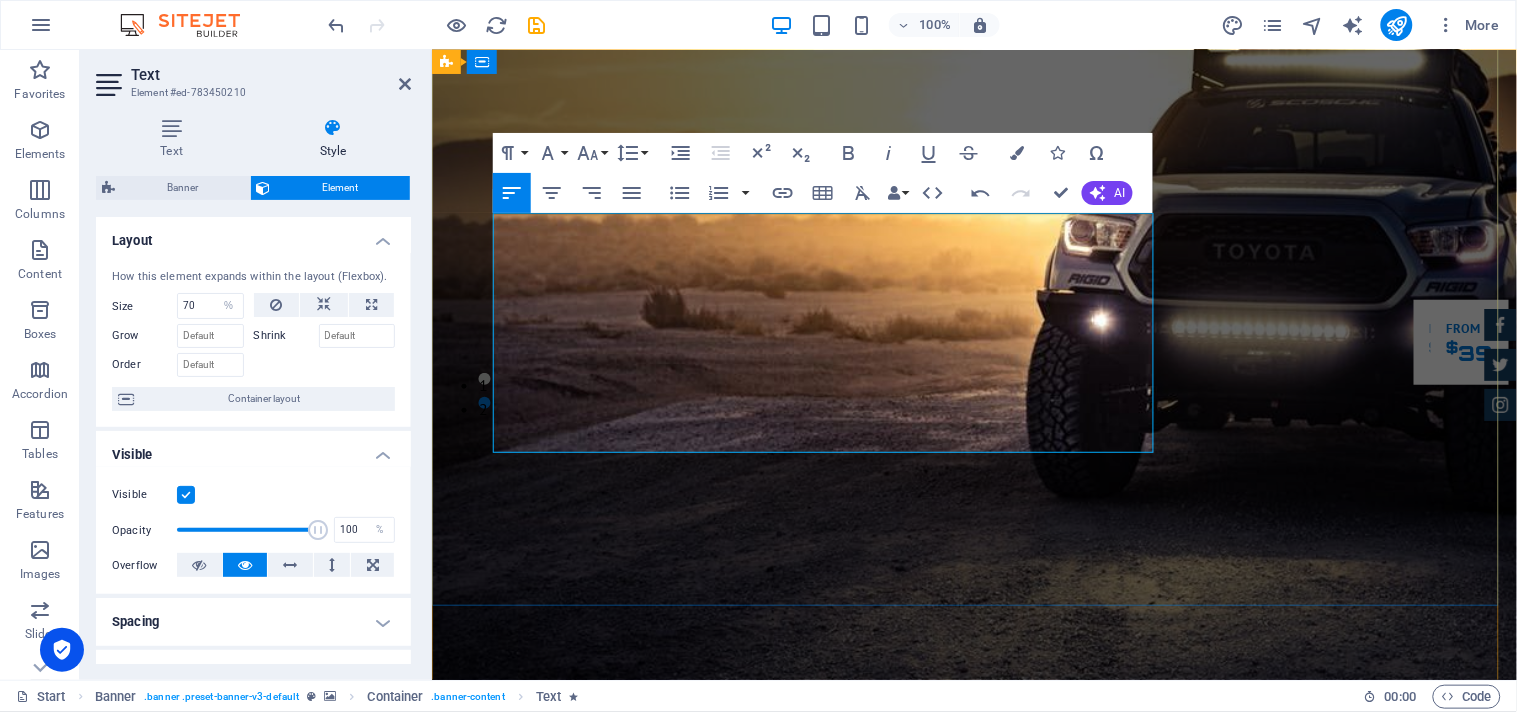 drag, startPoint x: 1010, startPoint y: 369, endPoint x: 944, endPoint y: 369, distance: 66 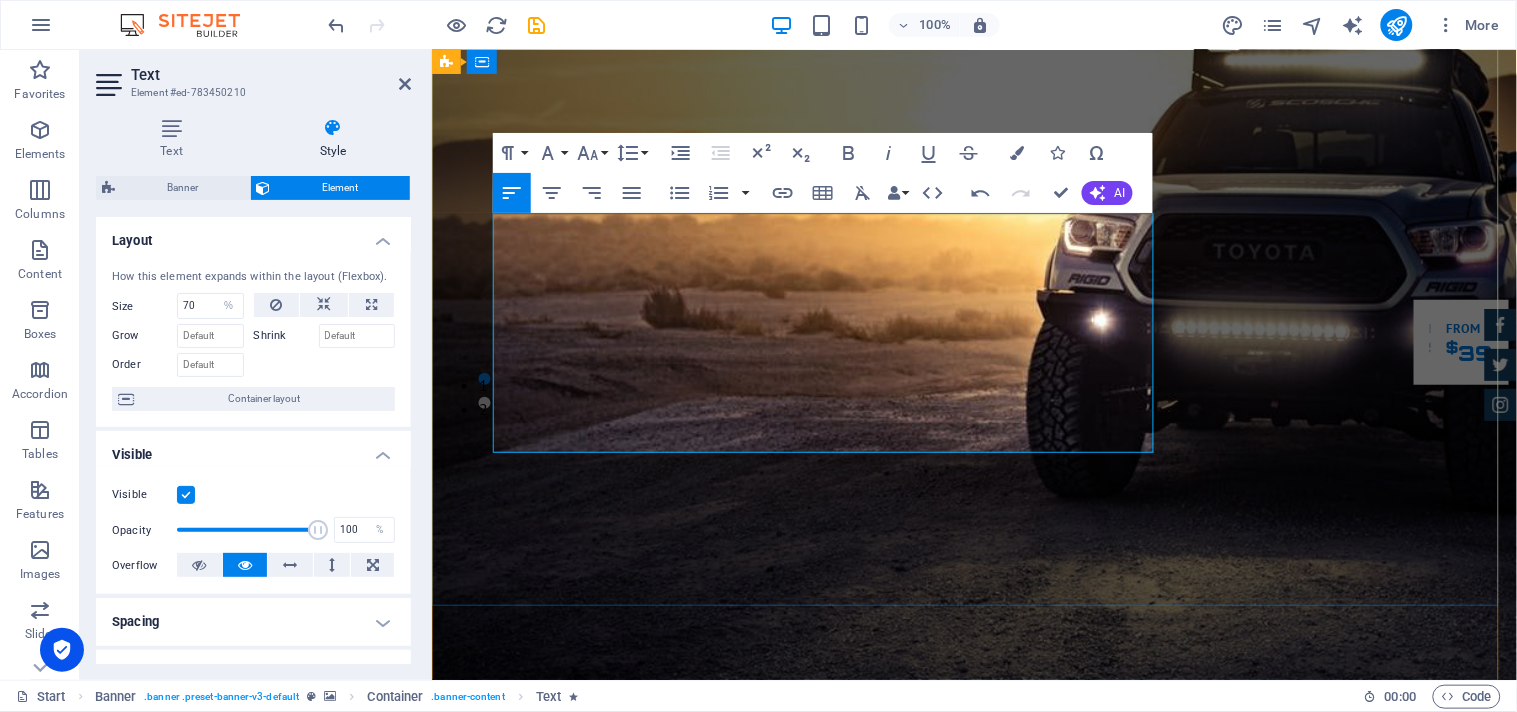 type 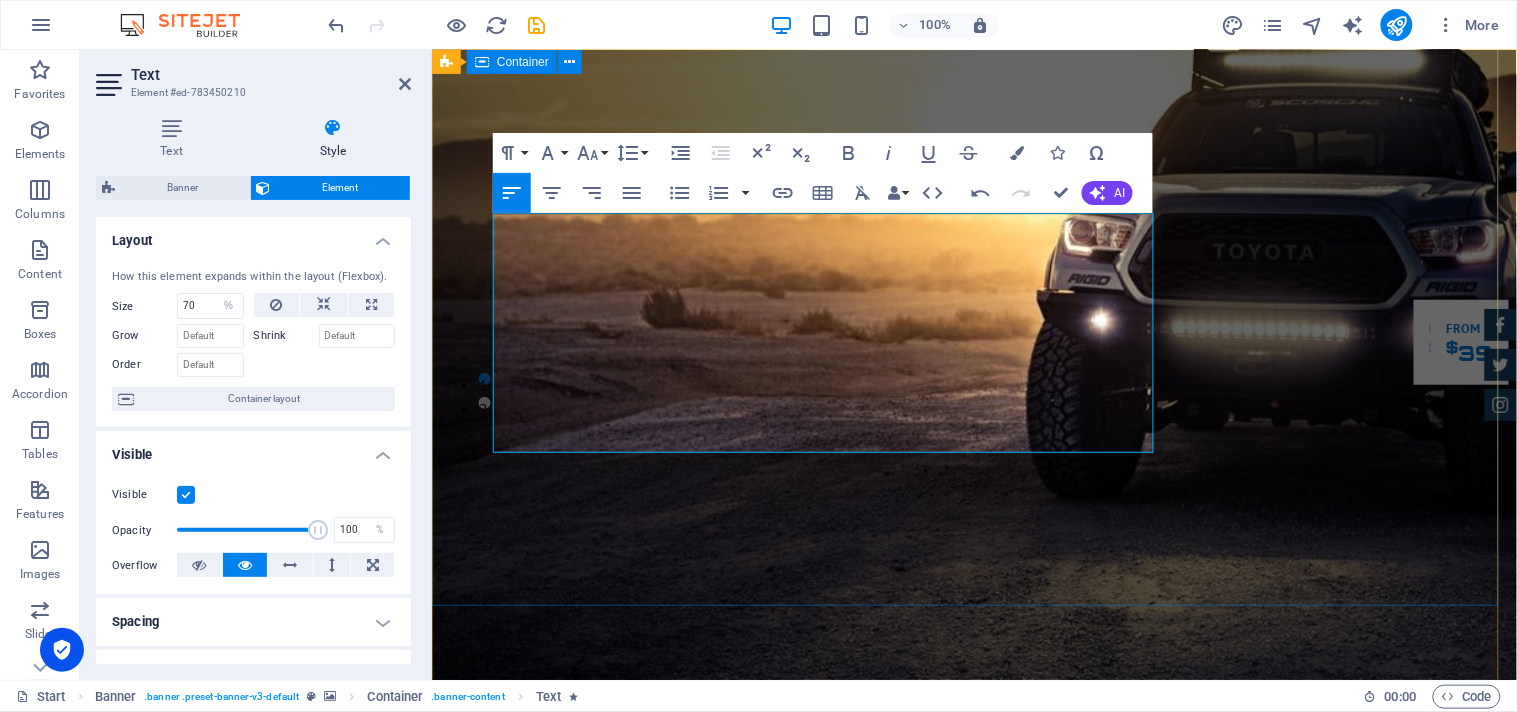 click on "GReat Deals. Great Cars. Why Choose VolgaCars?      •      25+ years of trusted service in luxury and corporate travel      •      Headquartered in [GEOGRAPHIC_DATA], [GEOGRAPHIC_DATA] – near Gateway of [GEOGRAPHIC_DATA]      •      Premium fleet including Mercedes-Benz, BMW, Camry, Fortuner, Innova Crysta, and more      •      Airport pick-up & drop, corporate staff transport, and full-day rentals      •      AC buses available from 12 to 45 seaters for group and event travel      •      Services available across [GEOGRAPHIC_DATA], [GEOGRAPHIC_DATA], [GEOGRAPHIC_DATA], [GEOGRAPHIC_DATA], [GEOGRAPHIC_DATA] and [GEOGRAPHIC_DATA]      •      24/7 customer service and on-call bookings for urgent or late-night travel      •      Professional chauffeurs, punctual service, and executive-level comfort      •      Ideal for business travel, meetings, conferences, and special occasions" at bounding box center (973, 1329) 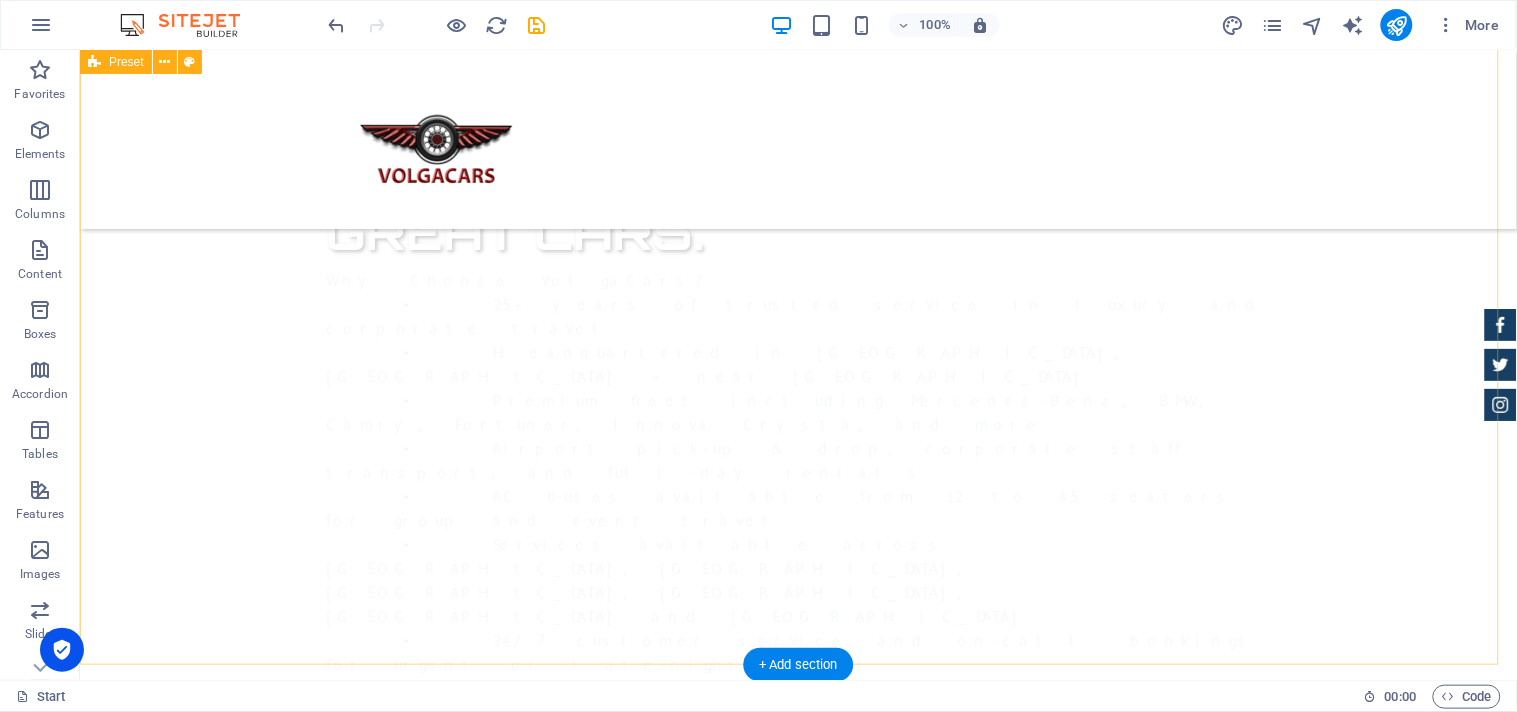 click on "About us Founded [DATE] near the iconic Gateway of [GEOGRAPHIC_DATA] in [GEOGRAPHIC_DATA], [GEOGRAPHIC_DATA], VolgaCars has built a trusted name in luxury and corporate travel services. We specialize in executive transportation including corporate staff travel, airport pick-up and drop, and full-day rentals in [GEOGRAPHIC_DATA]. Our fleet features a wide range of premium vehicles—from luxury sedans like Mercedes-Benz, BMW, Toyota Camry, Honda City, and Toyota Etios, to spacious SUVs such as the Toyota Fortuner and Innova Crysta. For group and corporate travel, we also offer air-conditioned buses ranging from 12 to 45 seaters. With operations extending beyond [GEOGRAPHIC_DATA] to [GEOGRAPHIC_DATA], [GEOGRAPHIC_DATA], [GEOGRAPHIC_DATA], [GEOGRAPHIC_DATA], [GEOGRAPHIC_DATA], and [GEOGRAPHIC_DATA], VolgaCars is committed to delivering safe, comfortable, and reliable service that meets the highest standards of professionalism and class. Certified Dealership Lorem ipsum dolor sit amet, consectetur adipisicing elit. Veritatis, dolorem! Best Price Guarantee 24 Month Warranty Financing Program" at bounding box center (797, 1843) 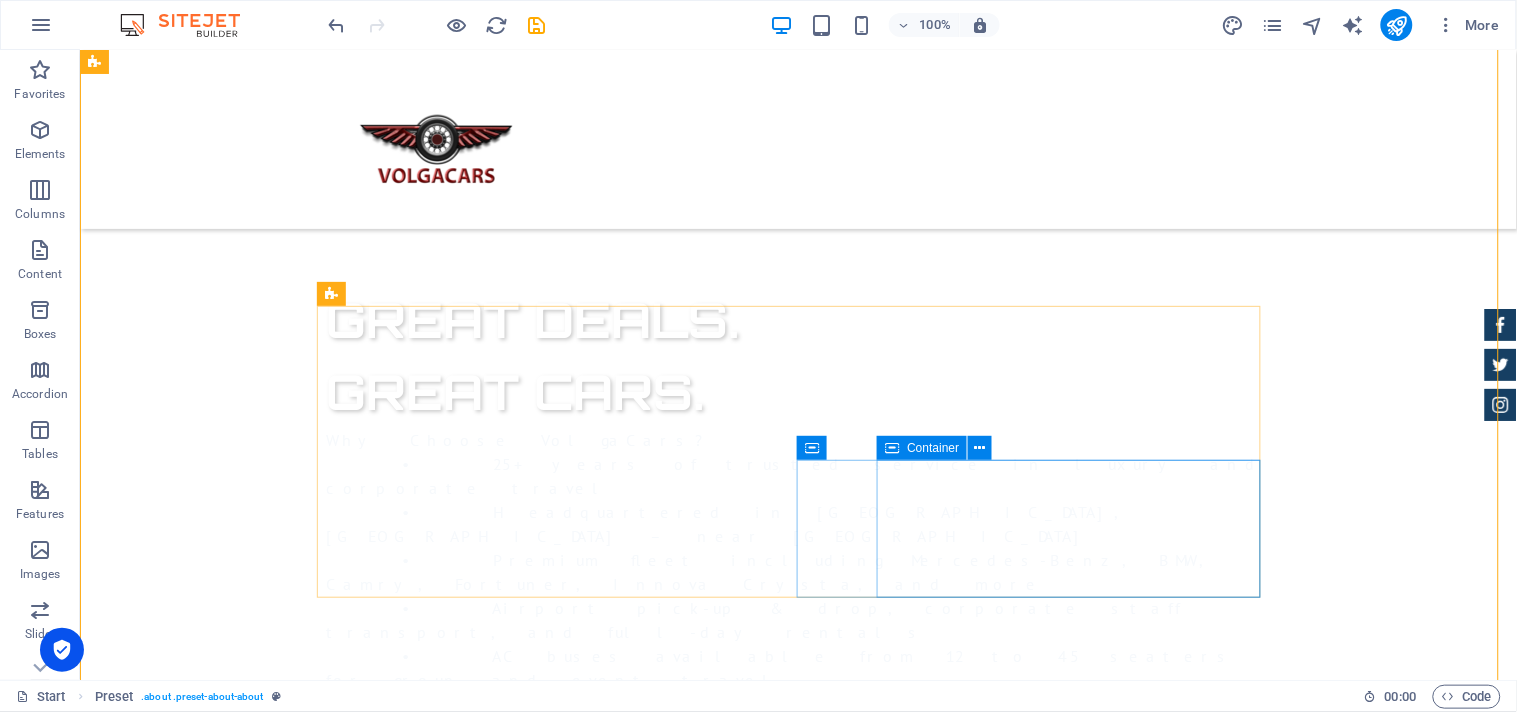 scroll, scrollTop: 976, scrollLeft: 0, axis: vertical 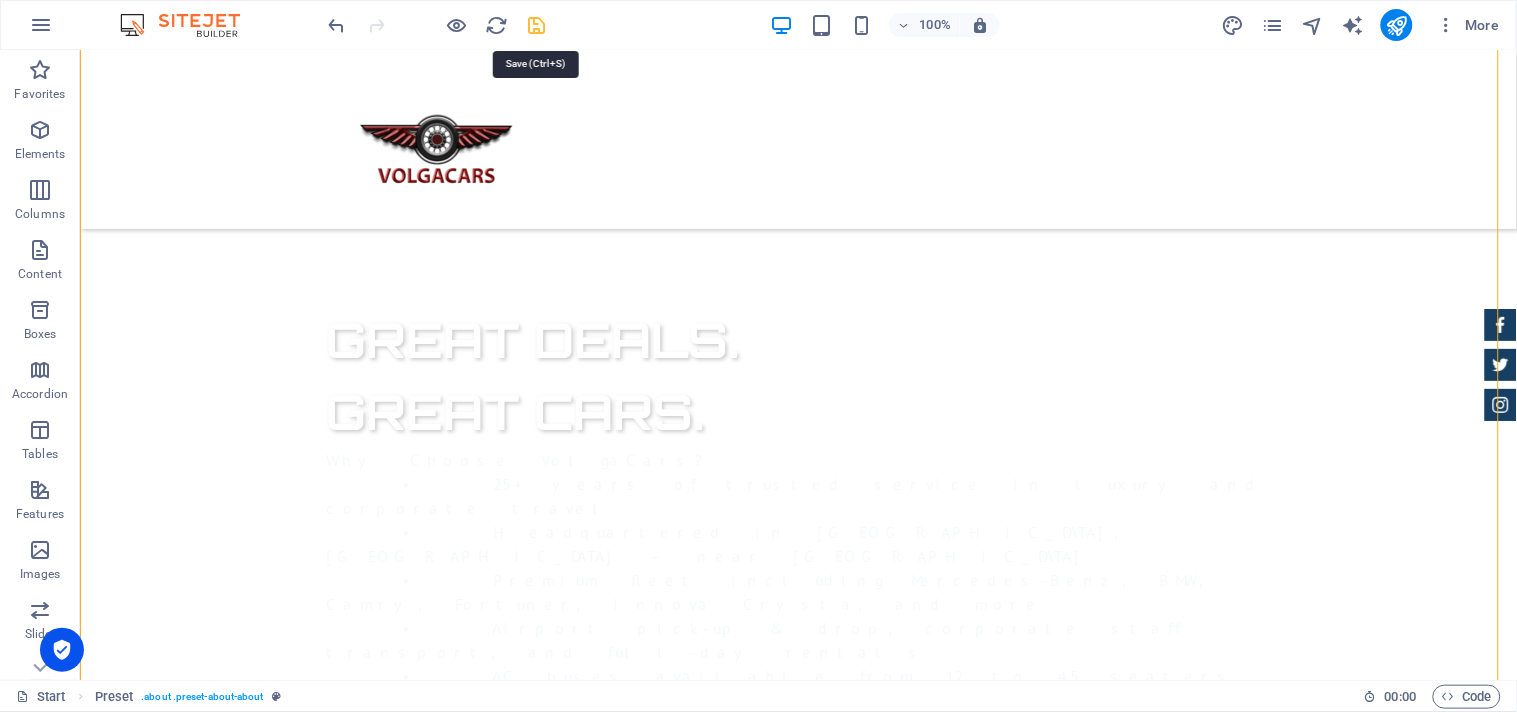 click at bounding box center (537, 25) 